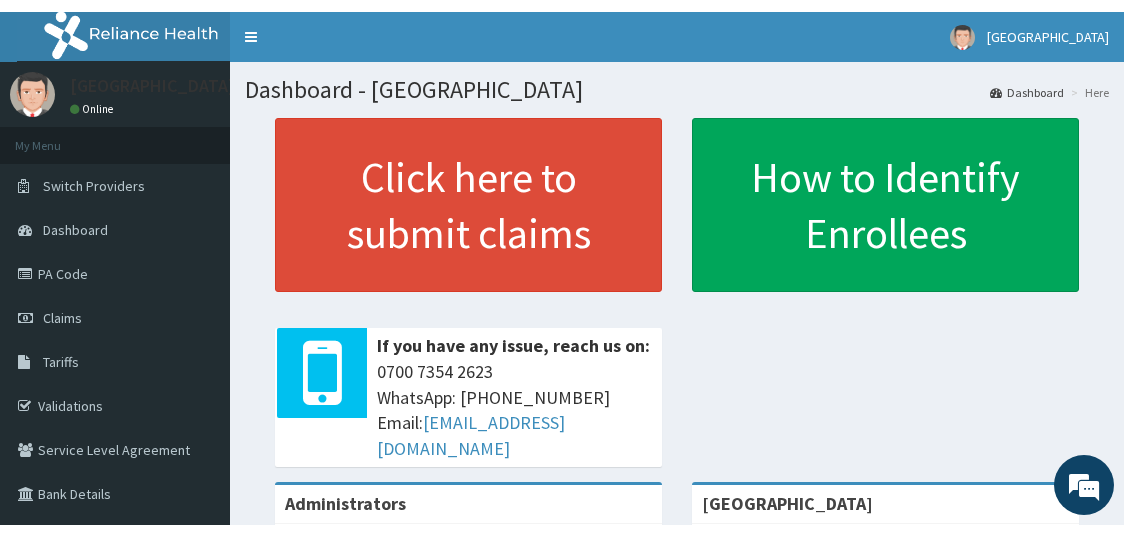 scroll, scrollTop: 0, scrollLeft: 0, axis: both 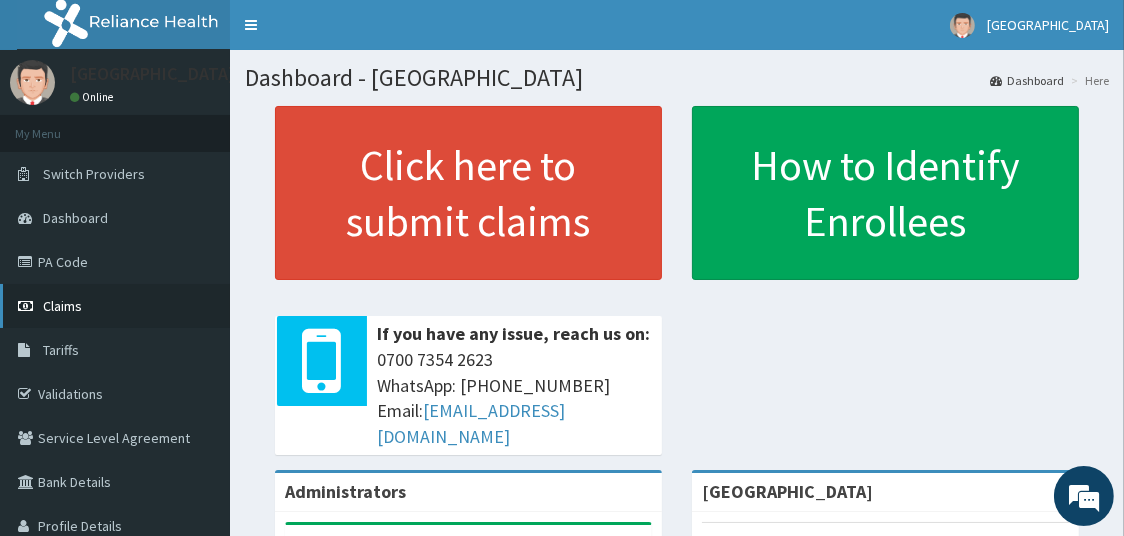 click on "Claims" at bounding box center [62, 306] 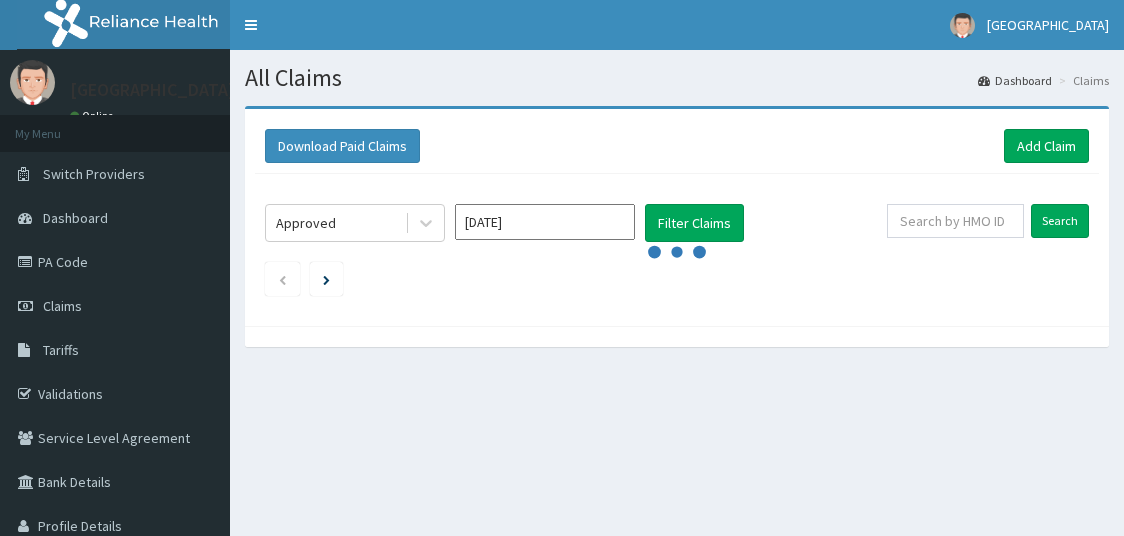 click 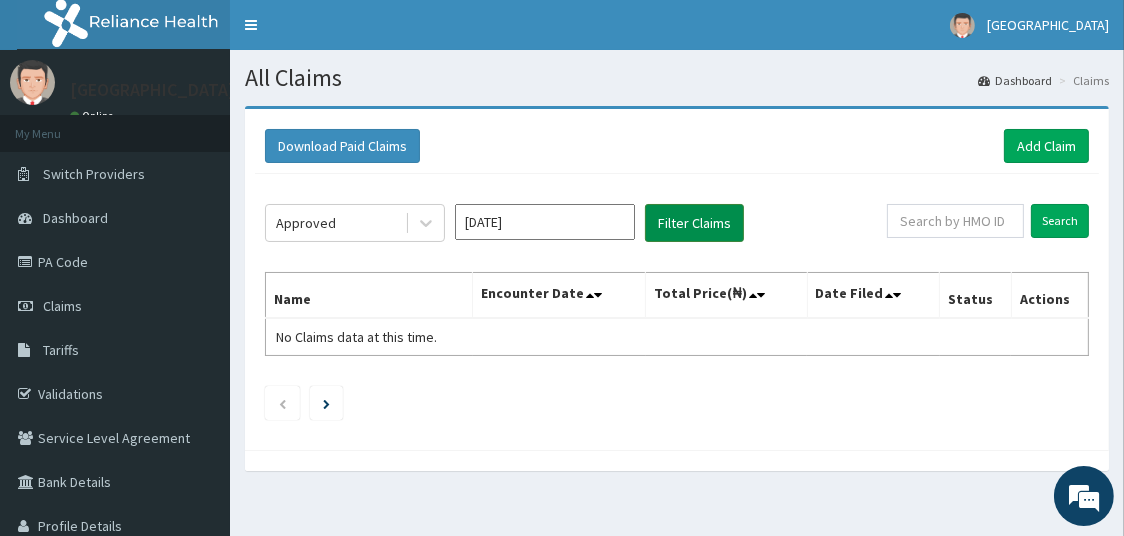 click on "Filter Claims" at bounding box center (694, 223) 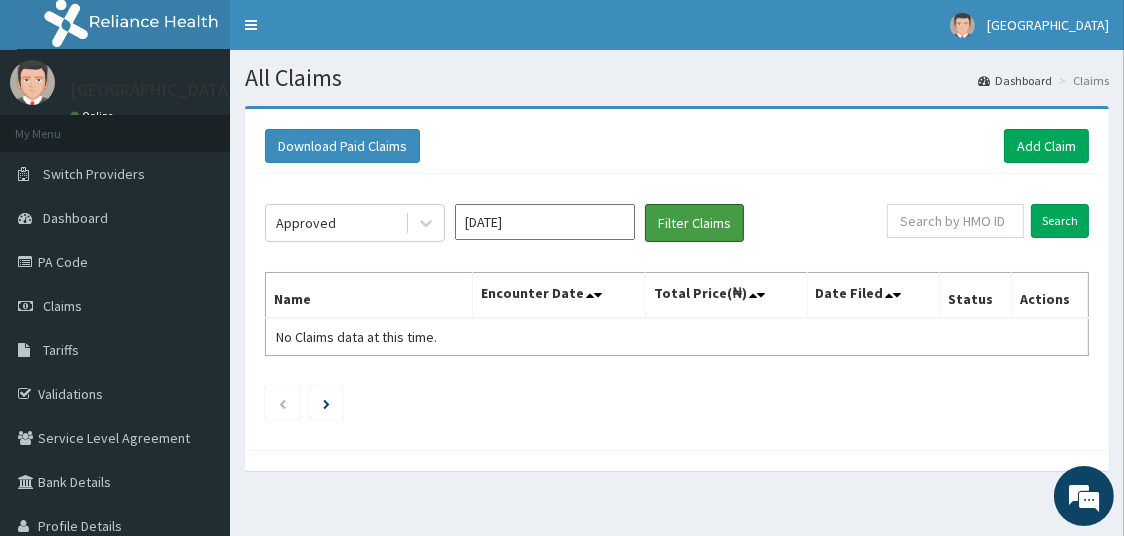 scroll, scrollTop: 0, scrollLeft: 0, axis: both 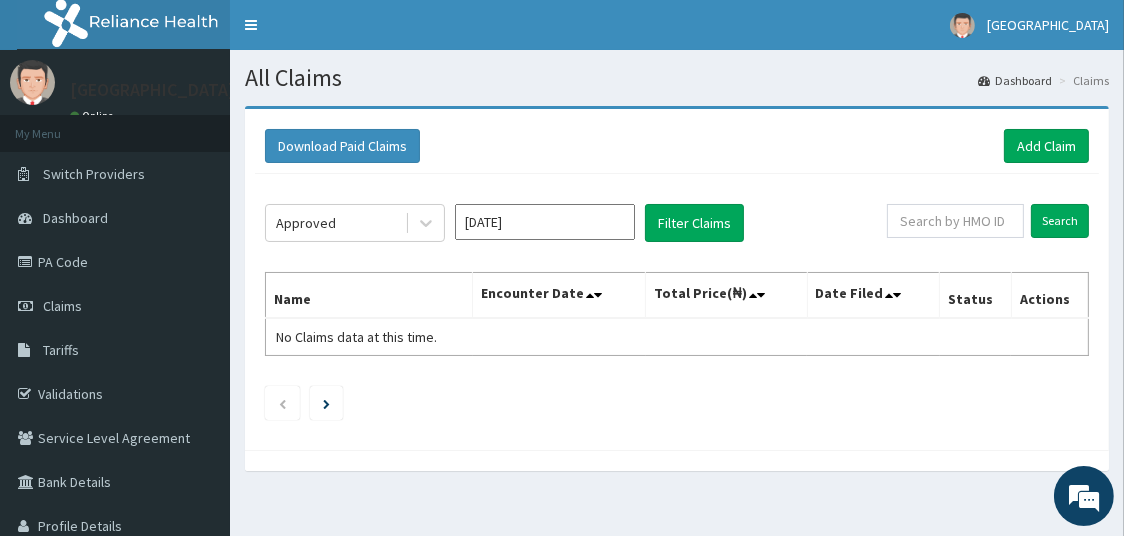 click on "Jul 2025" at bounding box center [545, 222] 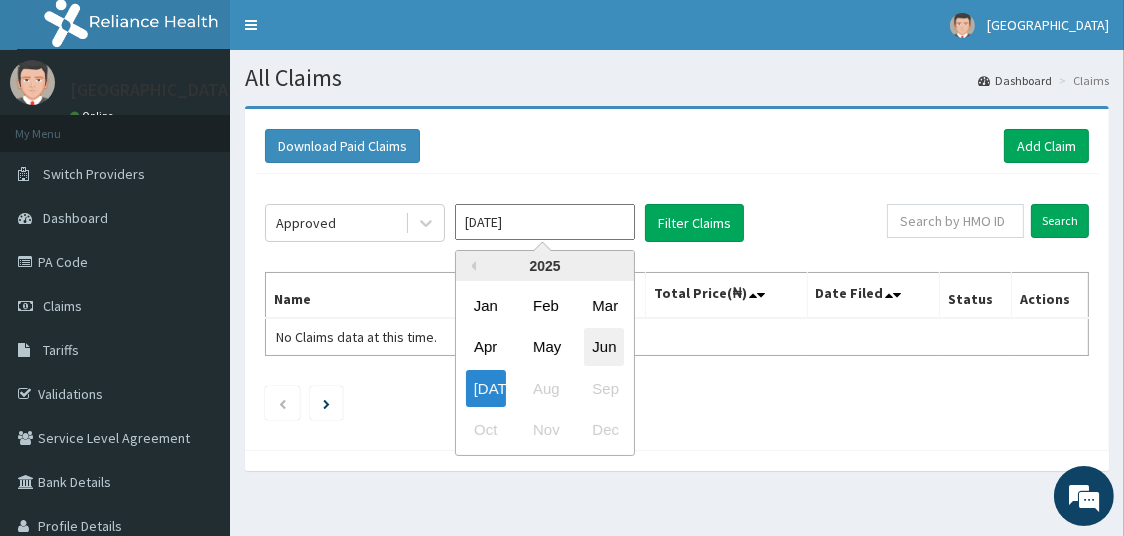 click on "Jun" at bounding box center [604, 347] 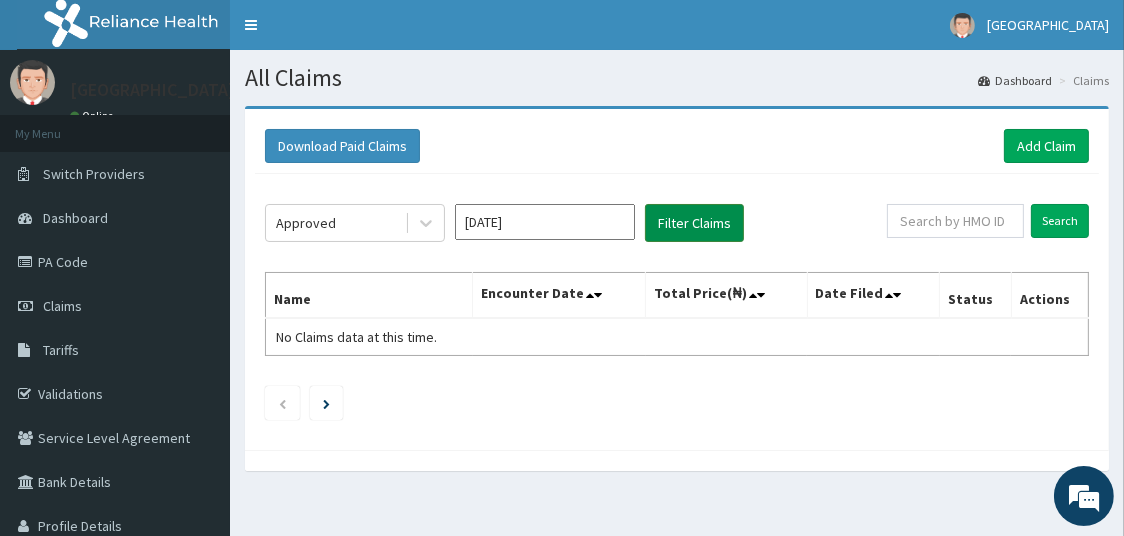 click on "Filter Claims" at bounding box center (694, 223) 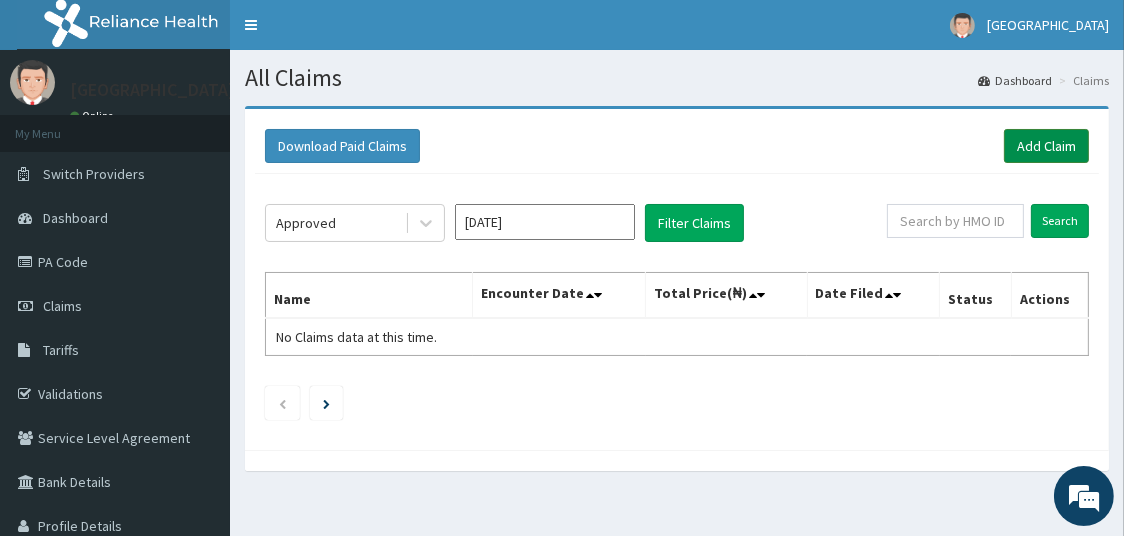 click on "Add Claim" at bounding box center [1046, 146] 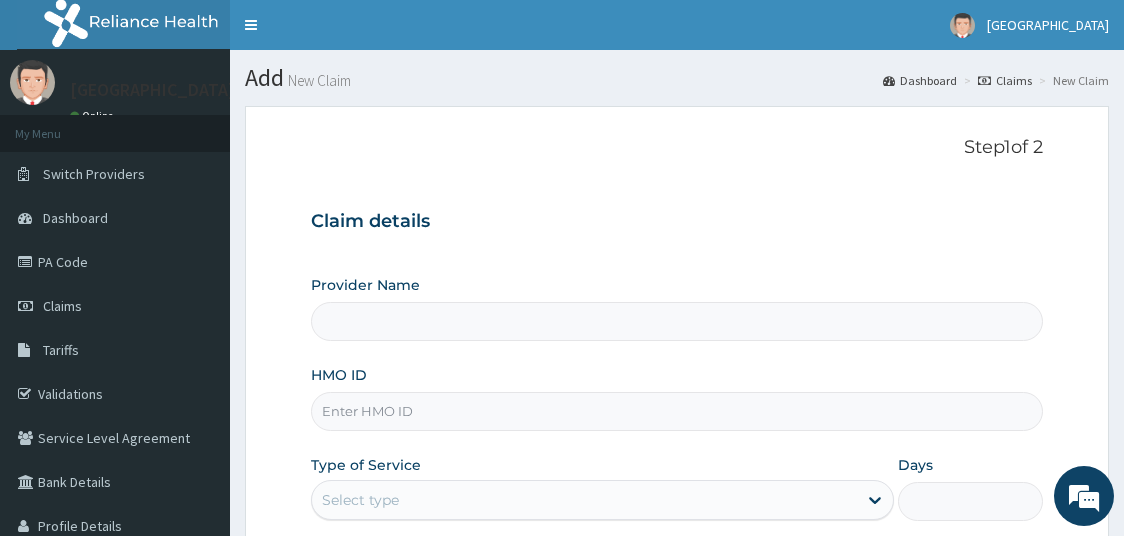 scroll, scrollTop: 0, scrollLeft: 0, axis: both 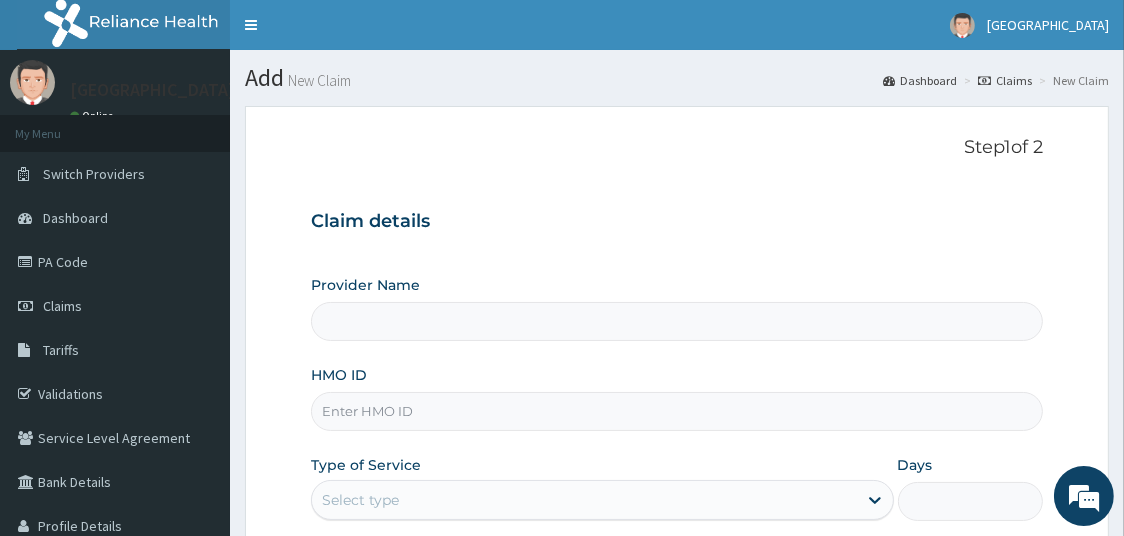 type on "[GEOGRAPHIC_DATA]" 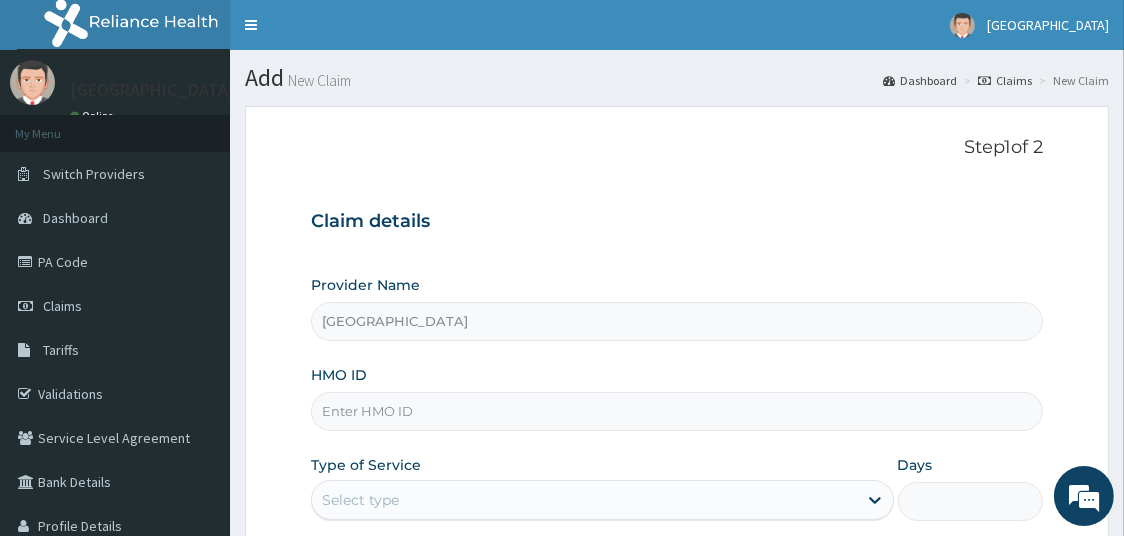 click on "HMO ID" at bounding box center [677, 411] 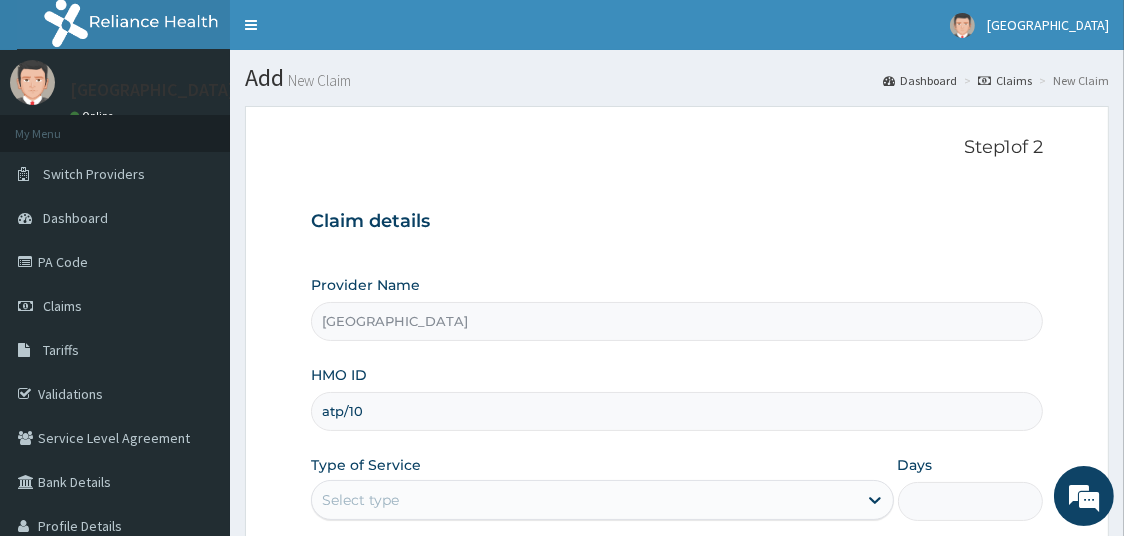 scroll, scrollTop: 0, scrollLeft: 0, axis: both 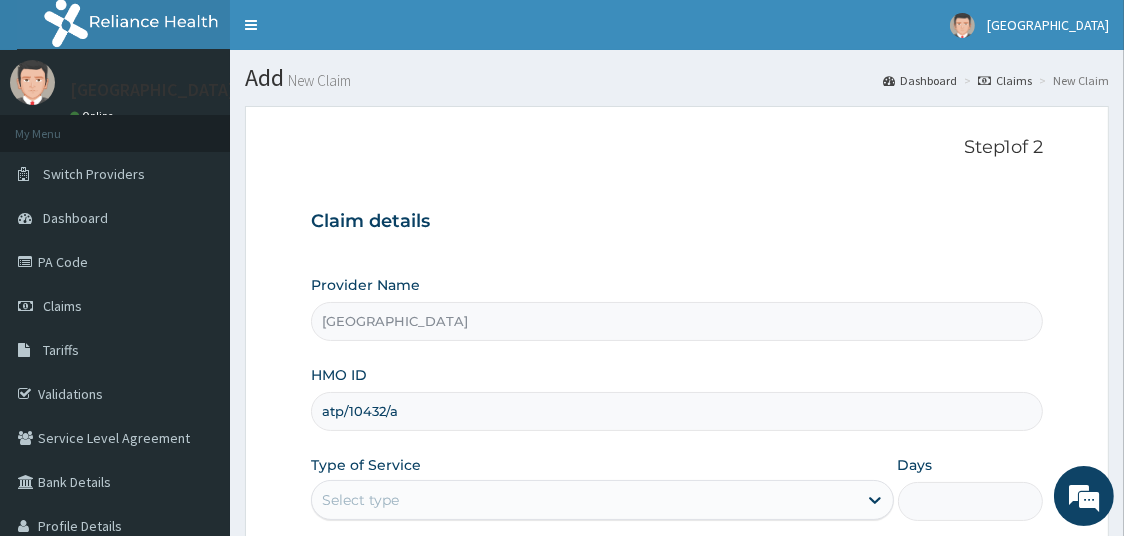 type on "atp/10432/a" 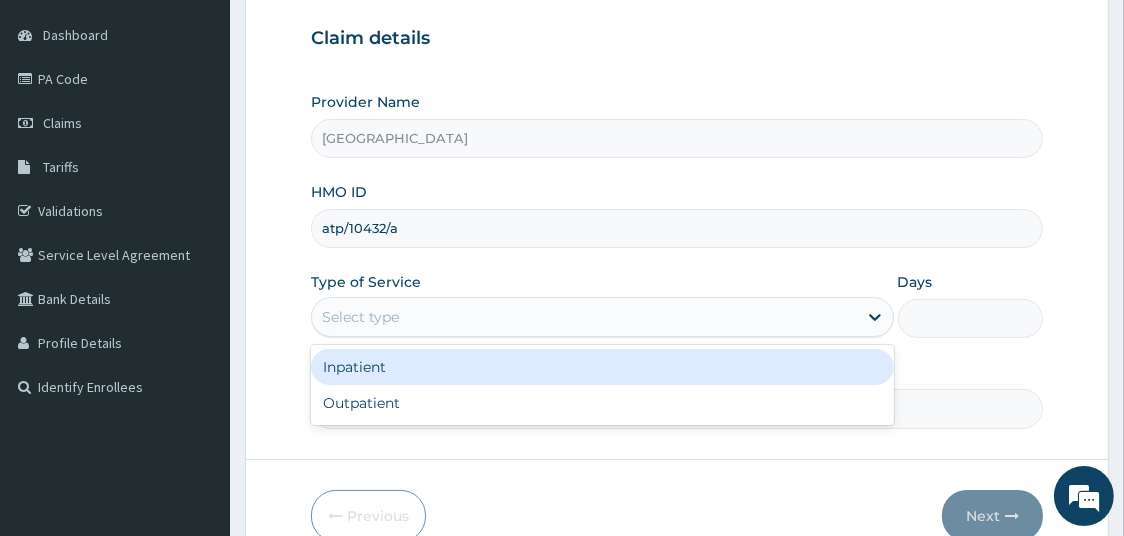 scroll, scrollTop: 195, scrollLeft: 0, axis: vertical 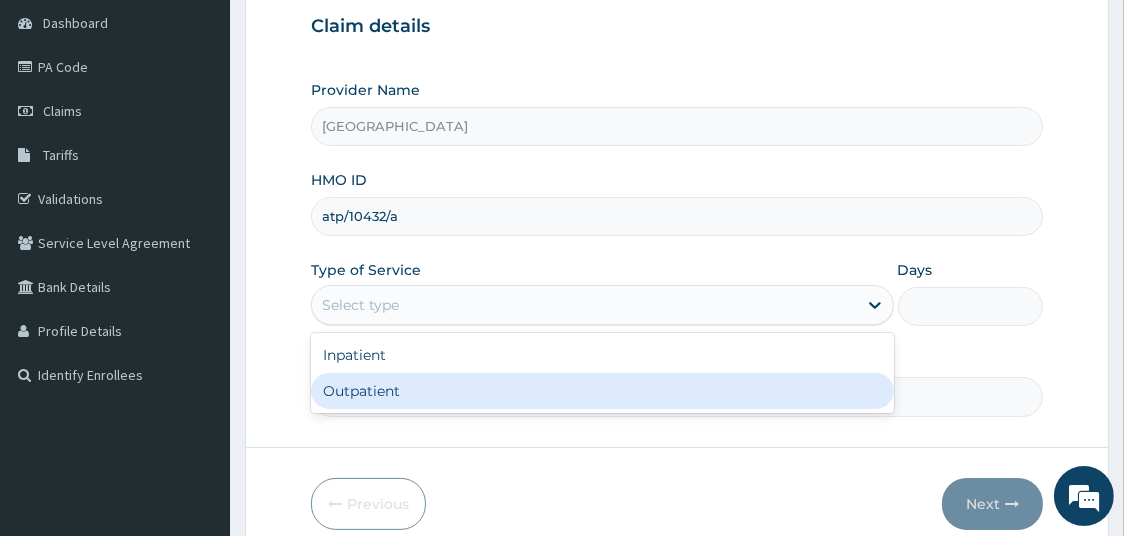 click on "Outpatient" at bounding box center [602, 391] 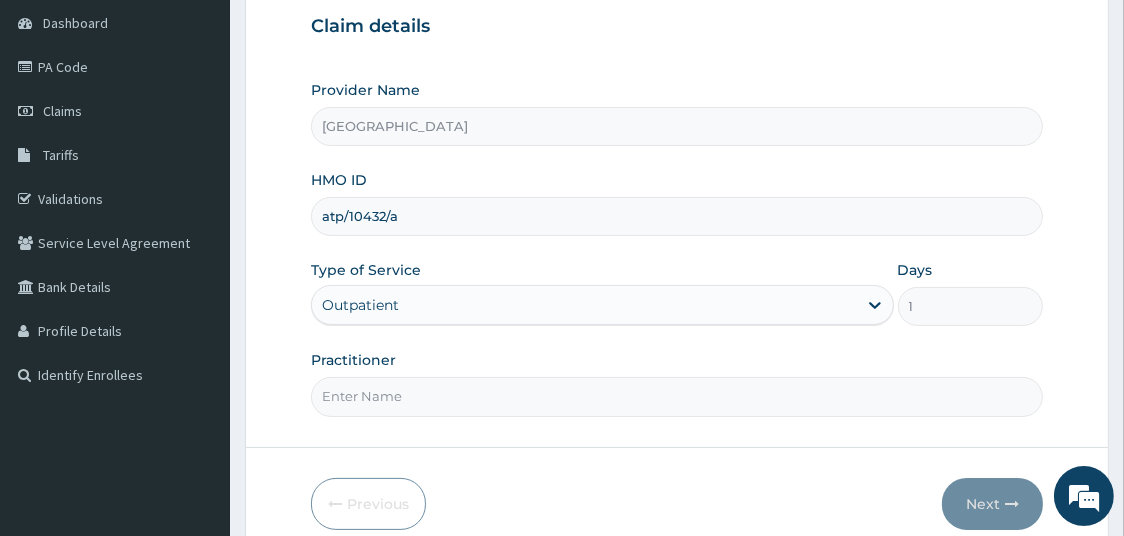 click on "Practitioner" at bounding box center [677, 396] 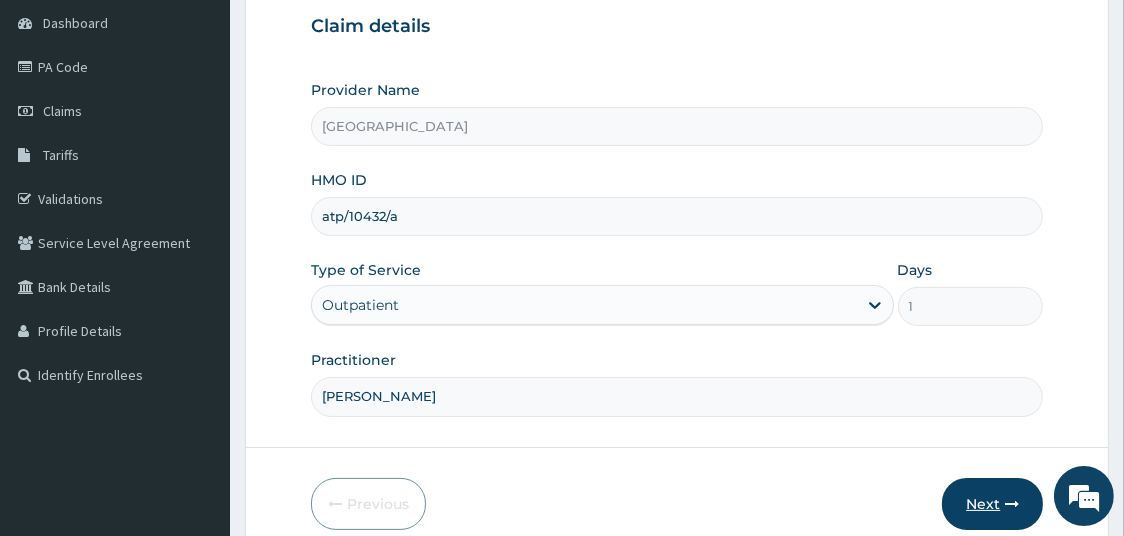 type on "[PERSON_NAME]" 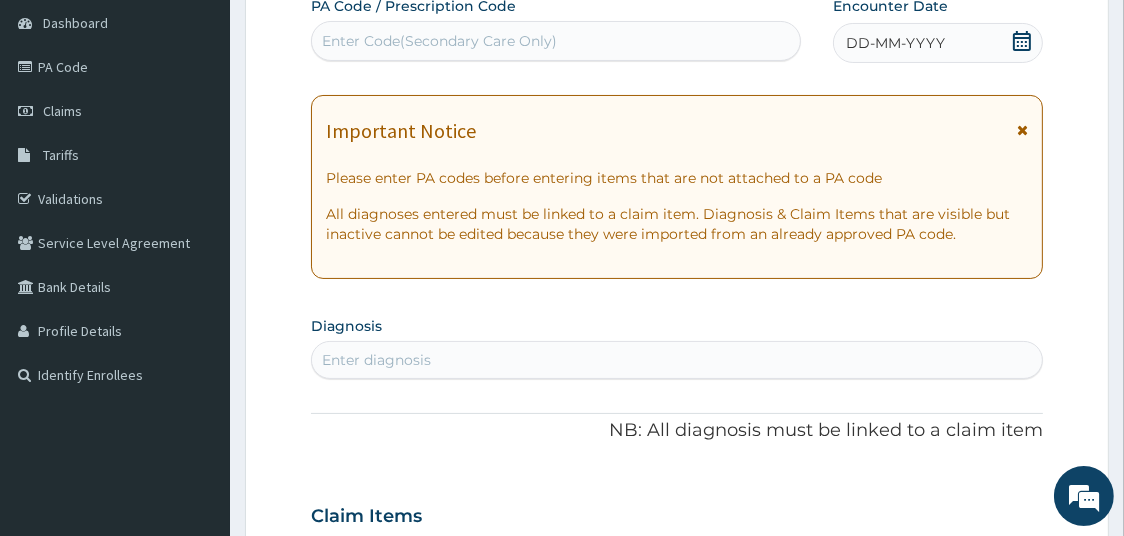 click at bounding box center [1022, 130] 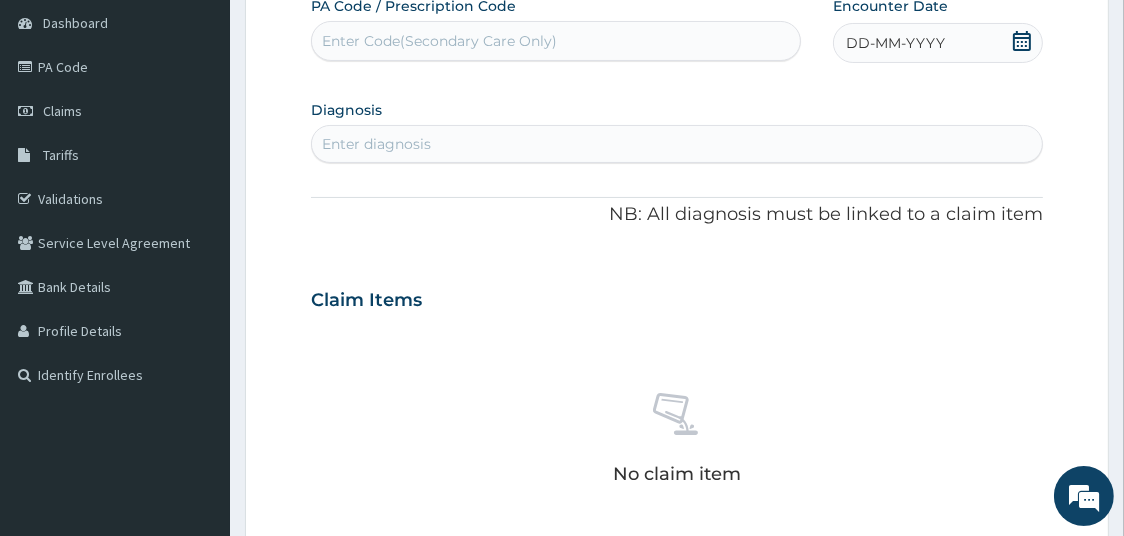 click 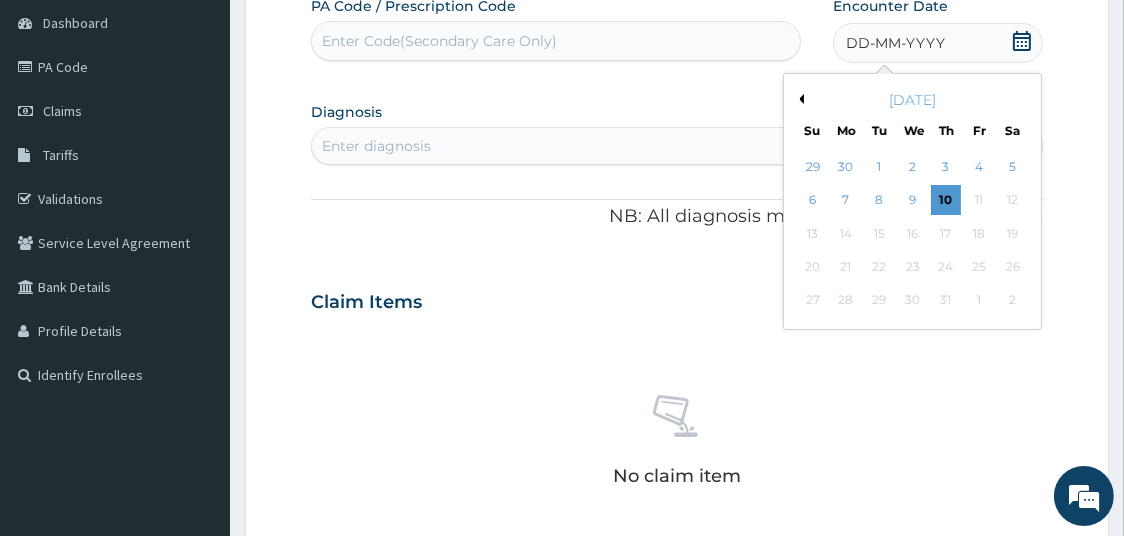 click on "Previous Month" at bounding box center (799, 99) 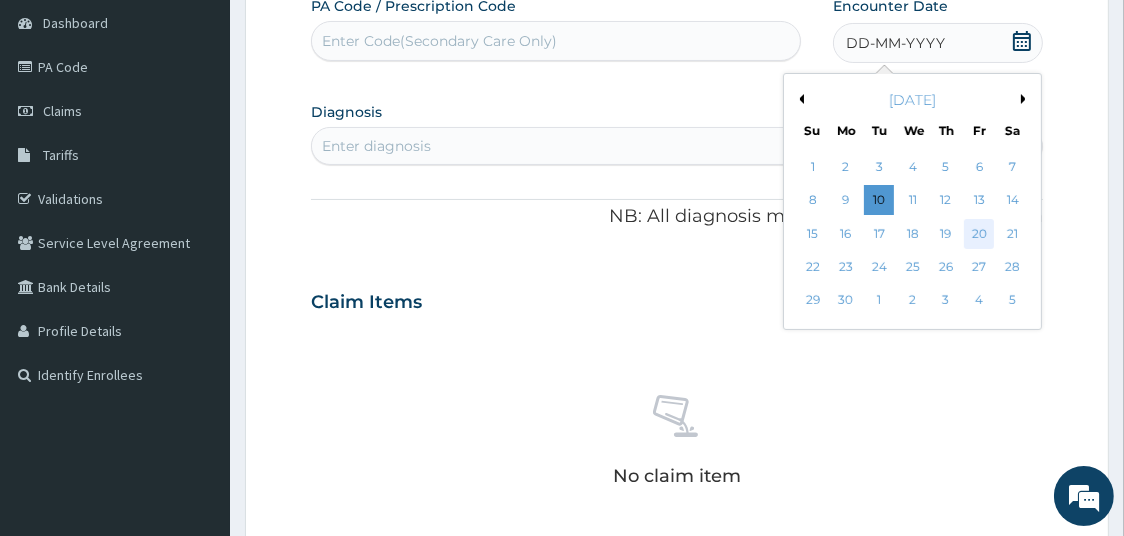 click on "20" at bounding box center (979, 234) 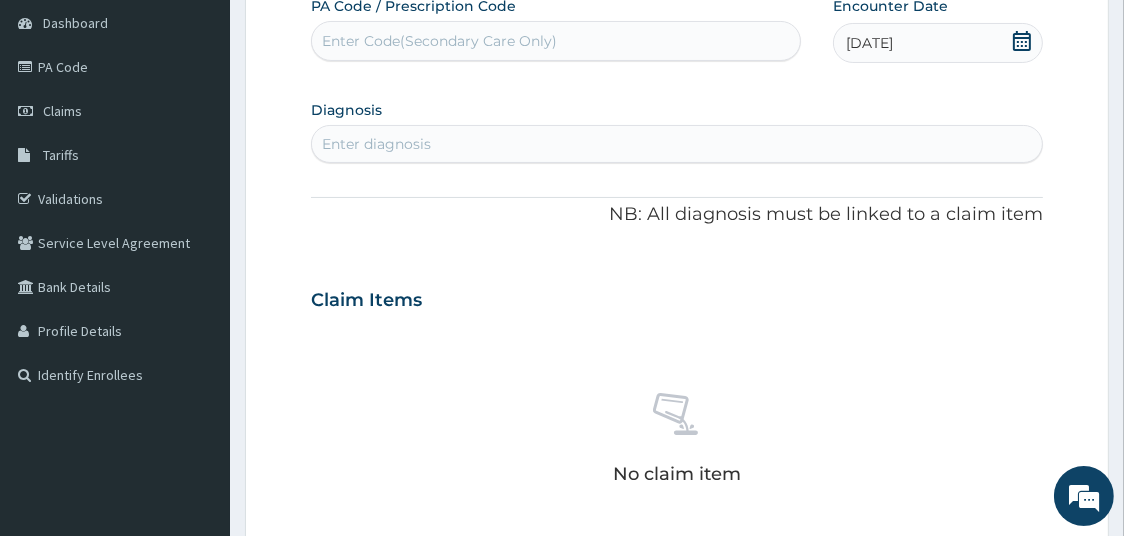 click on "Enter diagnosis" at bounding box center (677, 144) 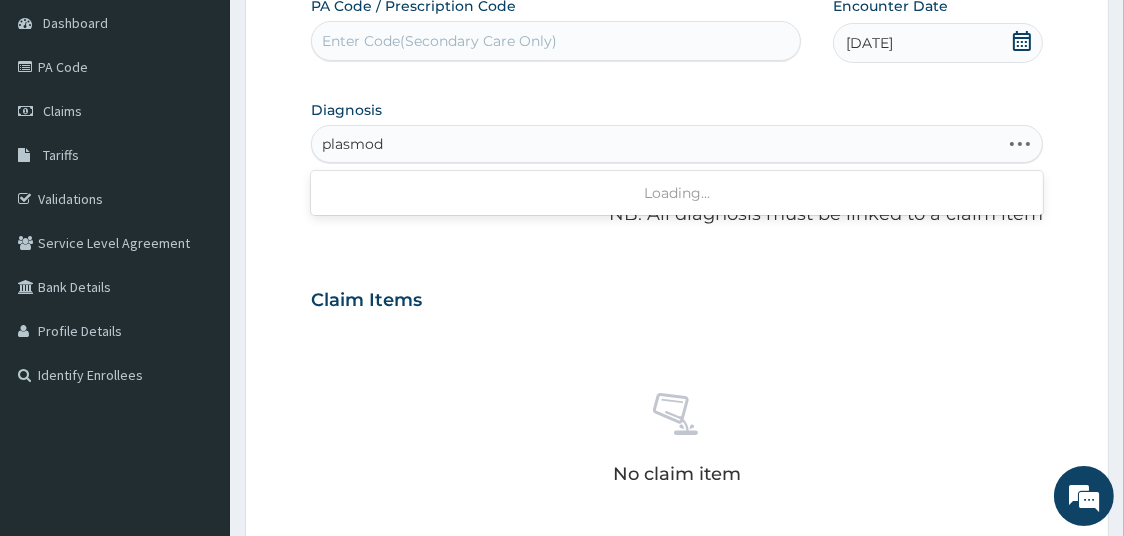 type on "plasmo" 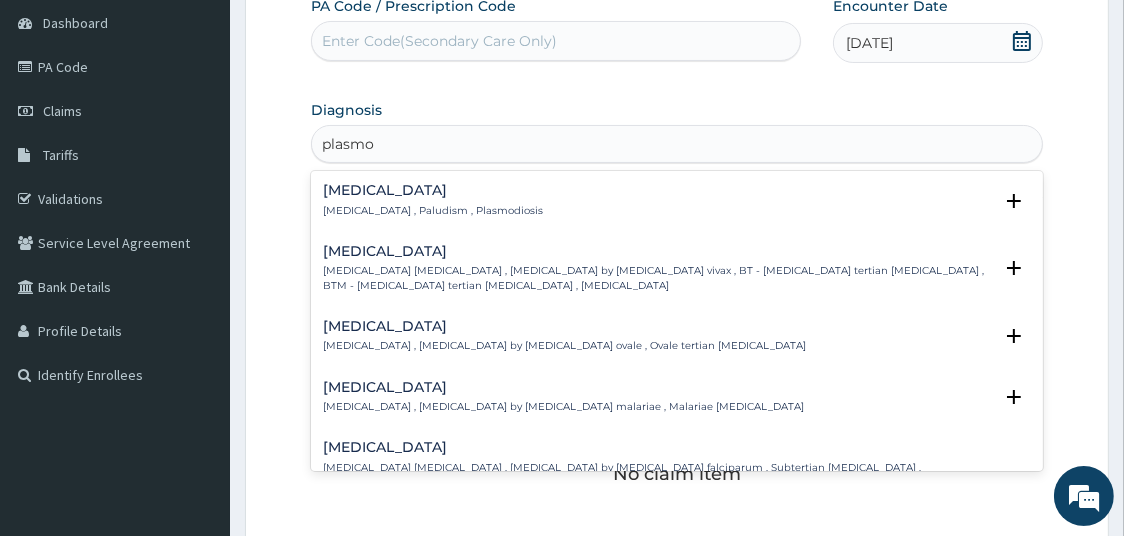 click on "Malaria , Paludism , Plasmodiosis" at bounding box center (433, 211) 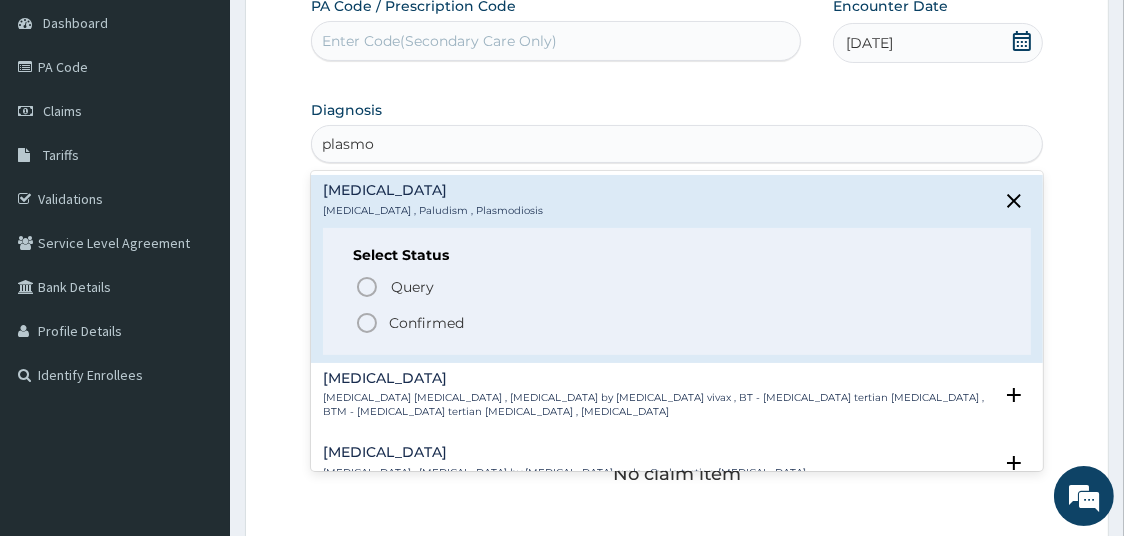 click 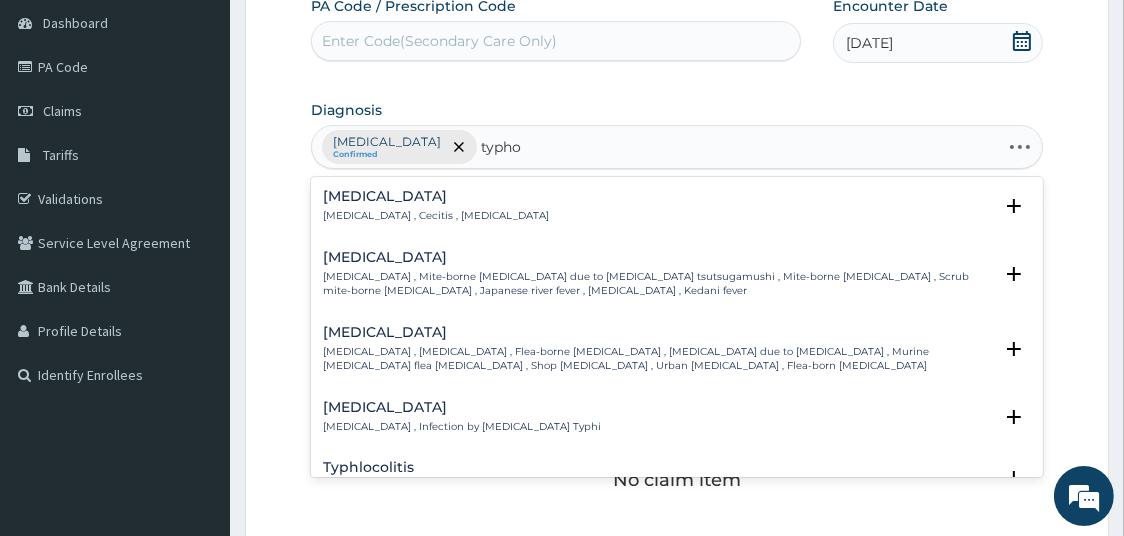 type on "typhoi" 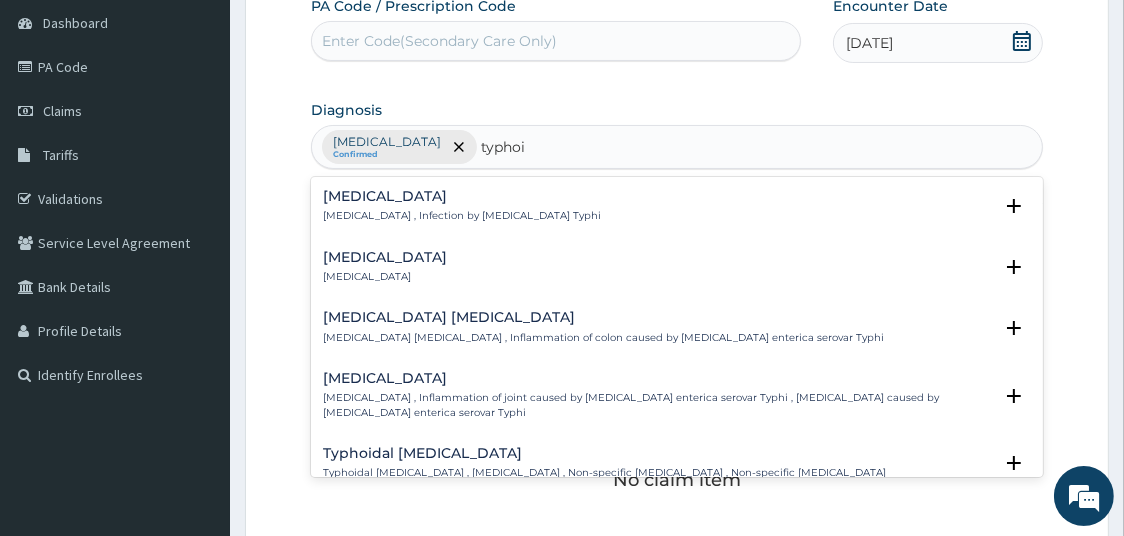 click on "Typhoid fever , Infection by Salmonella Typhi" at bounding box center [462, 216] 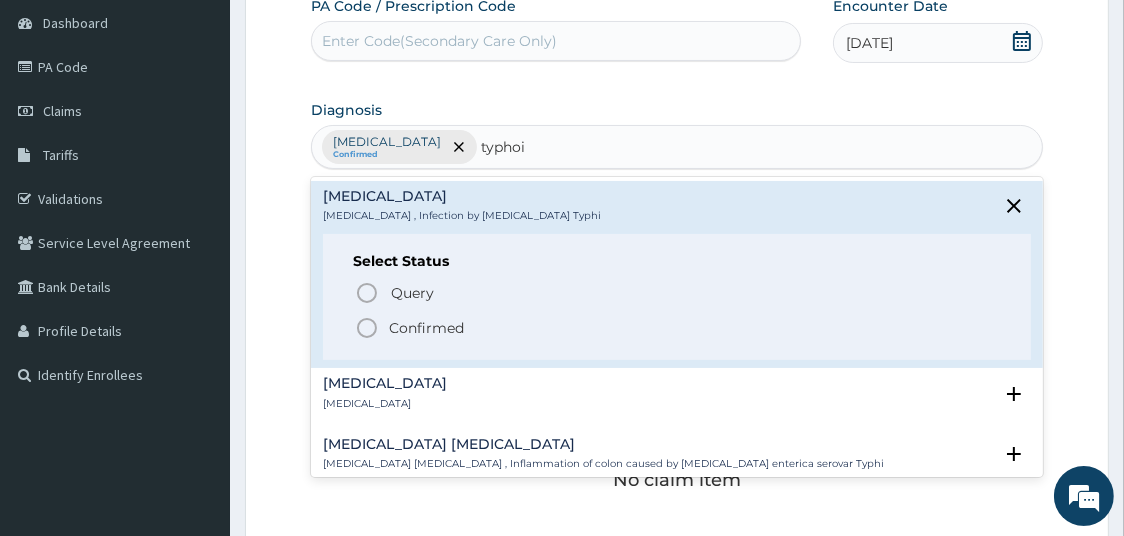 click 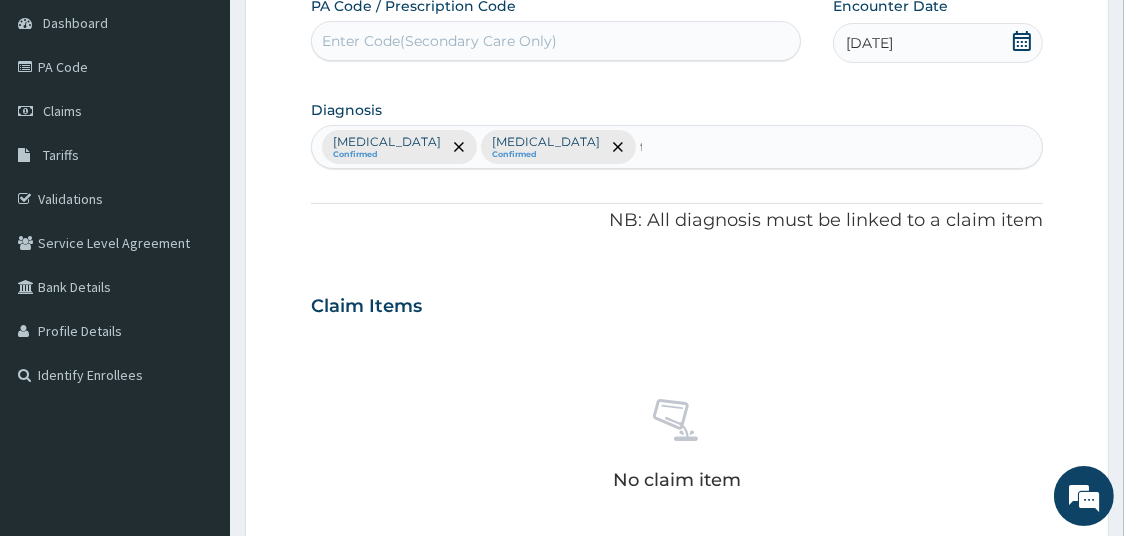 type 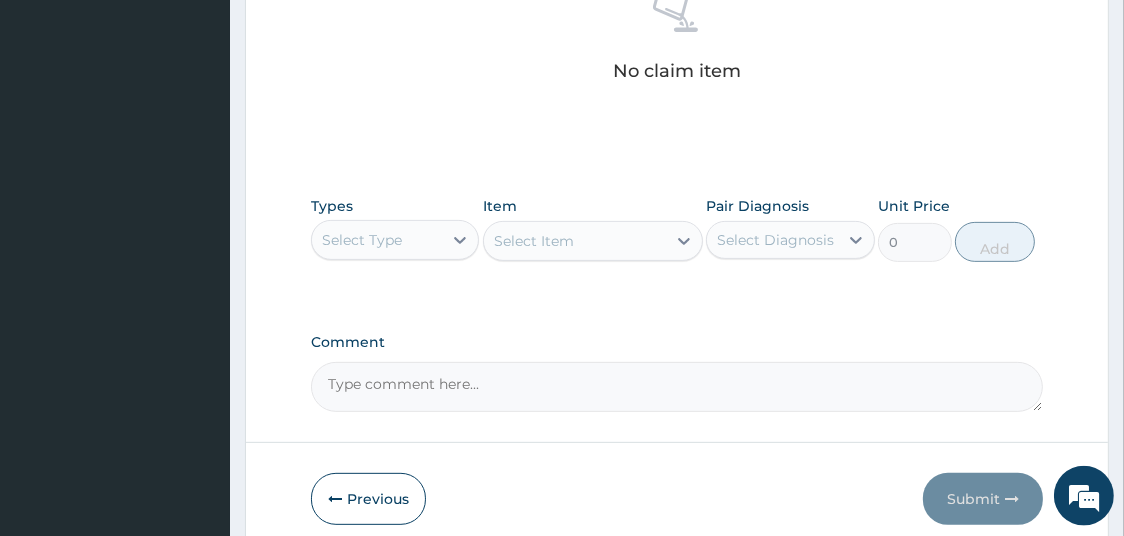 scroll, scrollTop: 606, scrollLeft: 0, axis: vertical 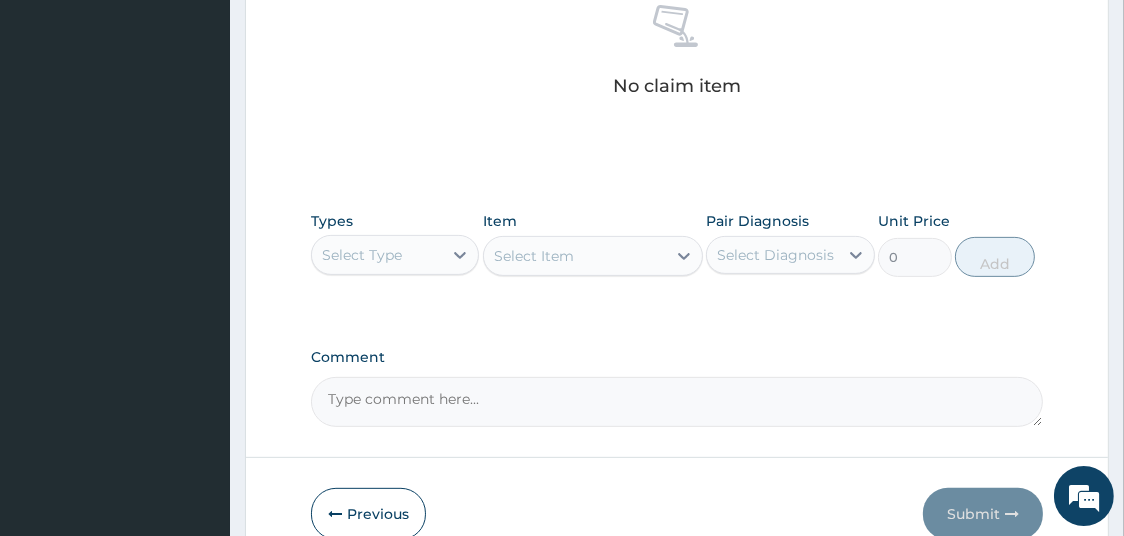 click on "Select Type" at bounding box center [377, 255] 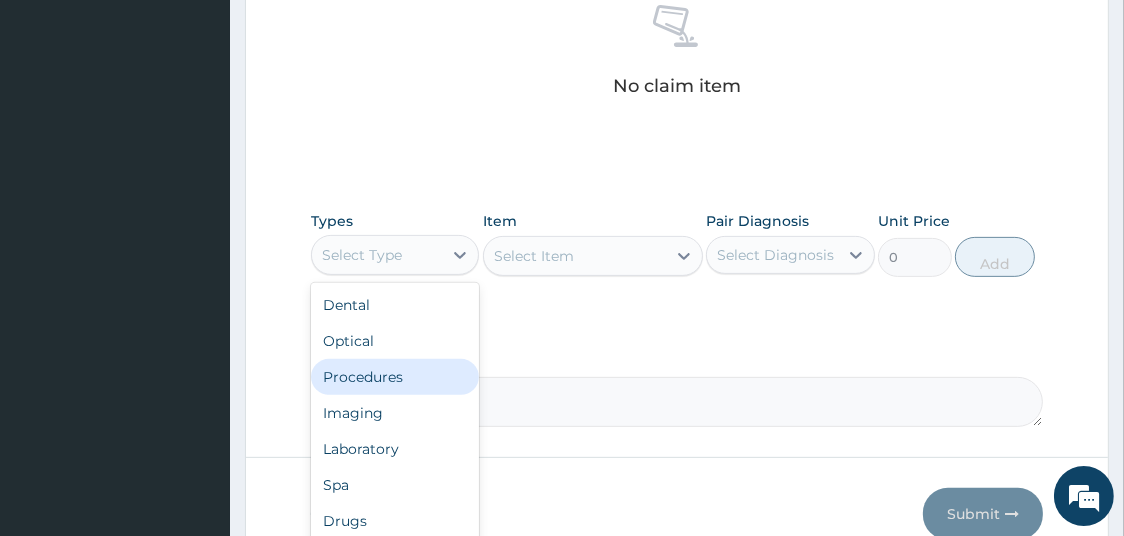 click on "Procedures" at bounding box center [395, 377] 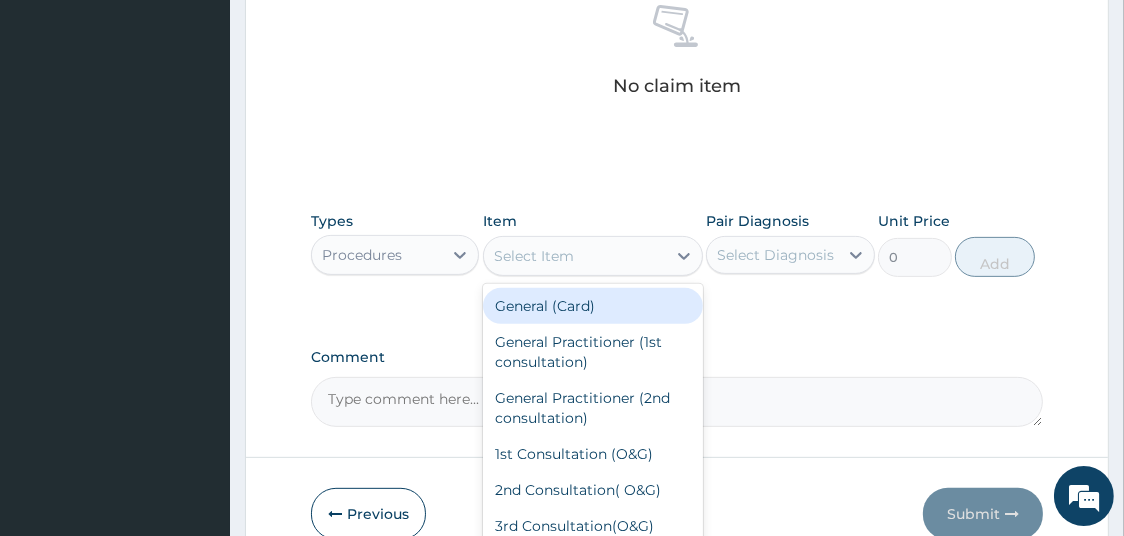 click on "Select Item" at bounding box center (575, 256) 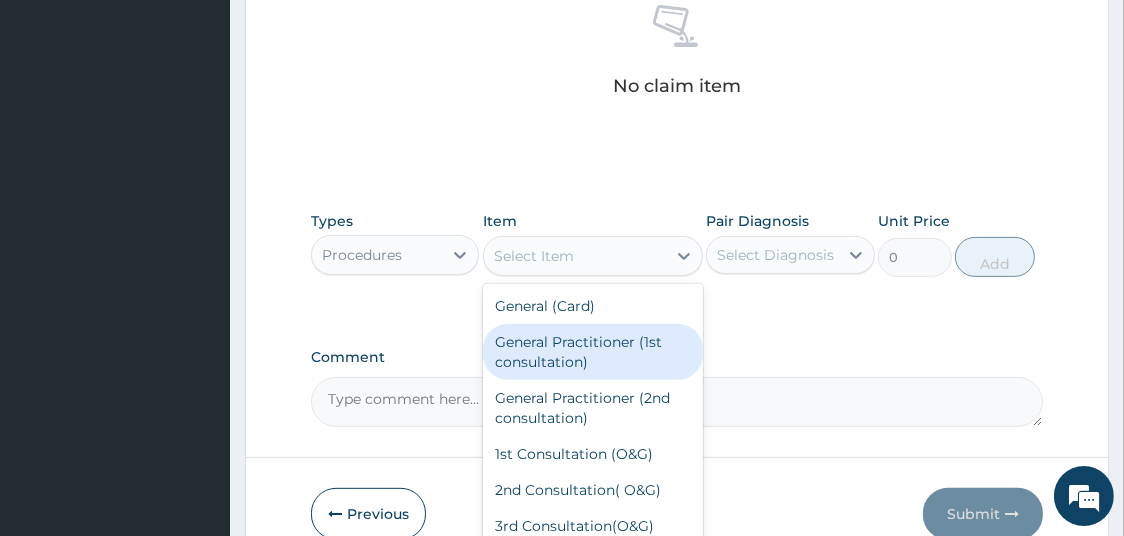 click on "General Practitioner (1st consultation)" at bounding box center [593, 352] 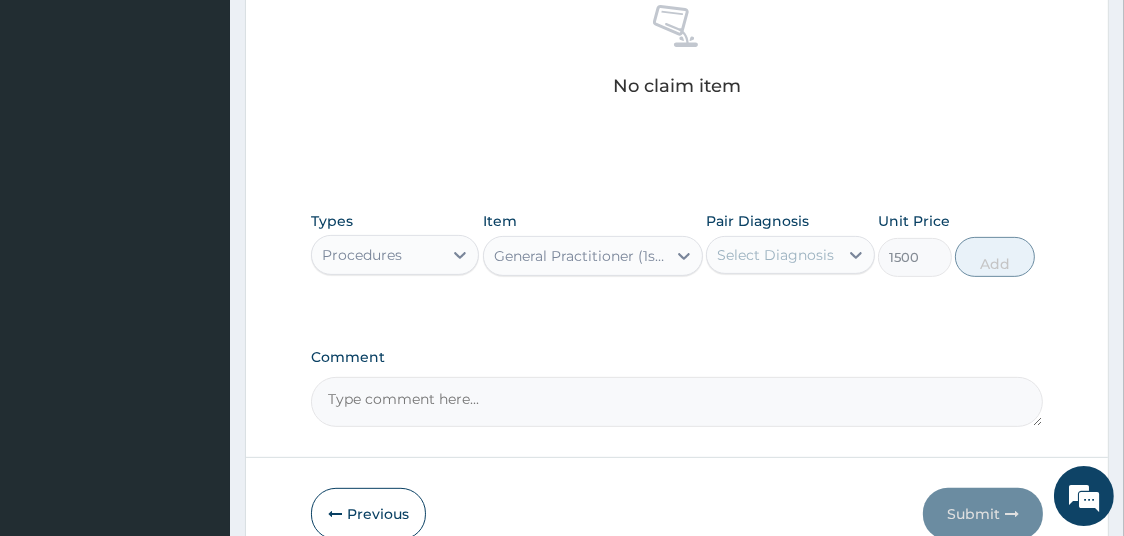 click on "Select Diagnosis" at bounding box center (775, 255) 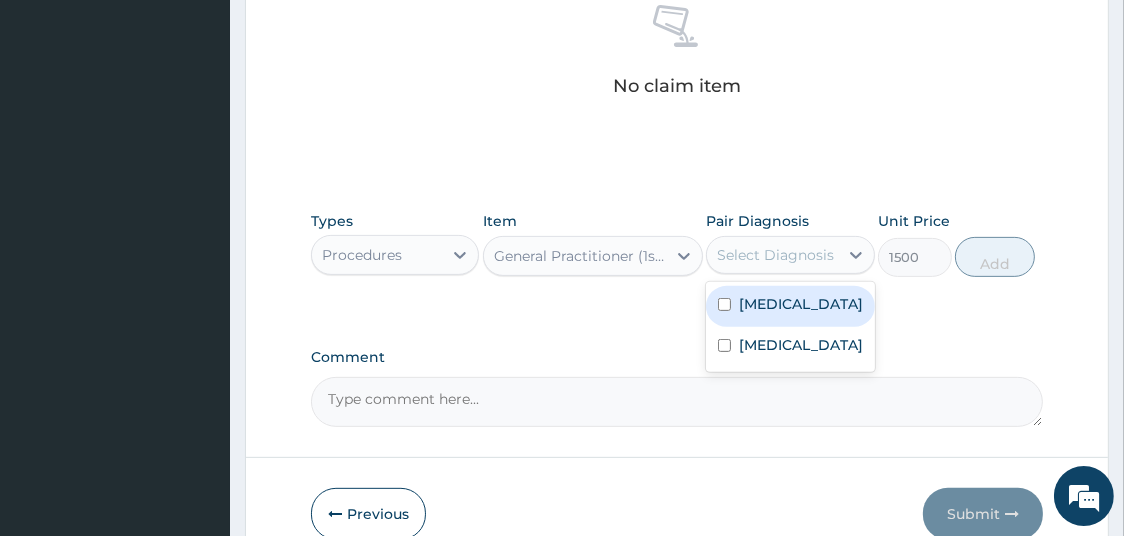 click on "[MEDICAL_DATA]" at bounding box center (801, 304) 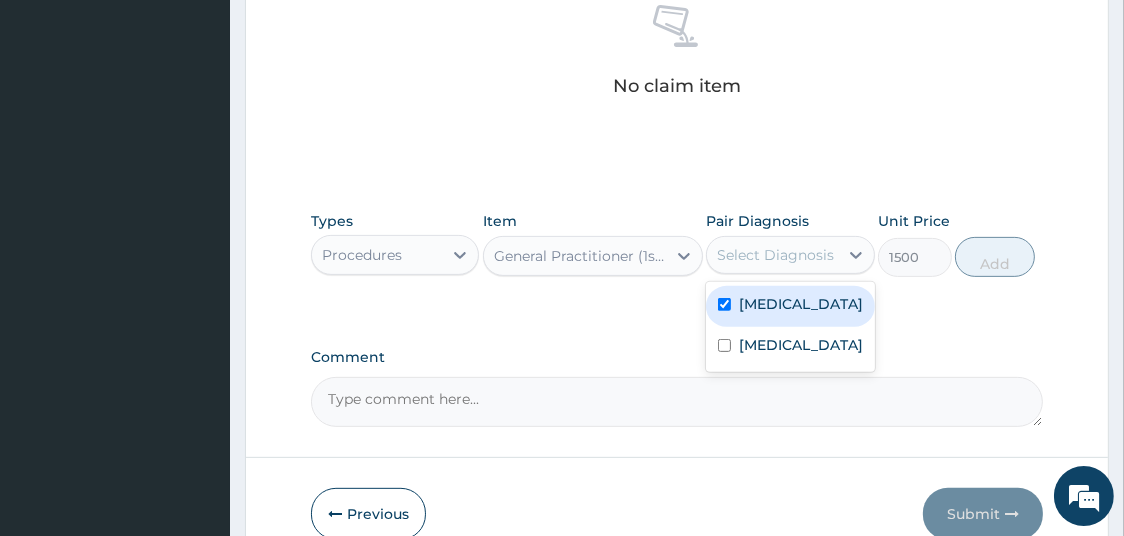 checkbox on "true" 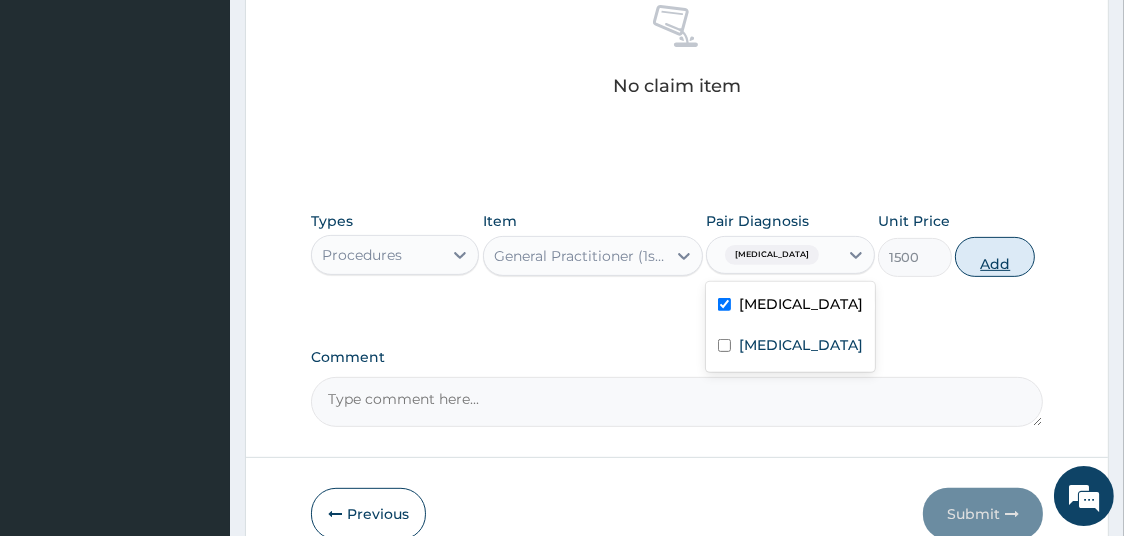 click on "Add" at bounding box center (995, 257) 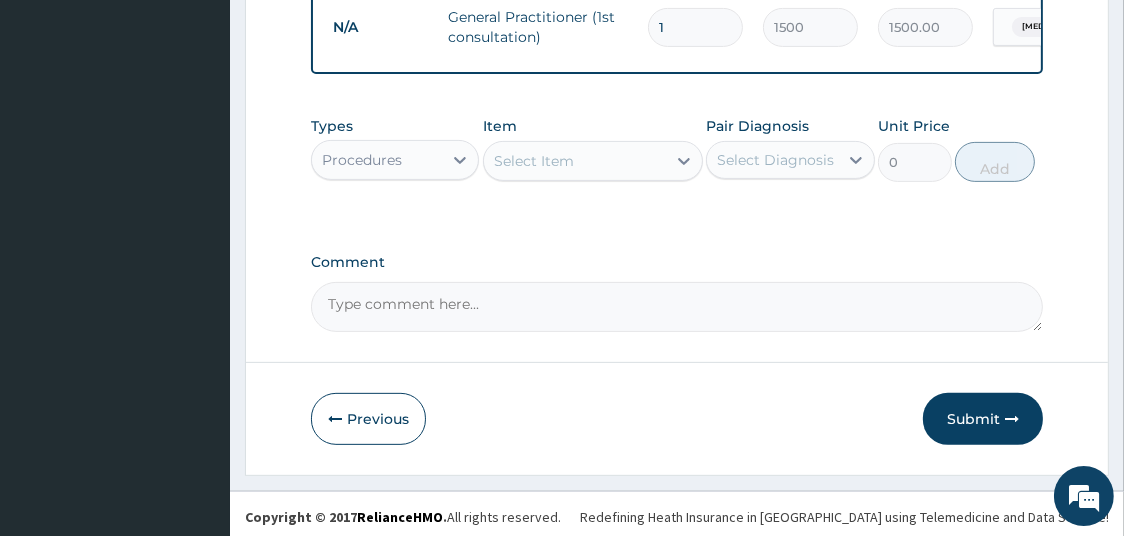 click on "Procedures" at bounding box center [377, 160] 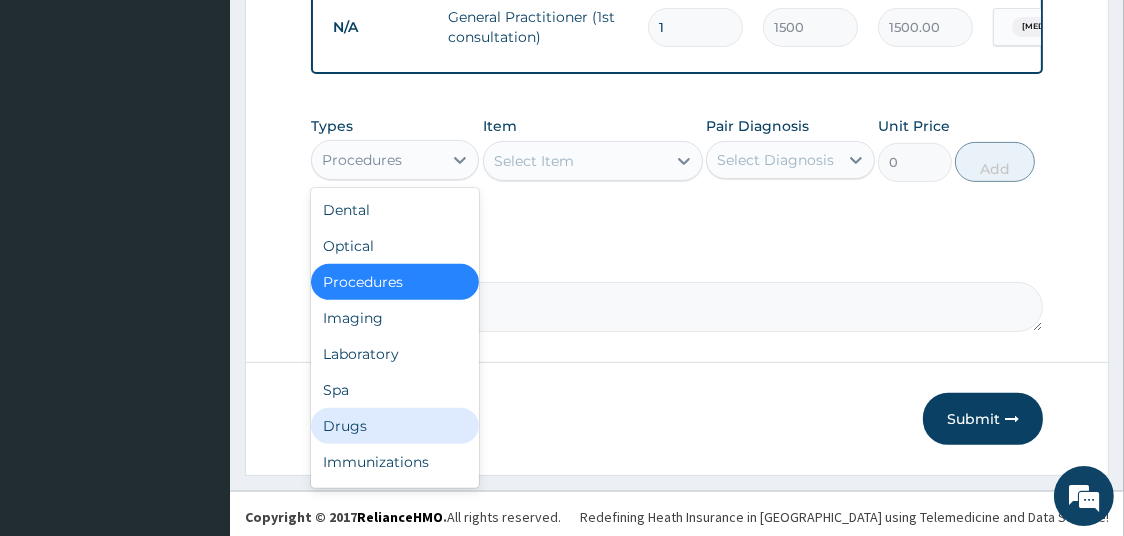 click on "Drugs" at bounding box center [395, 426] 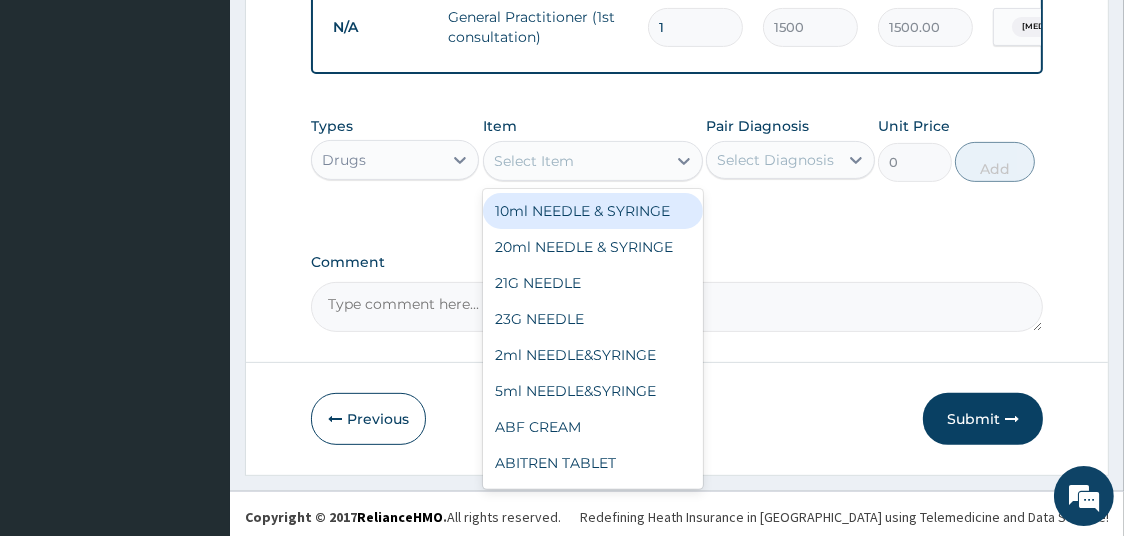 click on "Select Item" at bounding box center [575, 161] 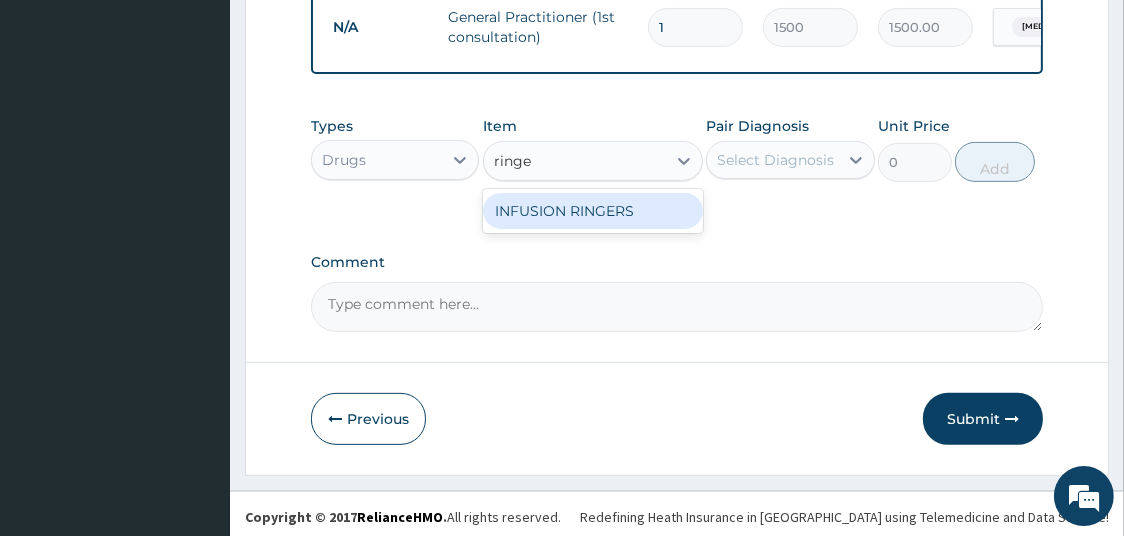 type on "ringer" 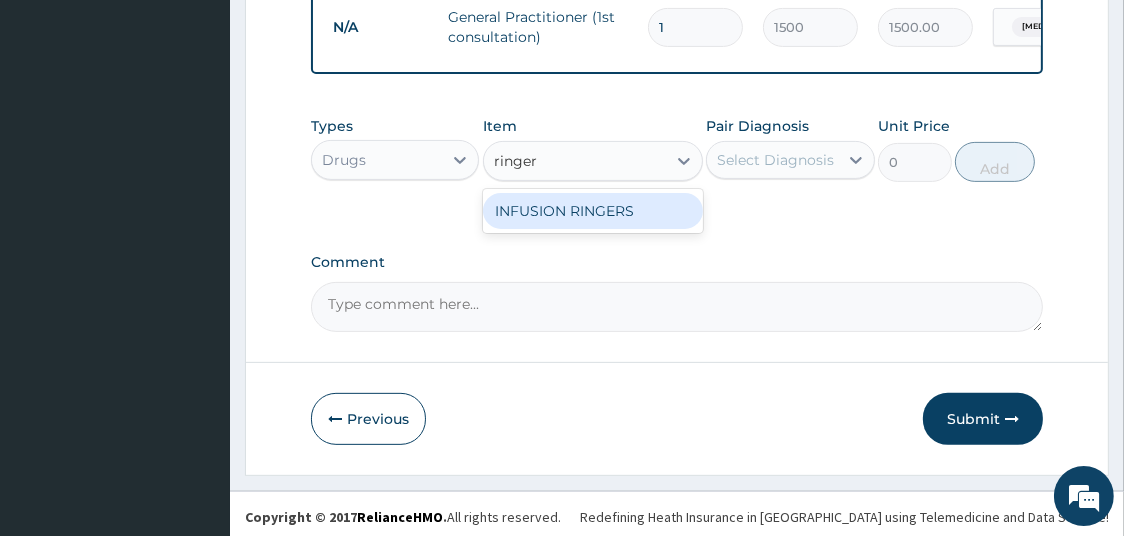 click on "INFUSION RINGERS" at bounding box center (593, 211) 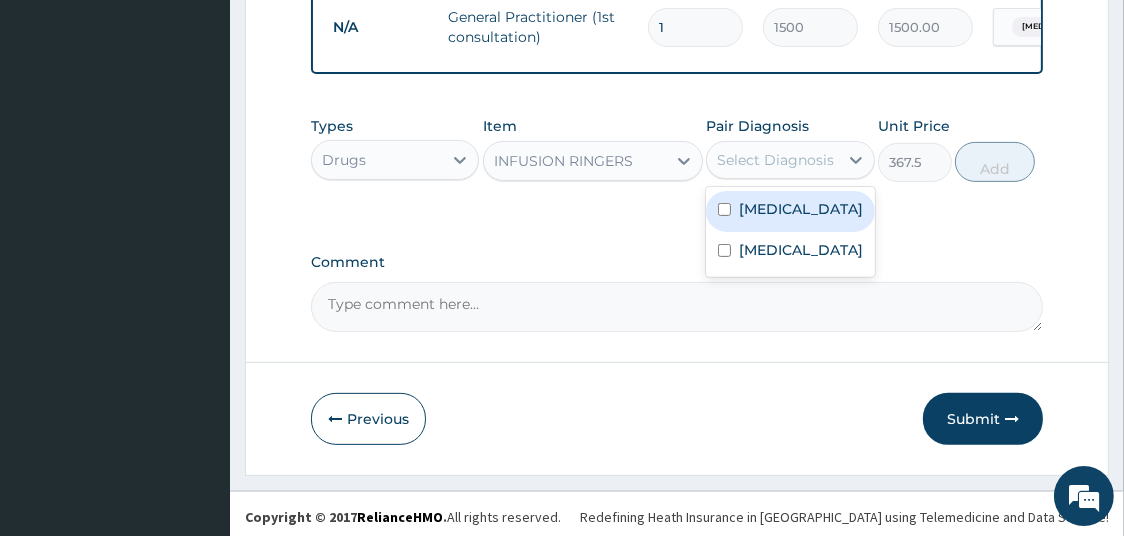 click on "Select Diagnosis" at bounding box center [775, 160] 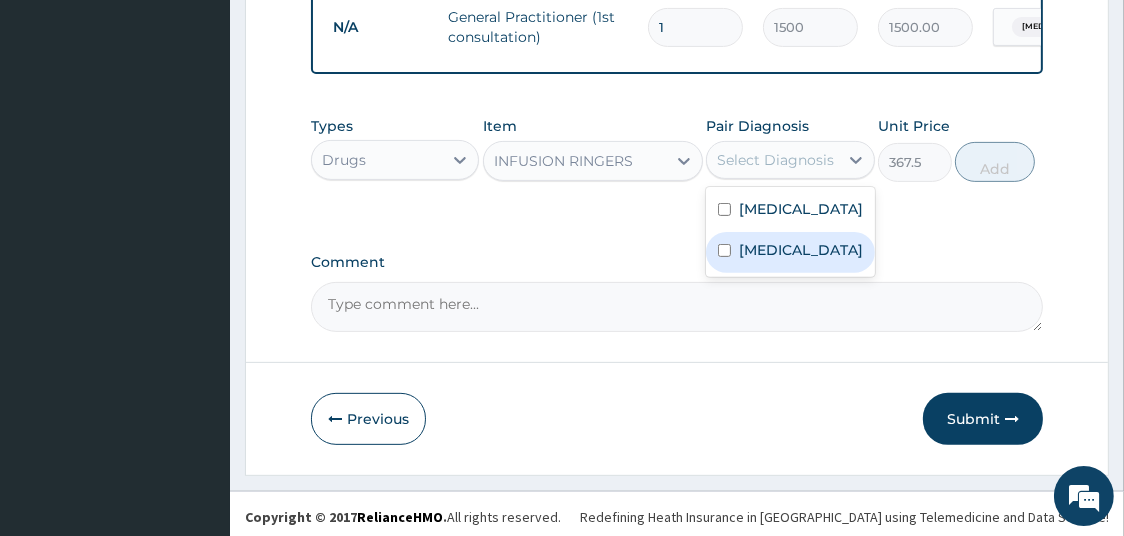 click on "Typhoid fever" at bounding box center [790, 252] 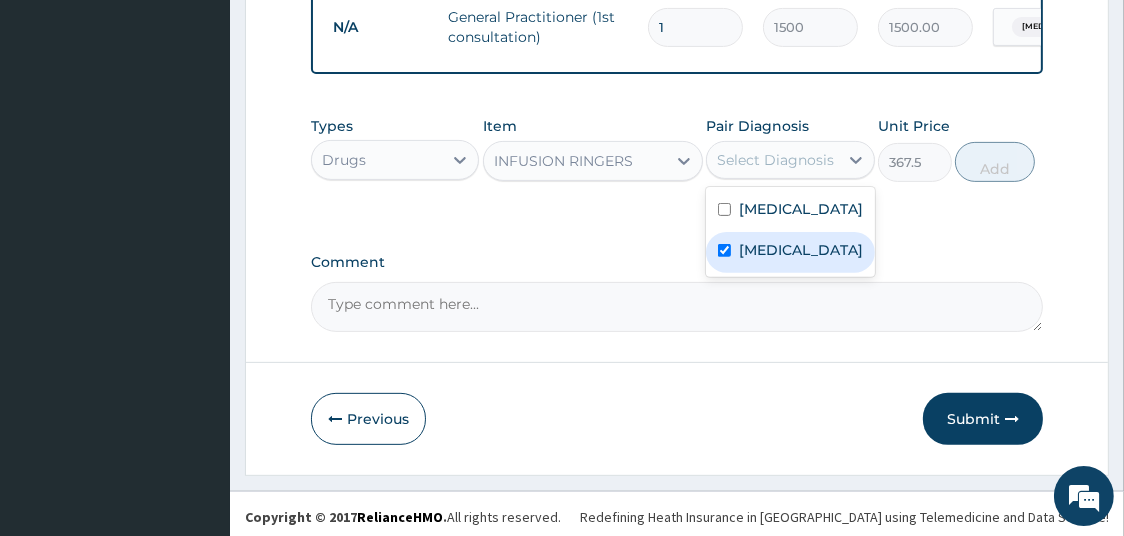 checkbox on "true" 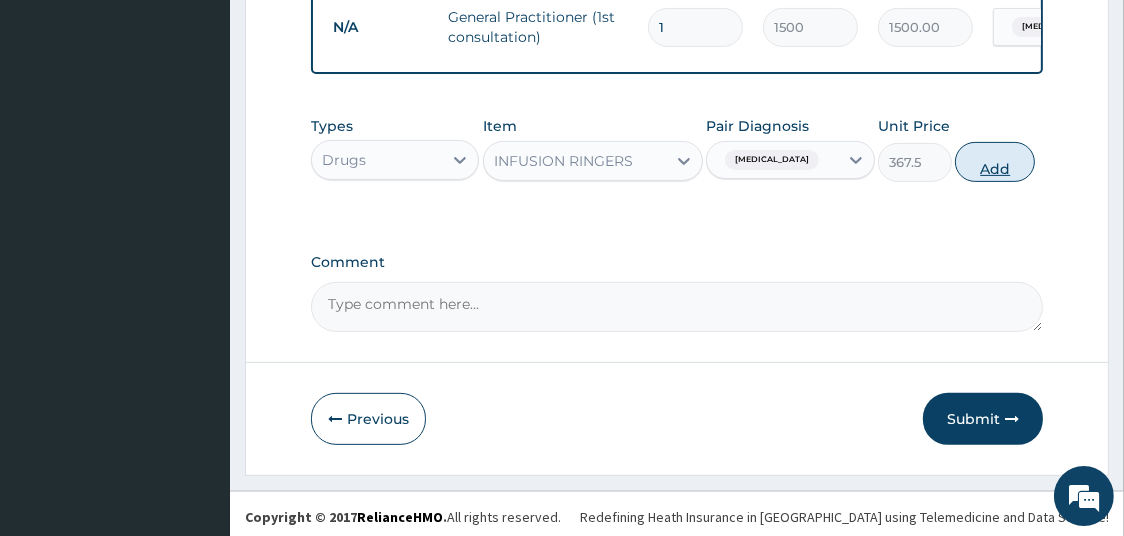 click on "Add" at bounding box center (995, 162) 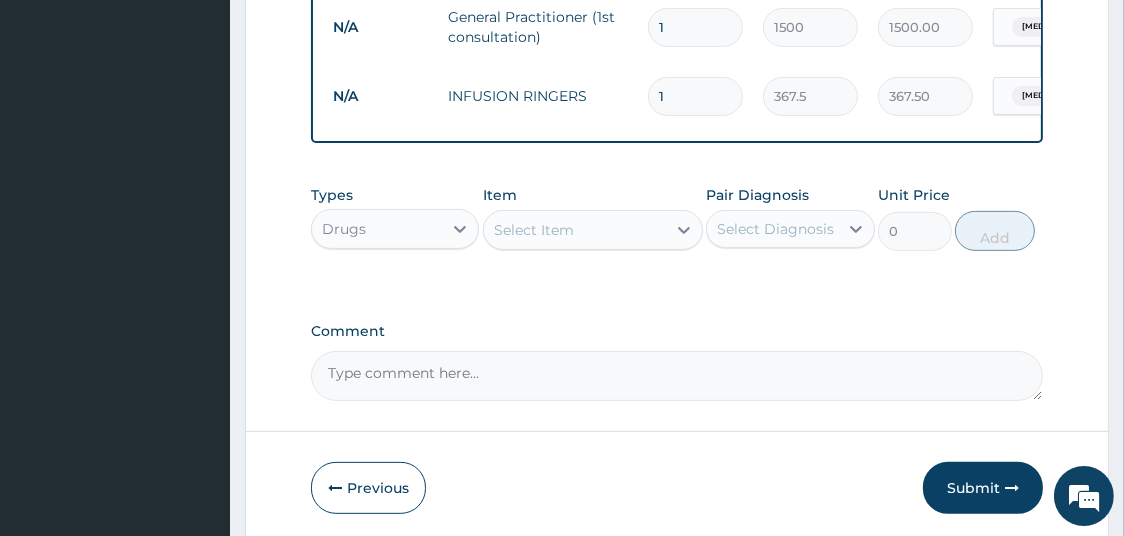 click on "Select Item" at bounding box center (575, 230) 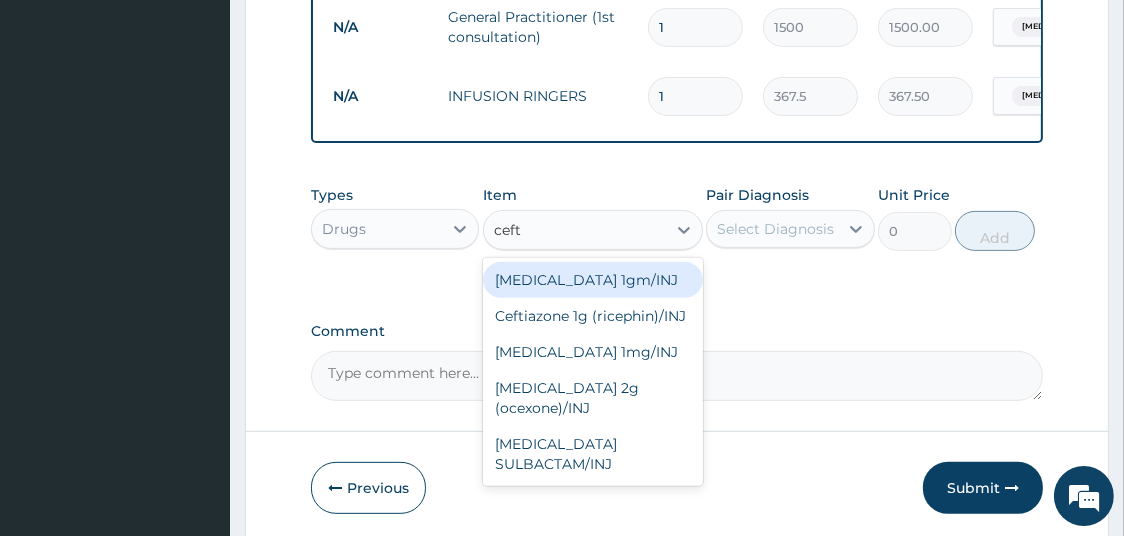 type on "ceftr" 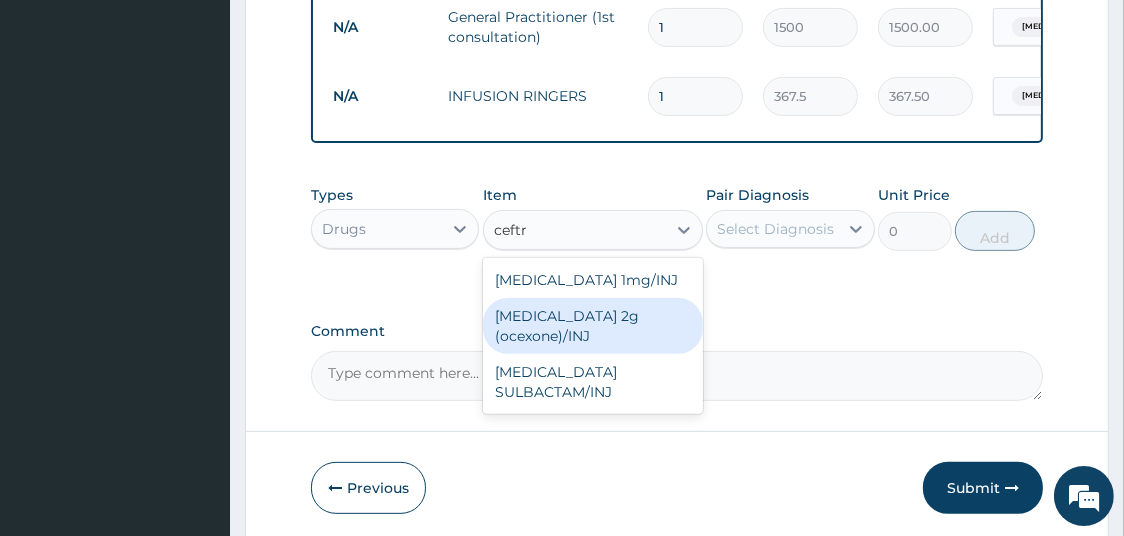 click on "Ceftriaxone 2g (ocexone)/INJ" at bounding box center (593, 326) 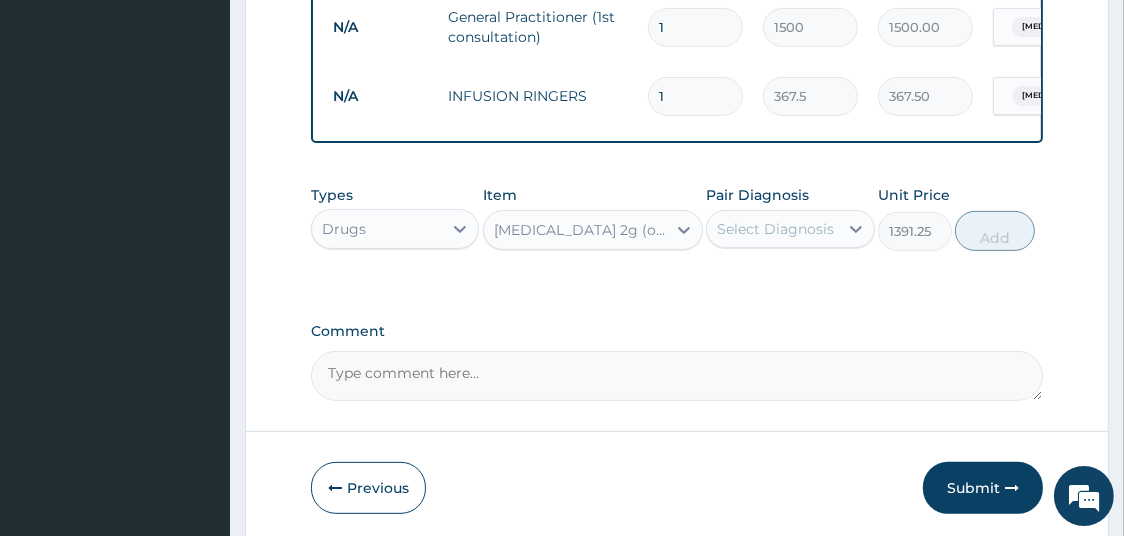 click on "Select Diagnosis" at bounding box center (775, 229) 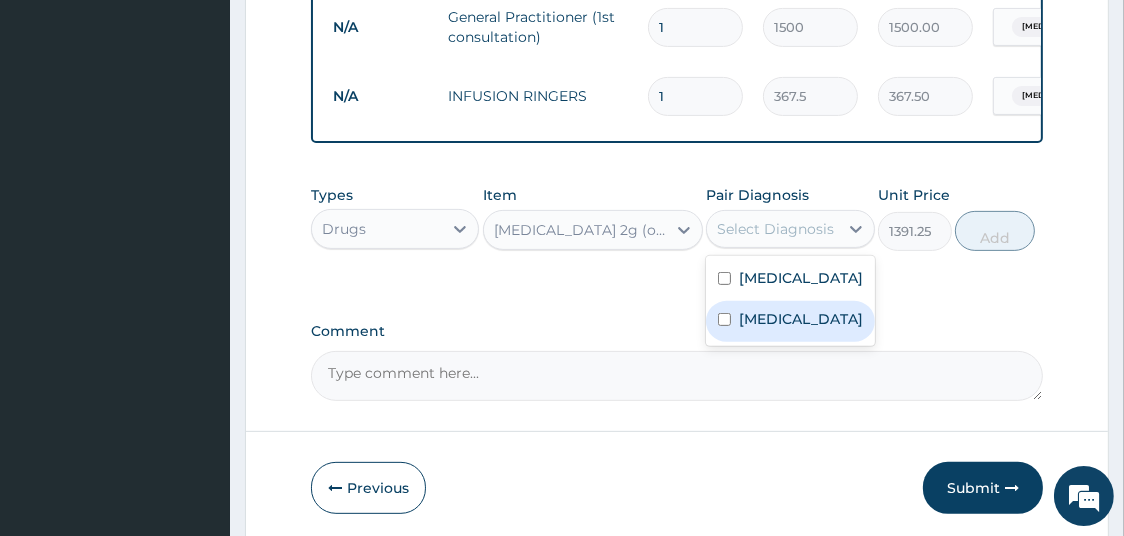 click on "Typhoid fever" at bounding box center [801, 319] 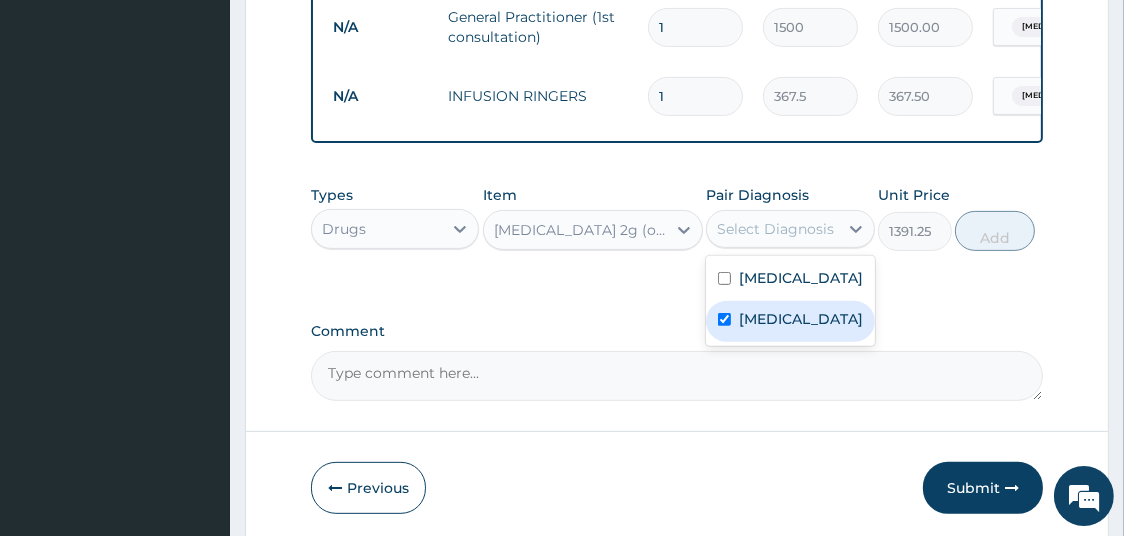 checkbox on "true" 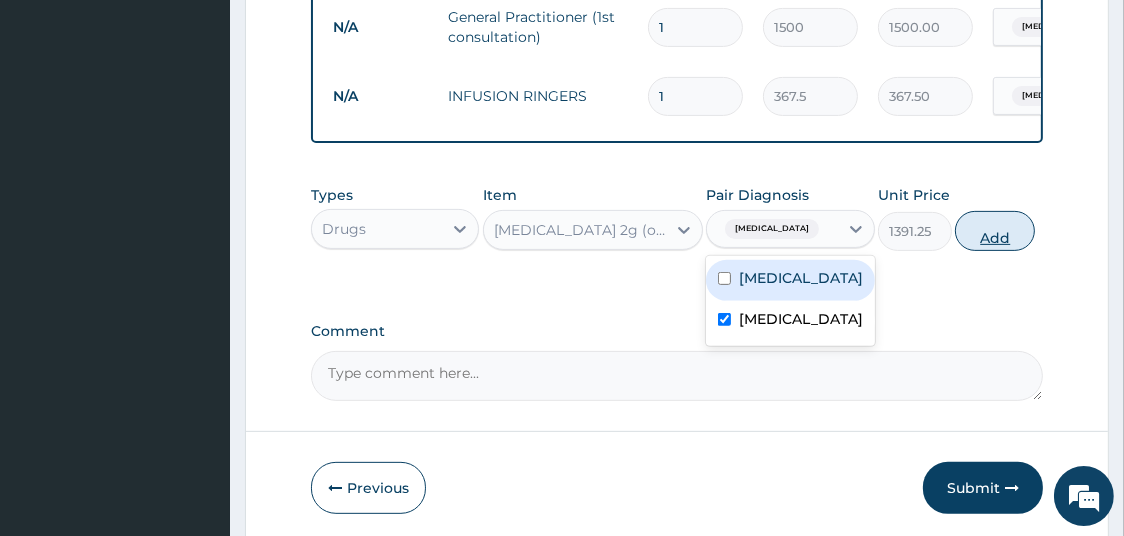 click on "Add" at bounding box center (995, 231) 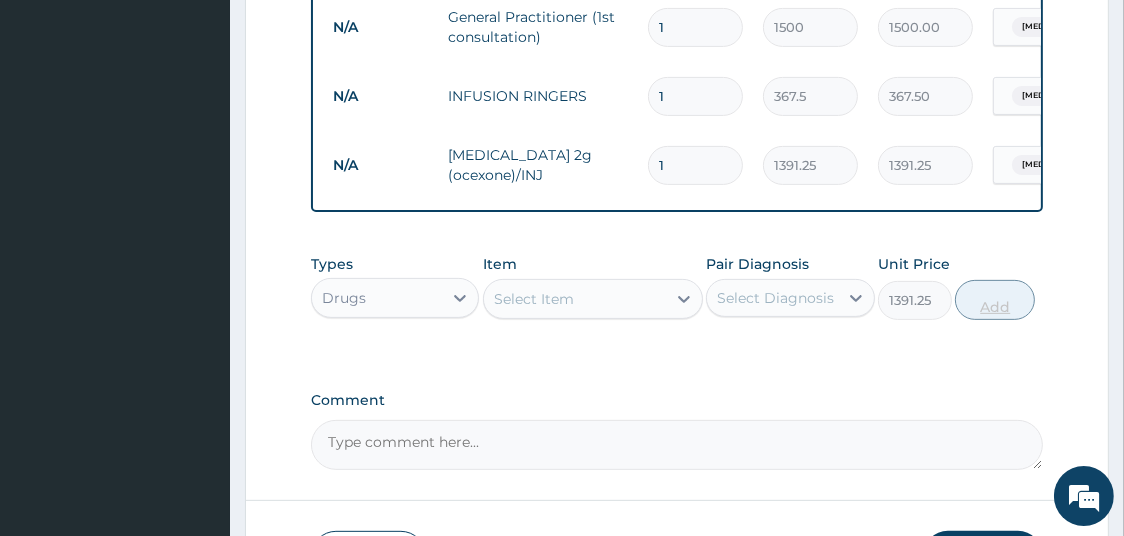 type on "0" 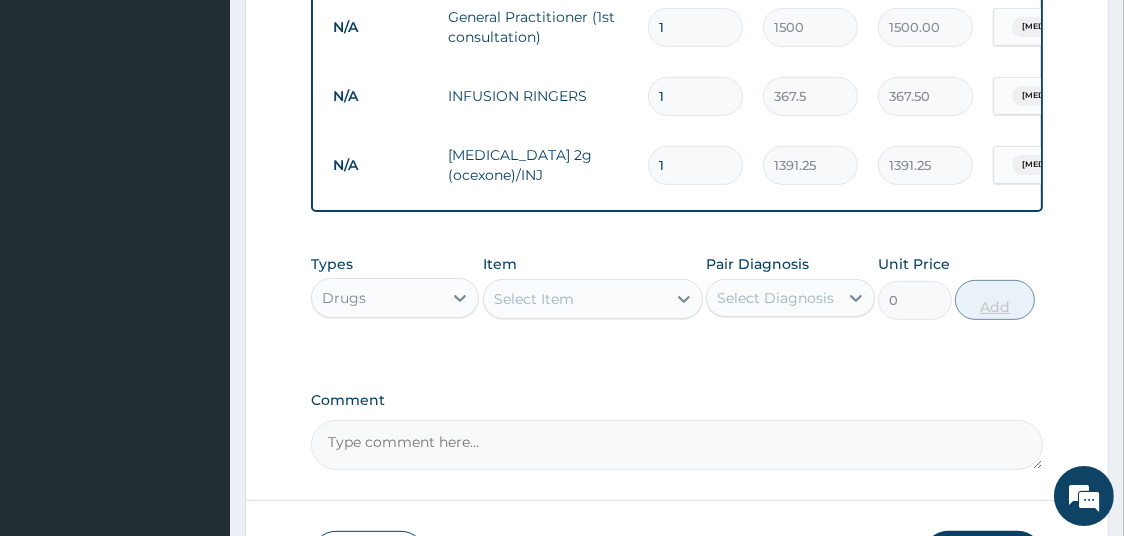 type 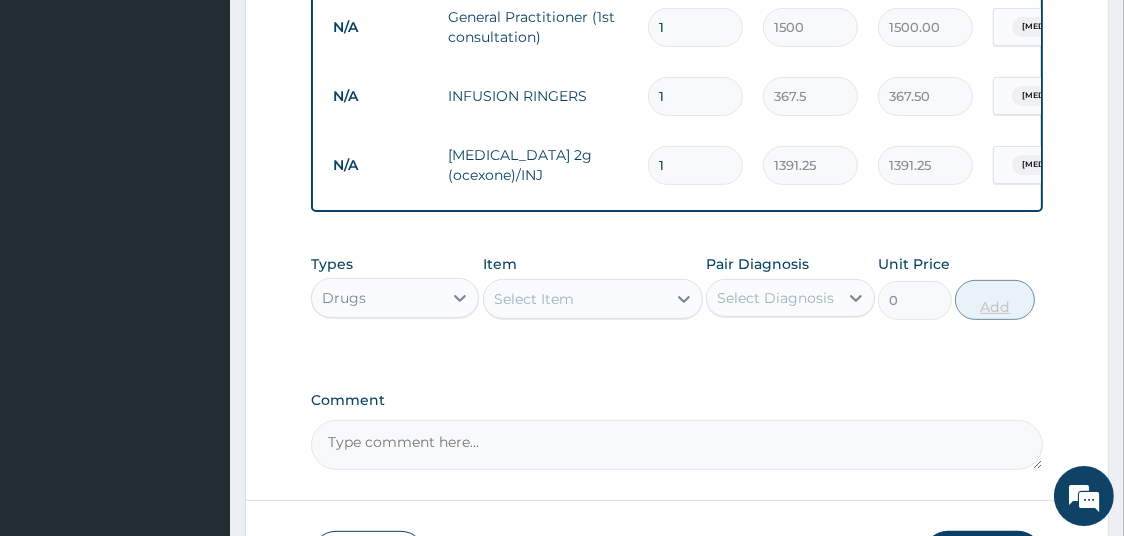 type on "0.00" 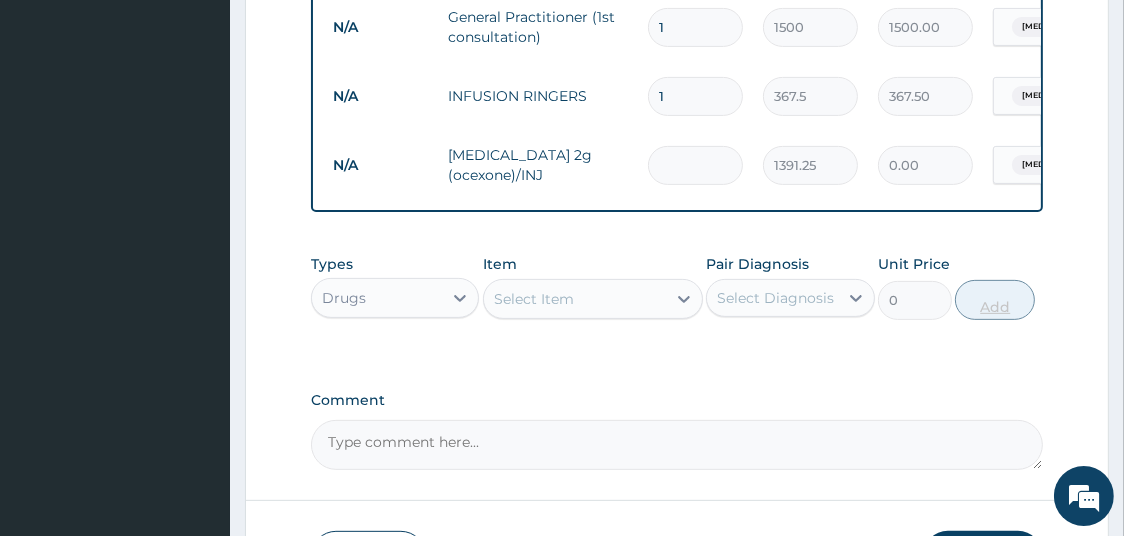 type on "2" 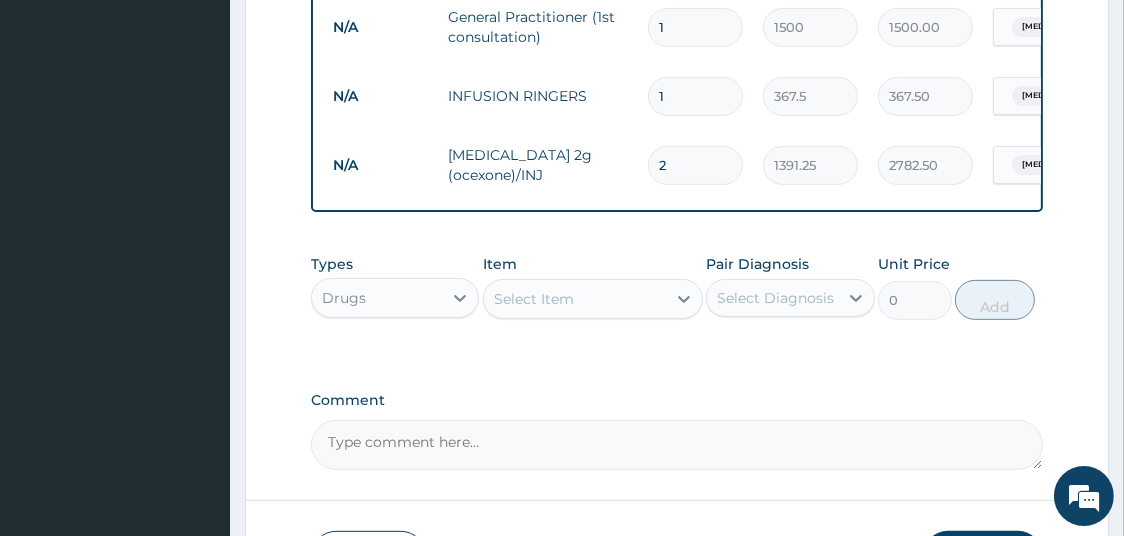 type on "2" 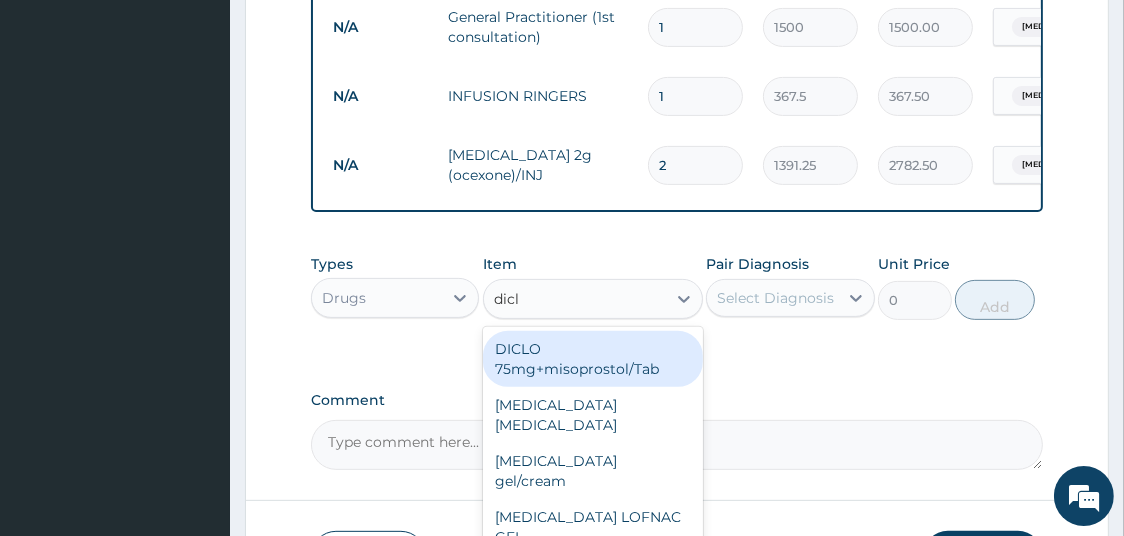 type on "diclo" 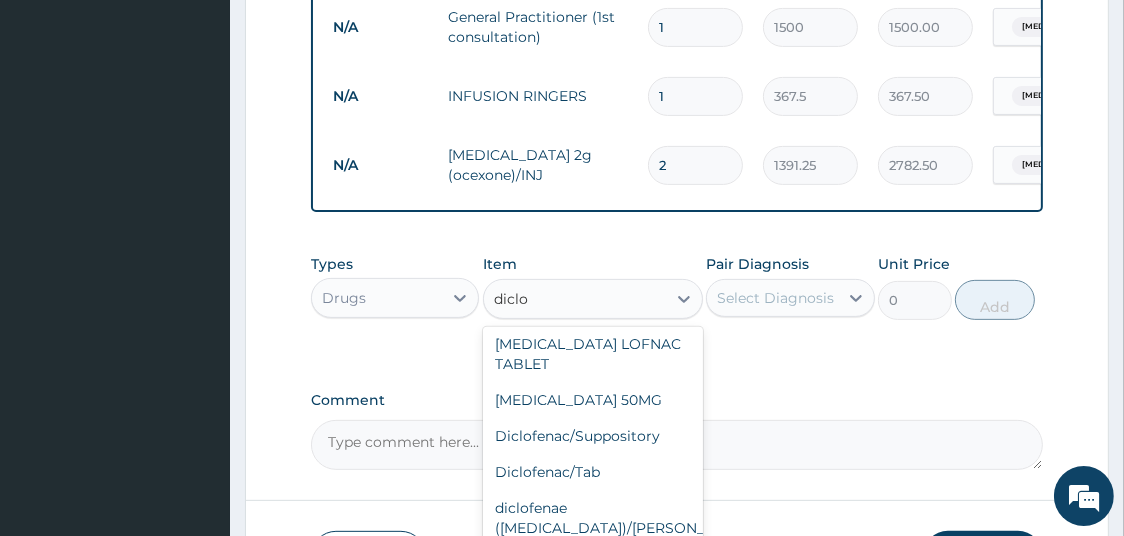 scroll, scrollTop: 343, scrollLeft: 0, axis: vertical 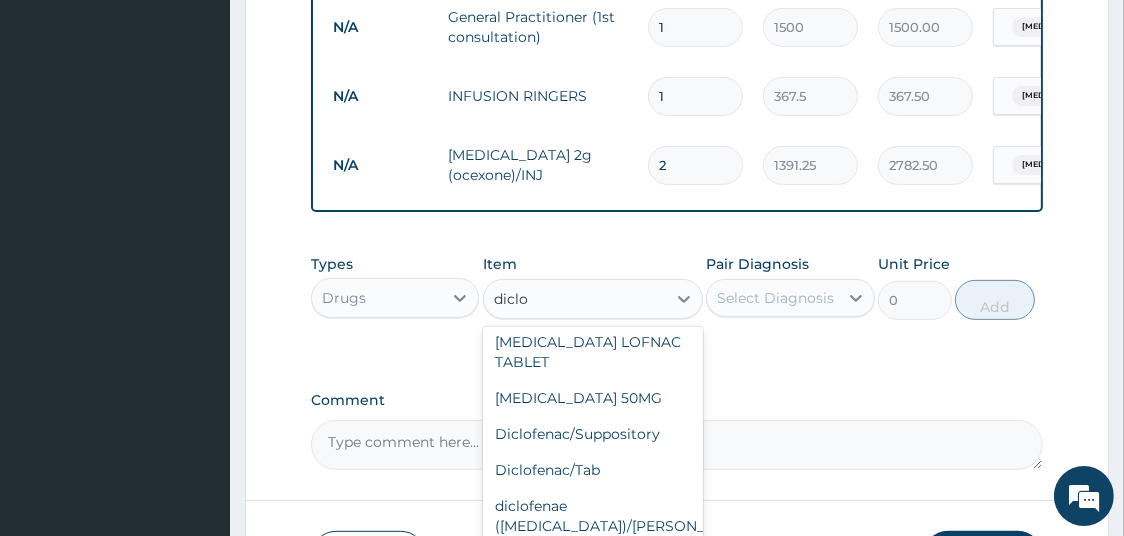 click on "Diclofenae 75mg/INJ" at bounding box center [593, 562] 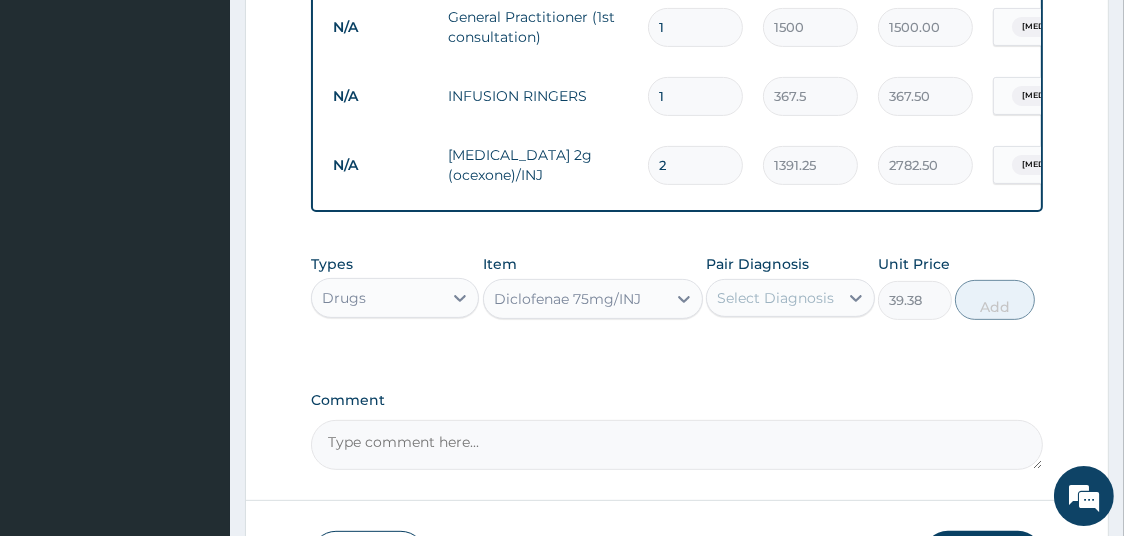 click on "Diclofenae 75mg/INJ" at bounding box center (575, 299) 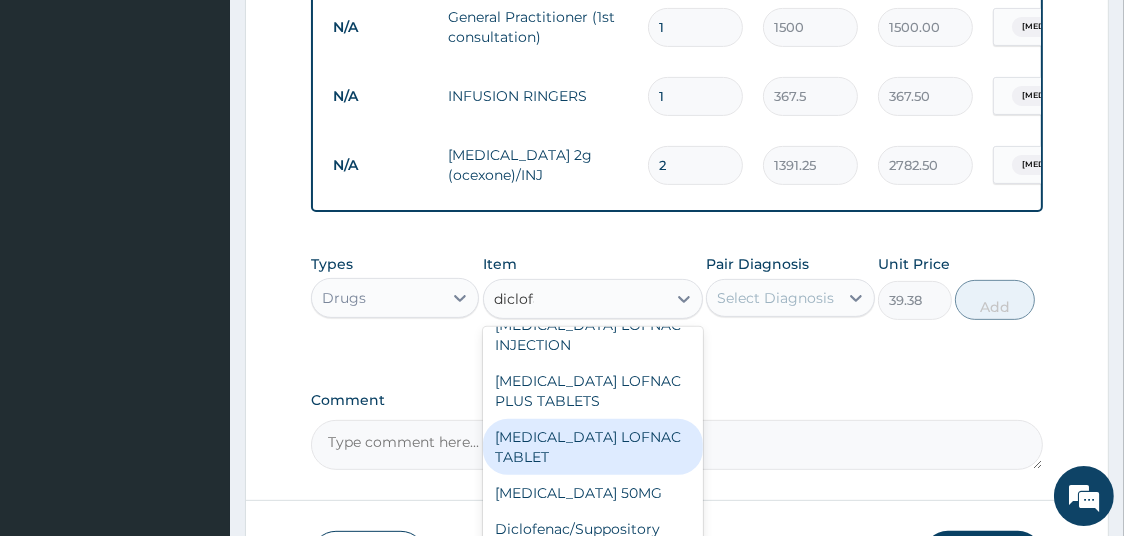 scroll, scrollTop: 0, scrollLeft: 0, axis: both 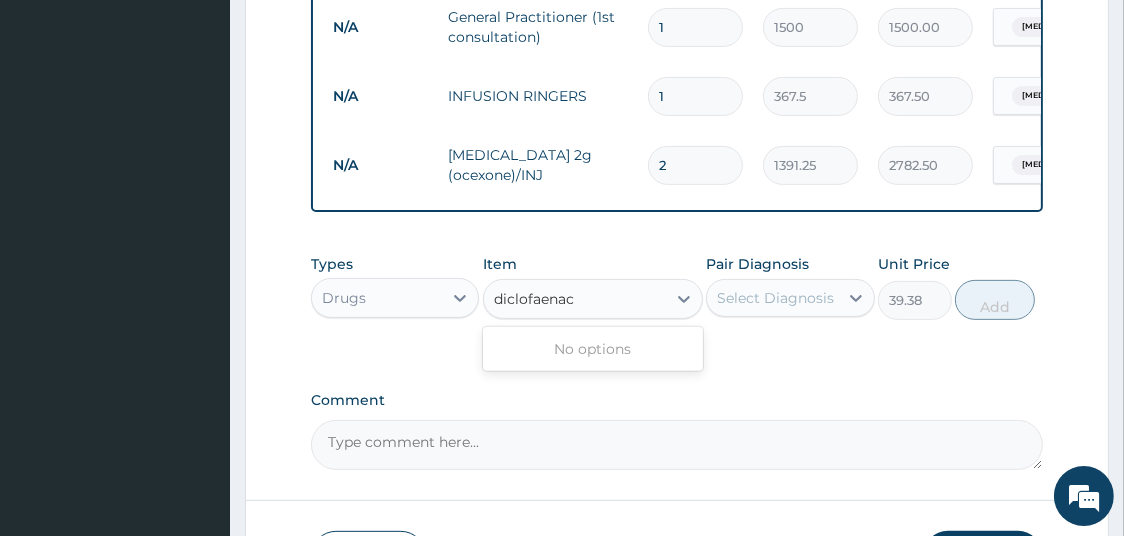 type on "diclofenac" 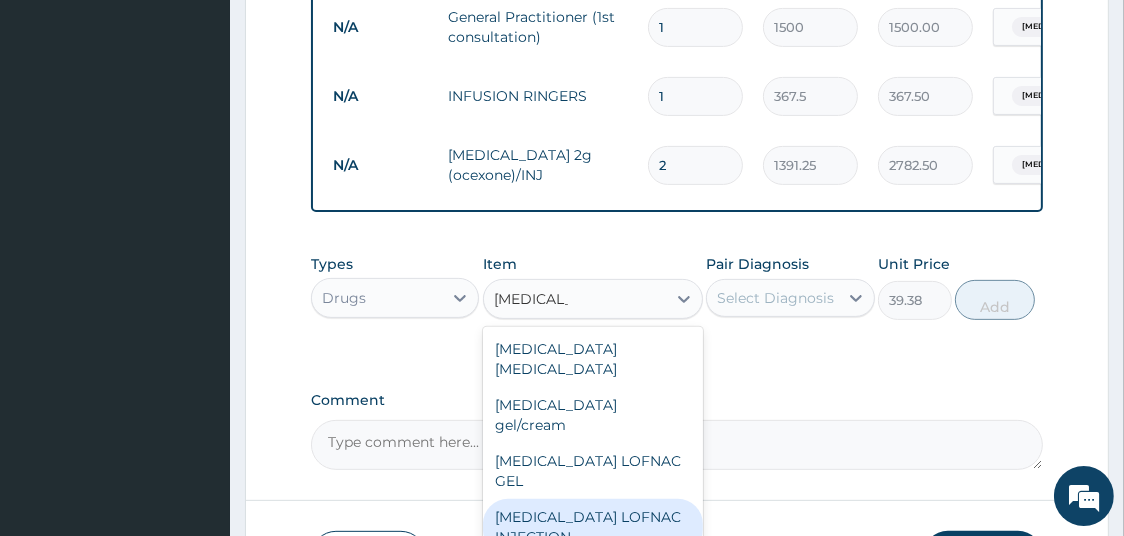 click on "Diclofenac LOFNAC INJECTION" at bounding box center (593, 527) 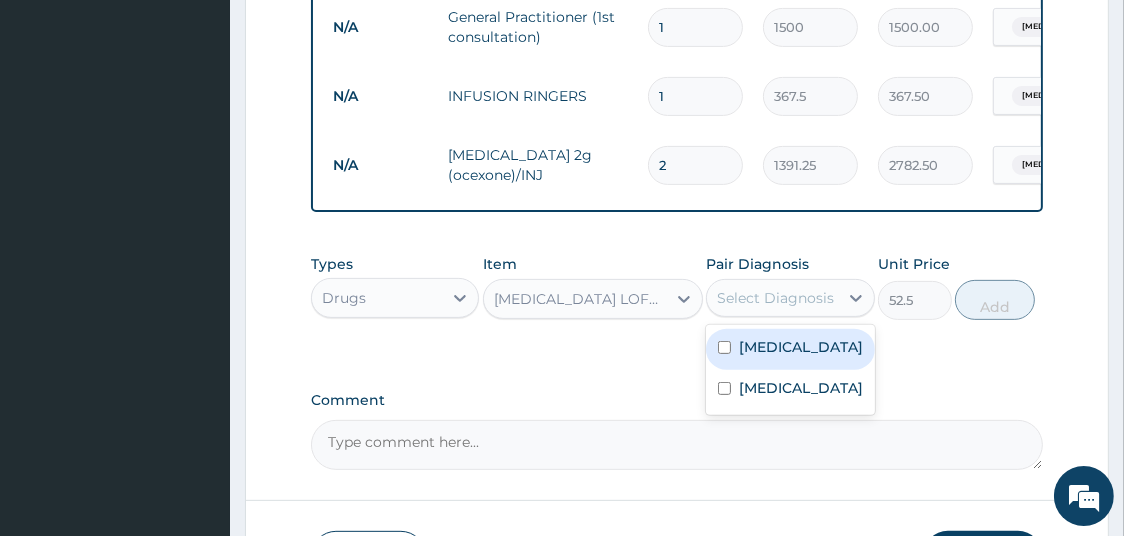 click on "Select Diagnosis" at bounding box center [775, 298] 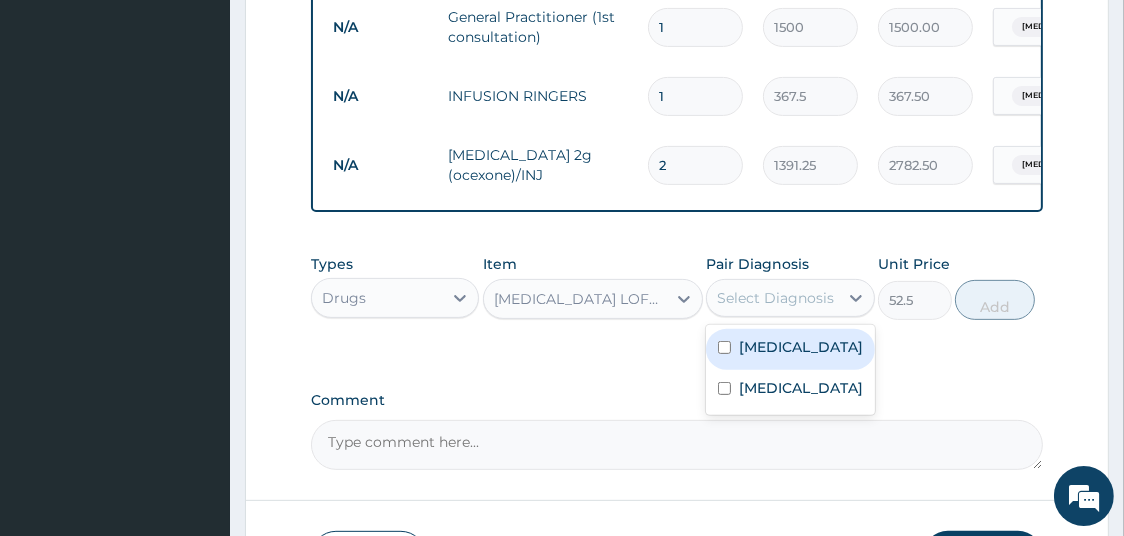 click on "[MEDICAL_DATA]" at bounding box center [801, 347] 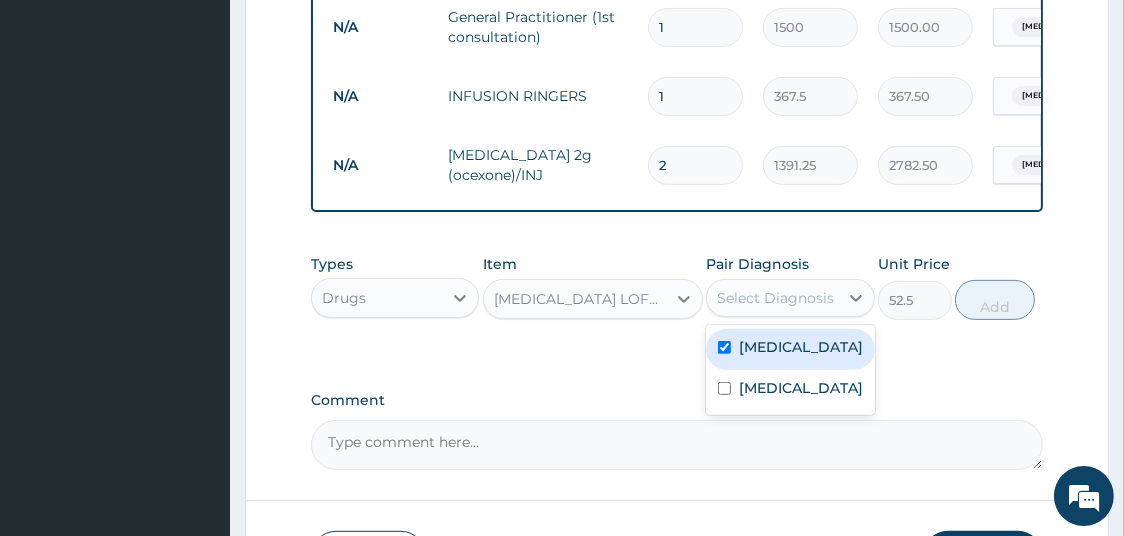 checkbox on "true" 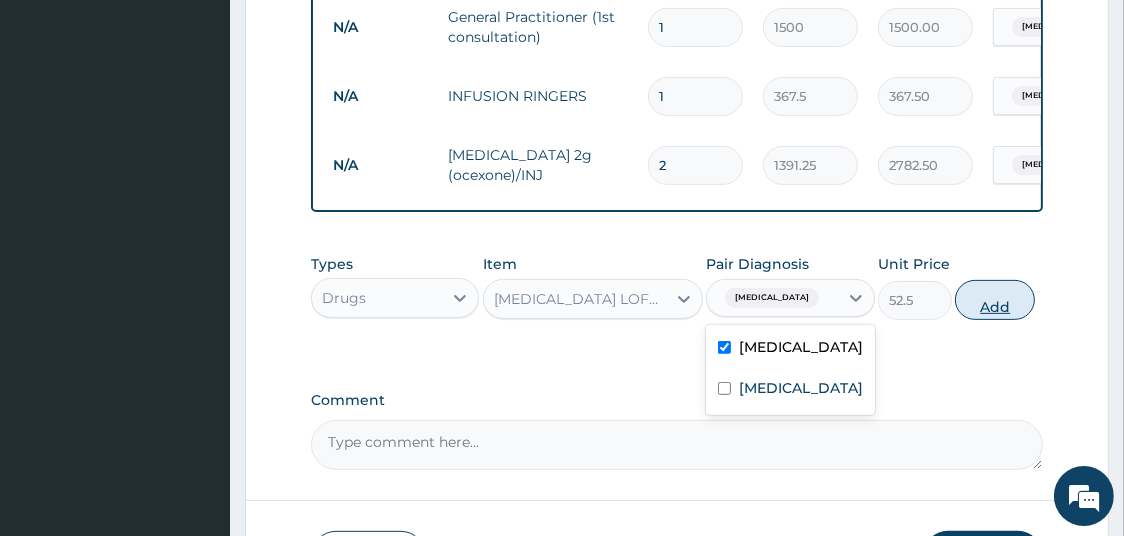 click on "Add" at bounding box center (995, 300) 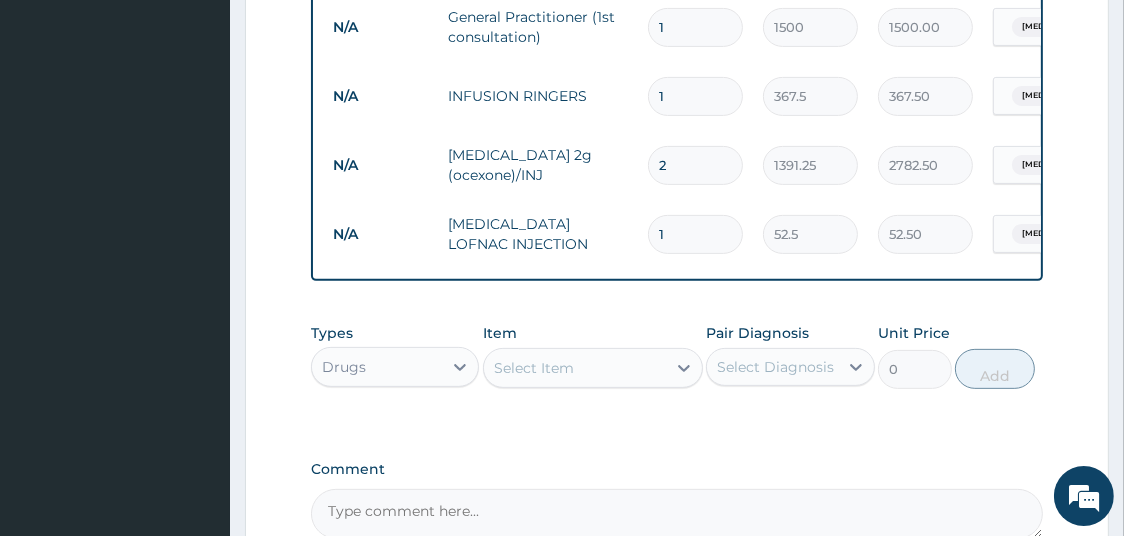 click on "Select Item" at bounding box center (575, 368) 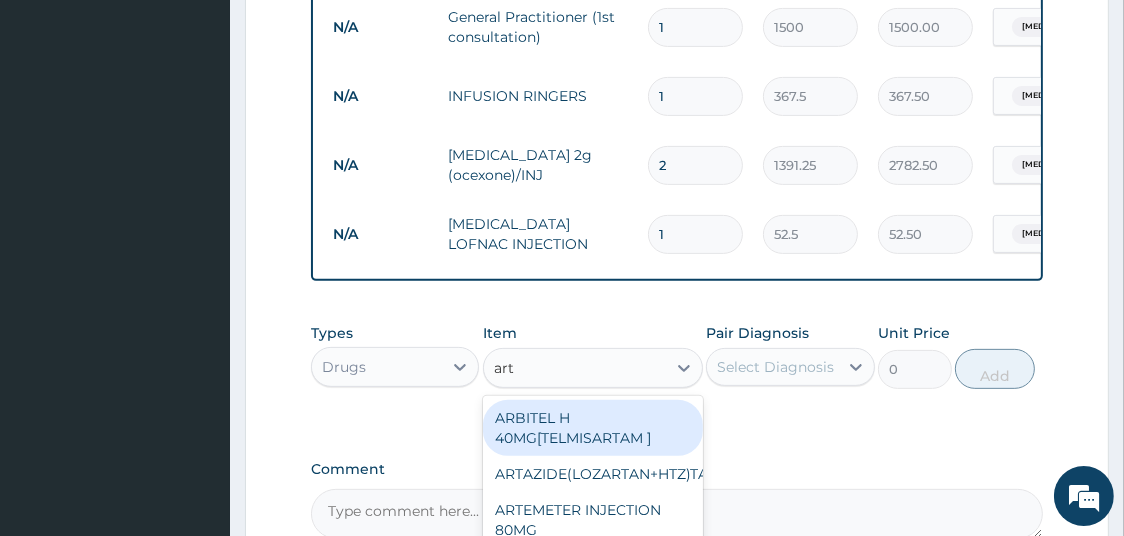 type on "arte" 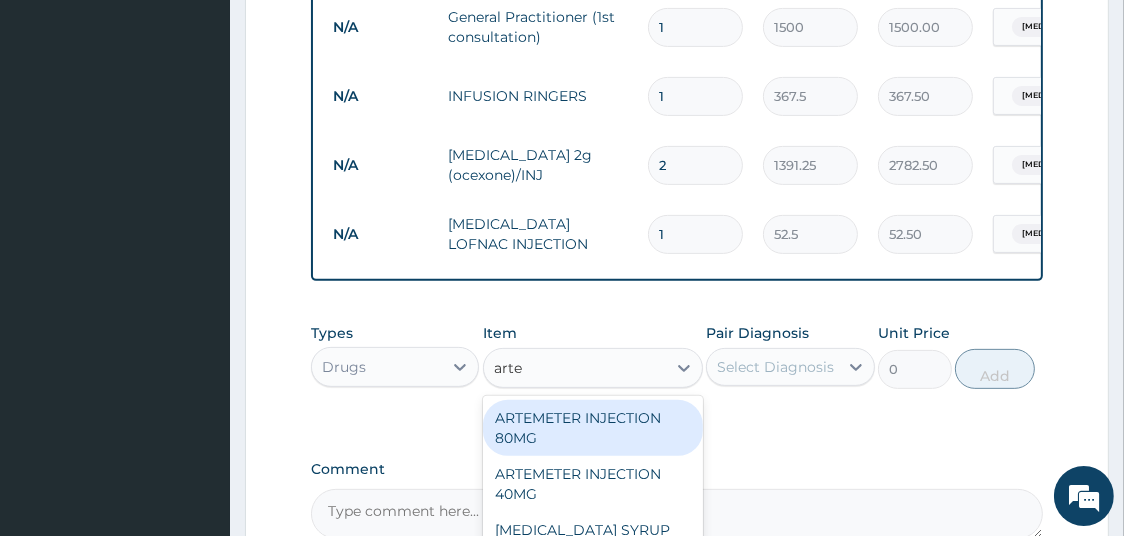 click on "ARTEMETER INJECTION  80MG" at bounding box center [593, 428] 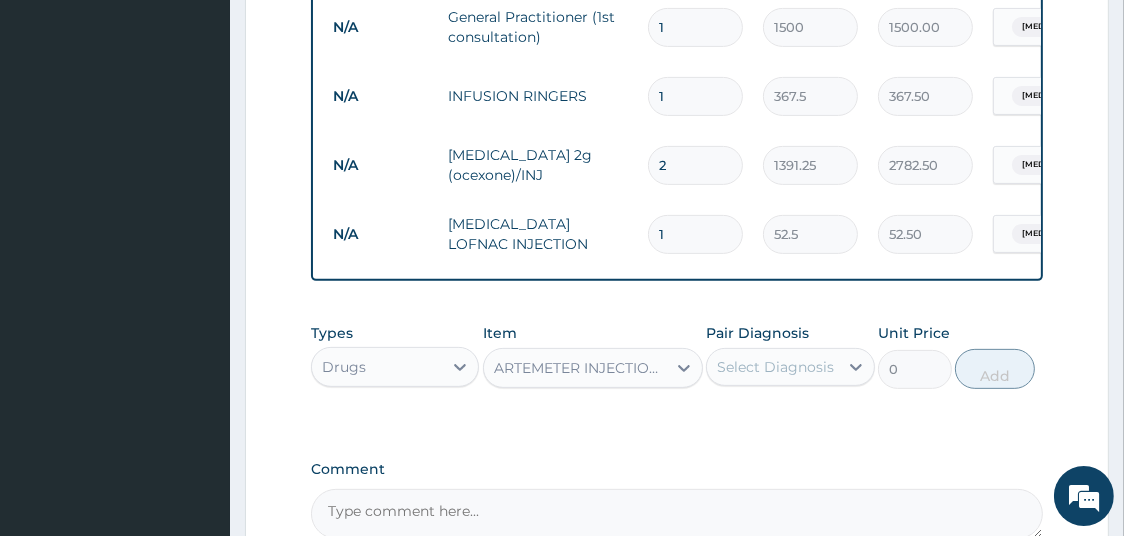 type 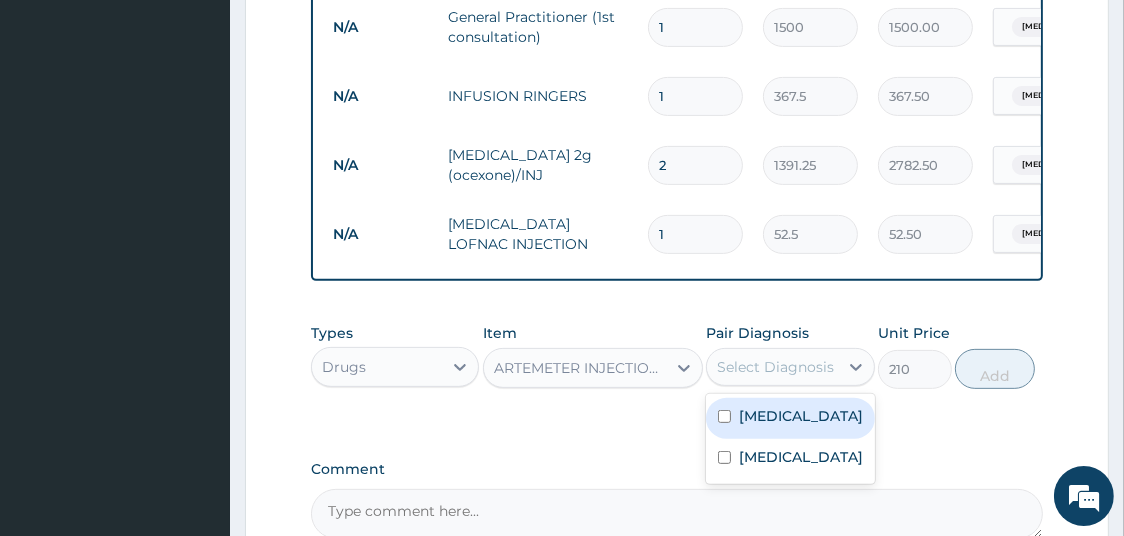 click on "Select Diagnosis" at bounding box center [775, 367] 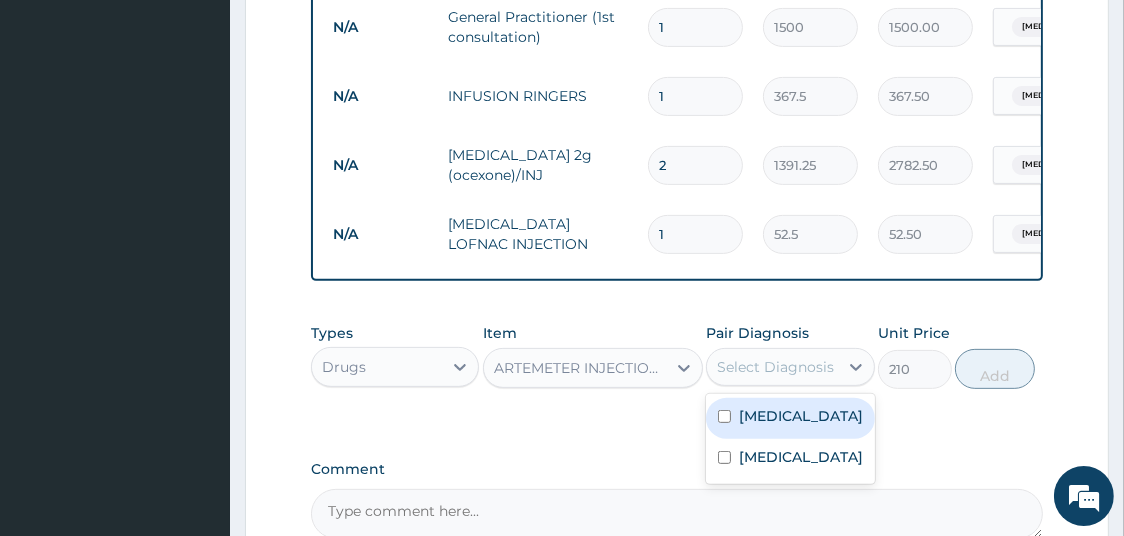 click on "[MEDICAL_DATA]" at bounding box center [790, 418] 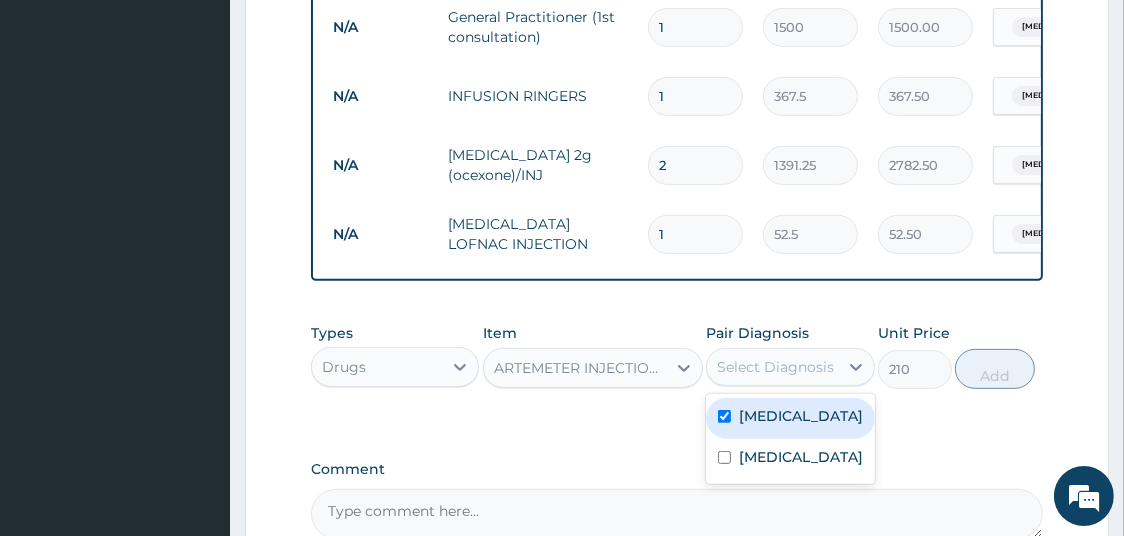 checkbox on "true" 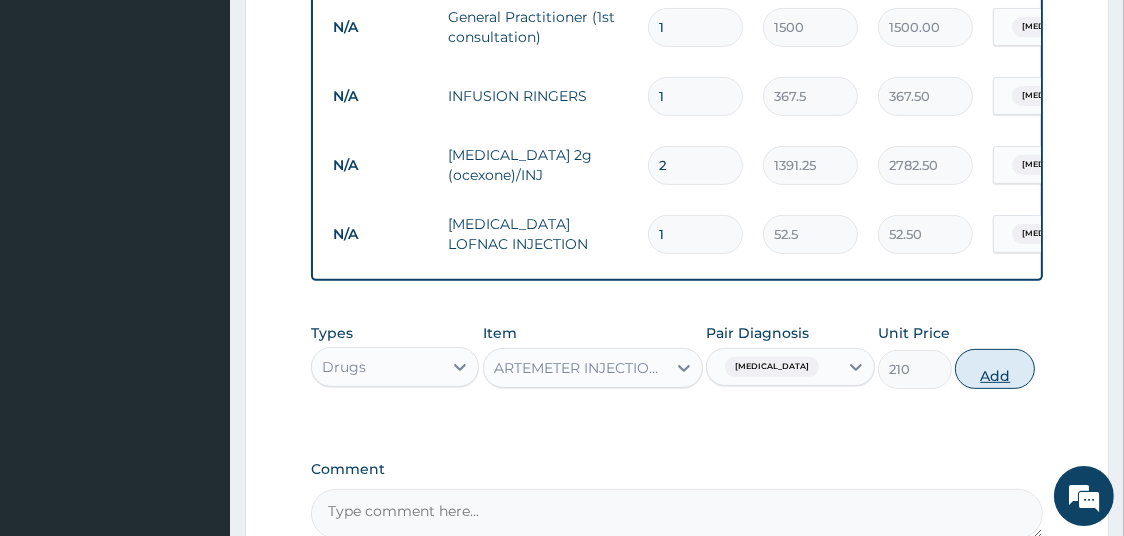 click on "Add" at bounding box center [995, 369] 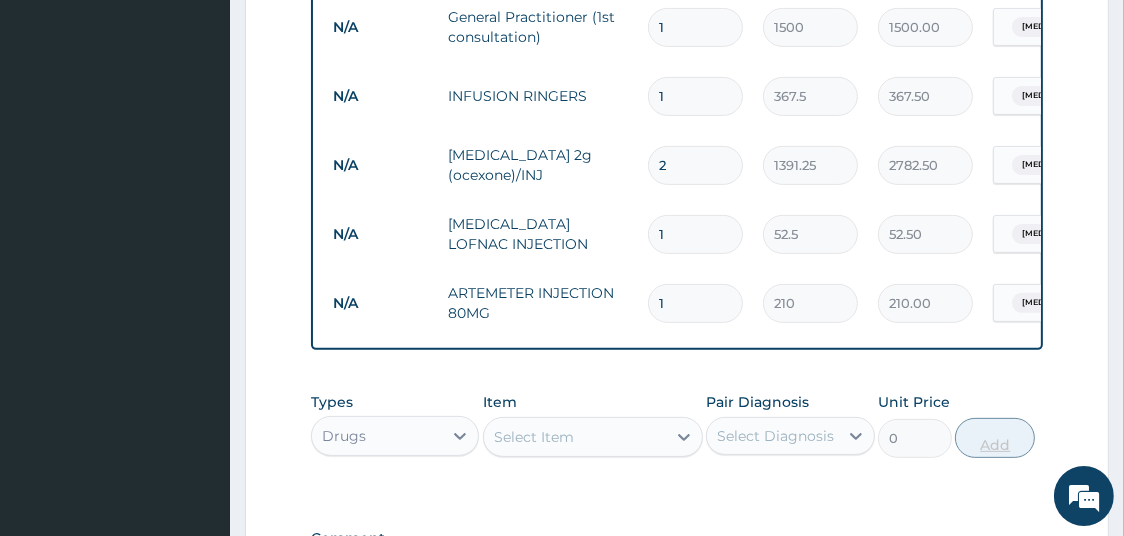 type 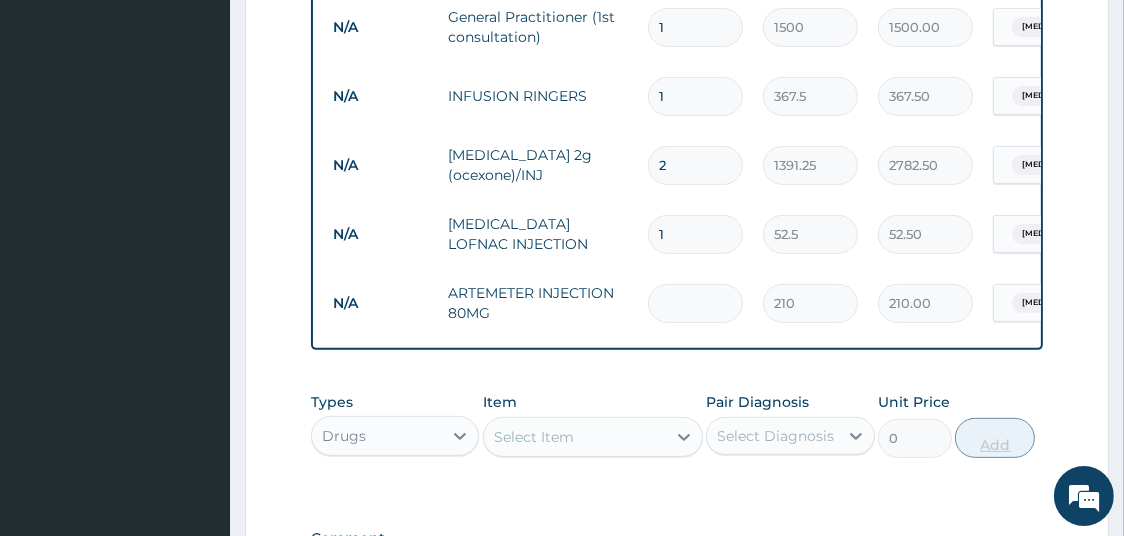 type on "0.00" 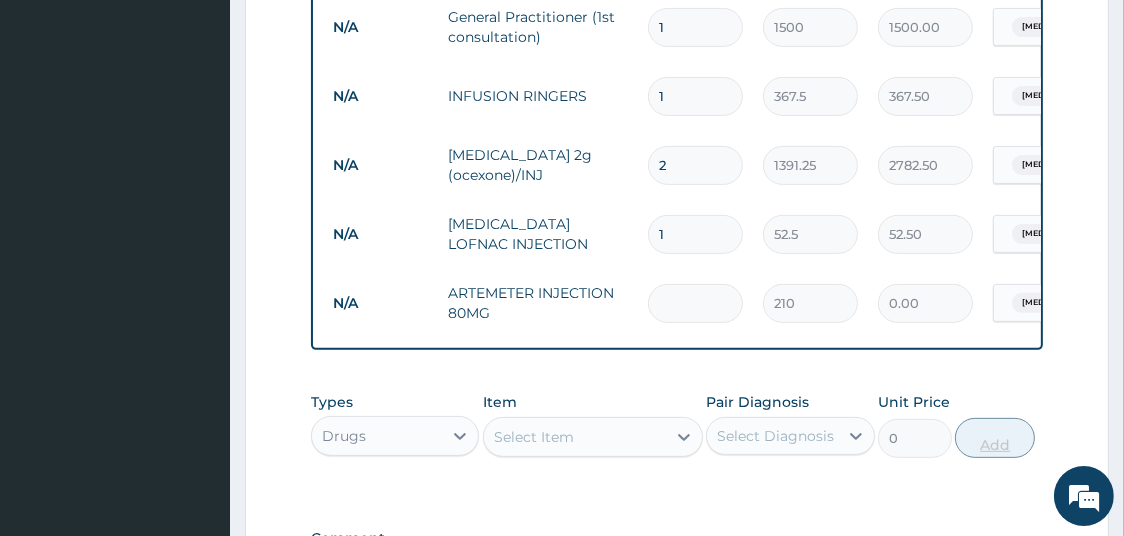 type on "6" 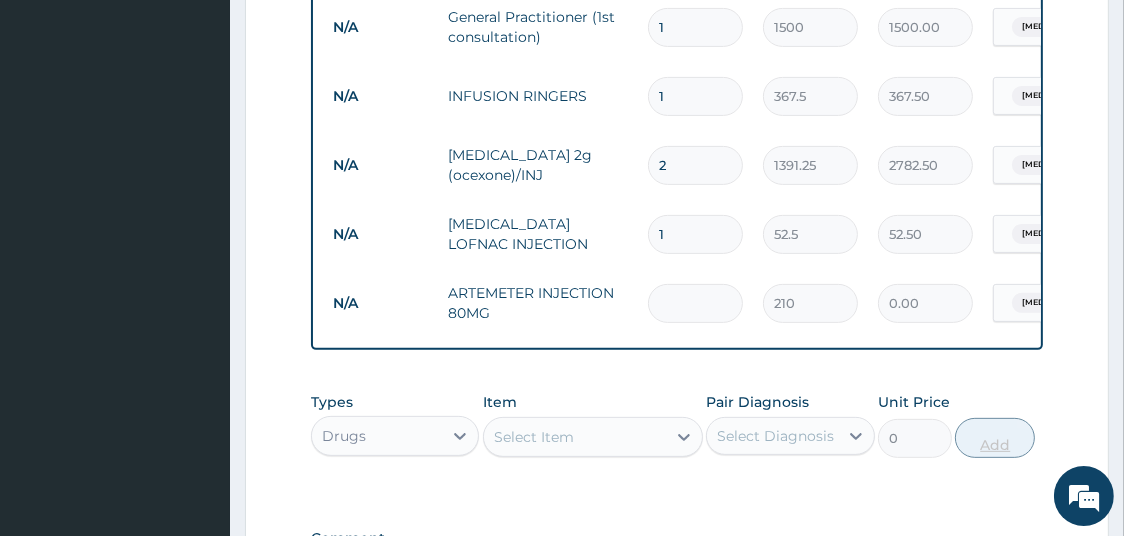 type on "1260.00" 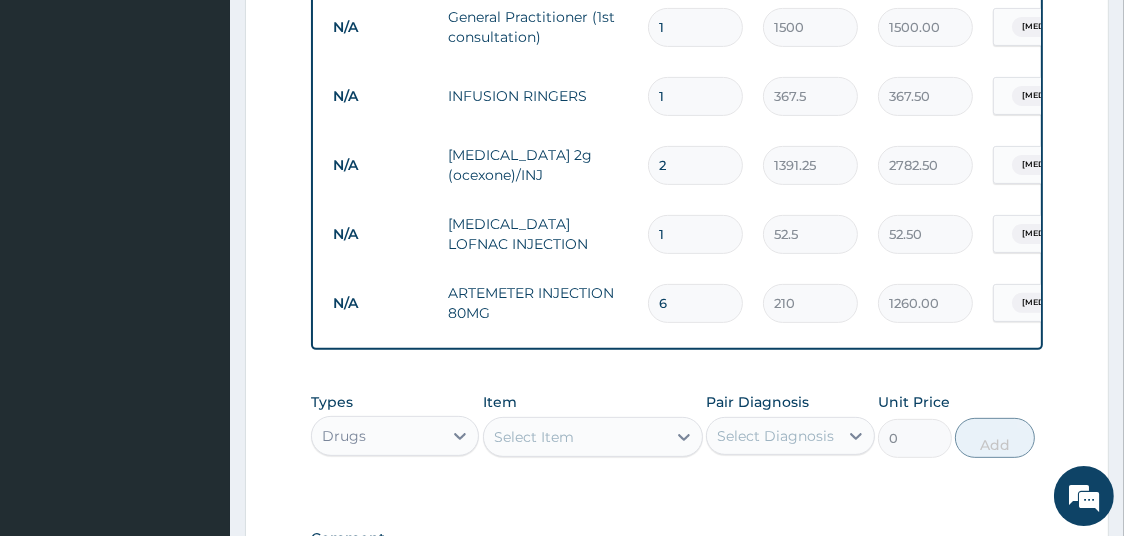 type on "6" 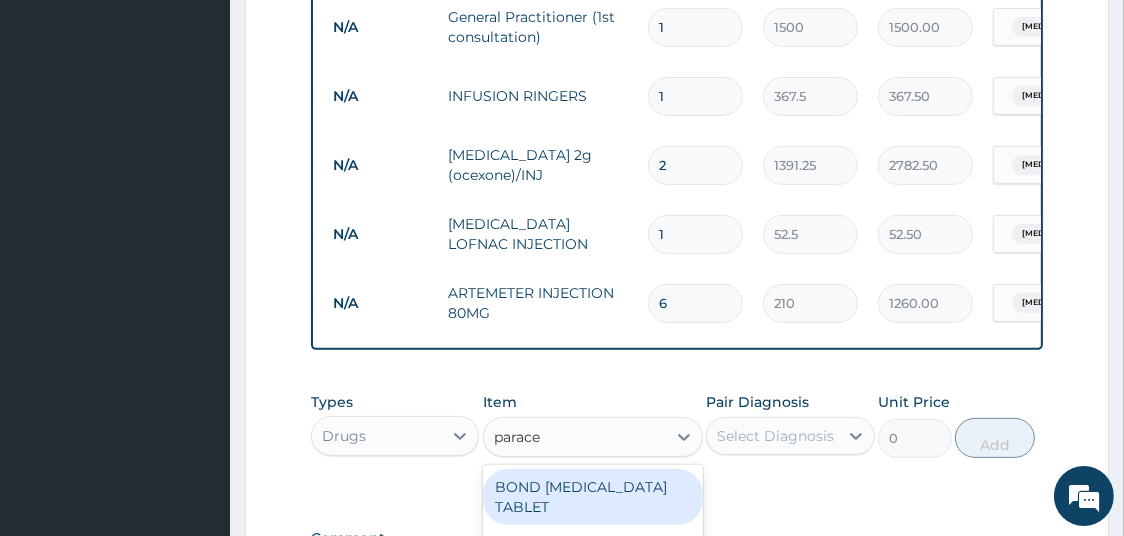type on "paracet" 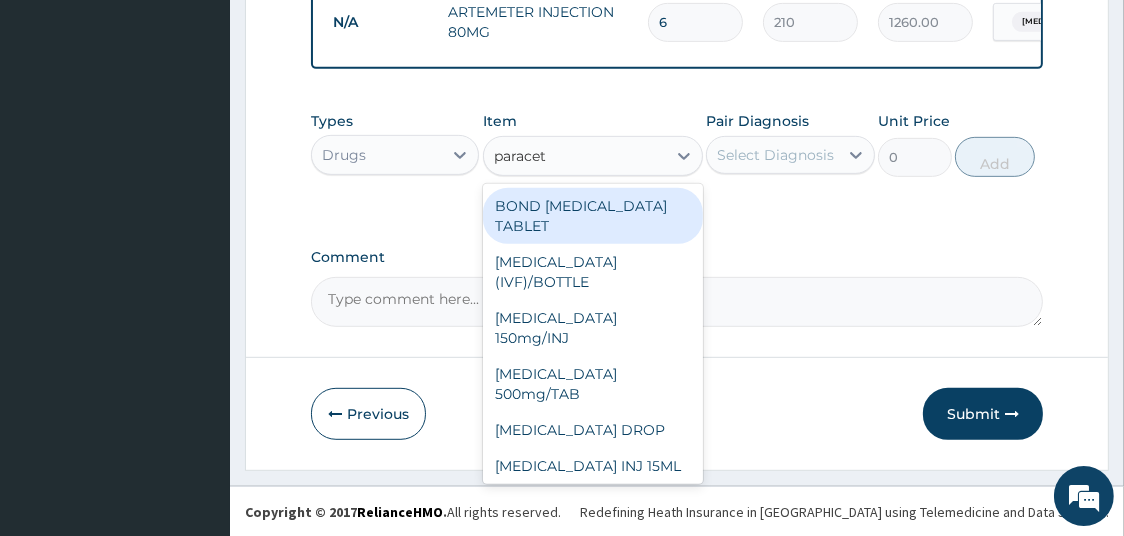 scroll, scrollTop: 875, scrollLeft: 0, axis: vertical 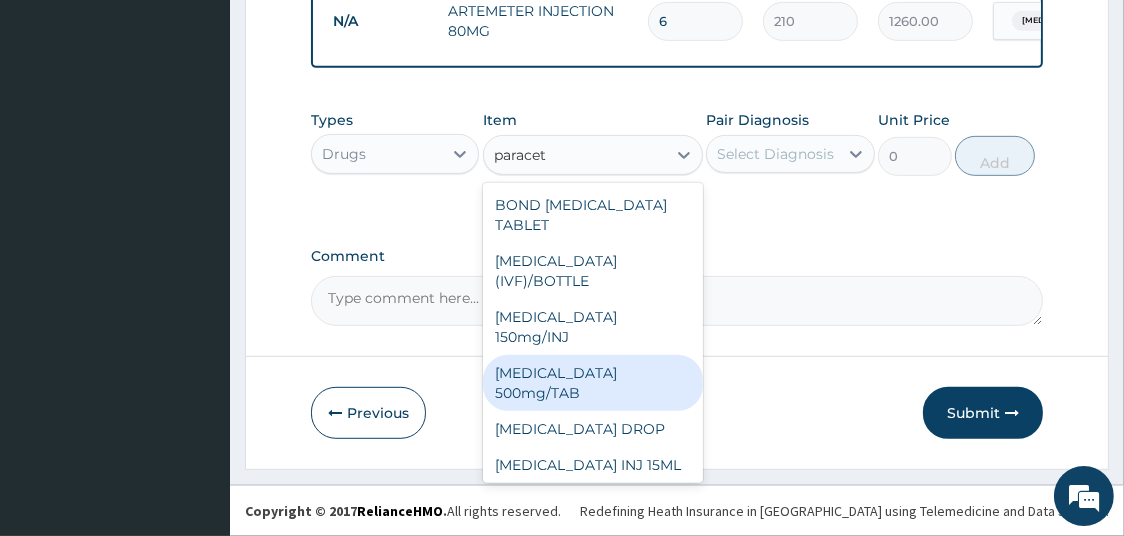click on "PARACETAMOL 500mg/TAB" at bounding box center (593, 383) 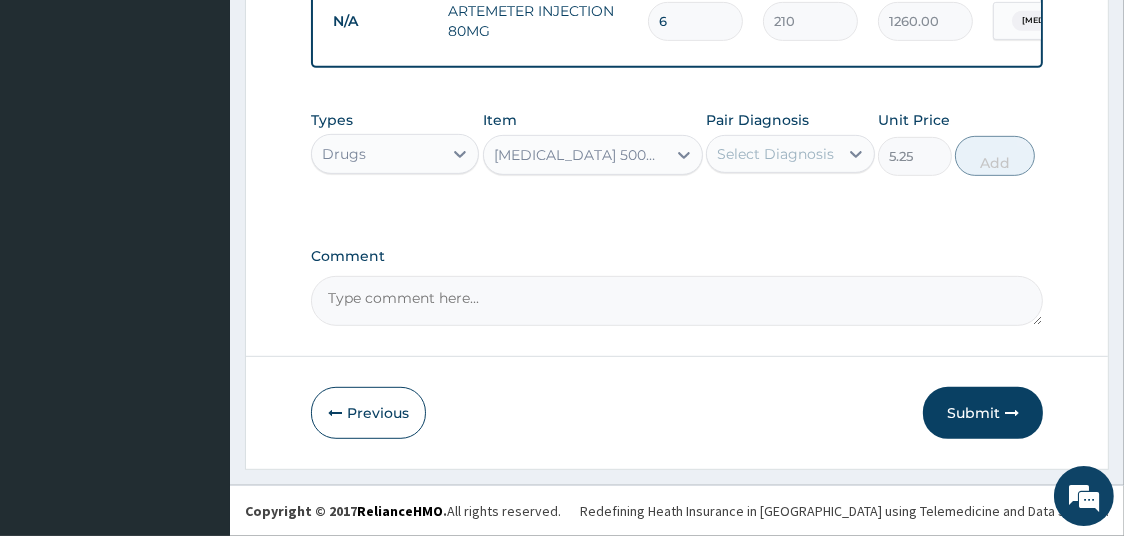 click on "Select Diagnosis" at bounding box center [772, 154] 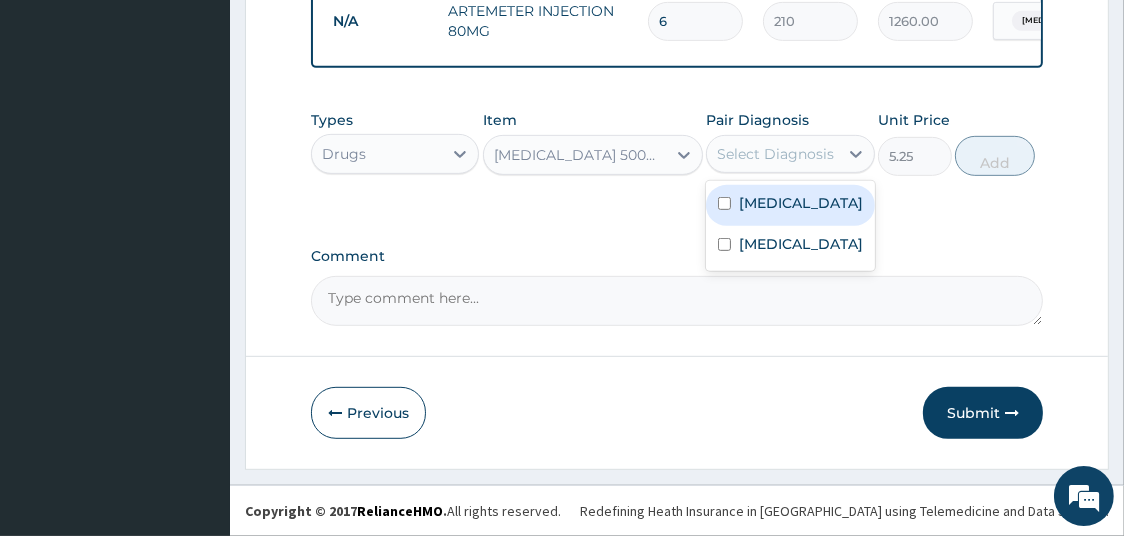 click on "[MEDICAL_DATA]" at bounding box center [801, 203] 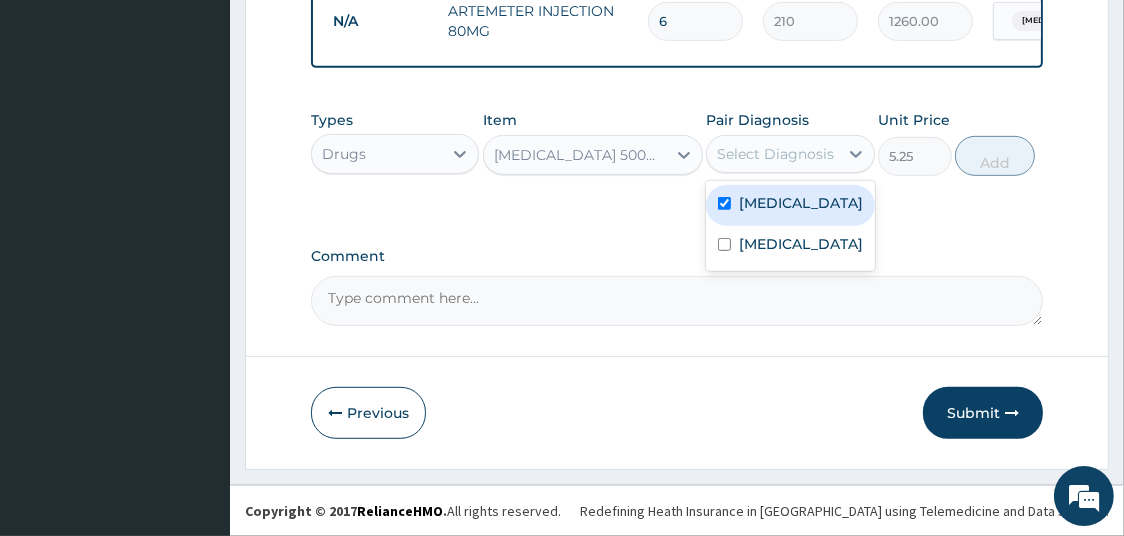 checkbox on "true" 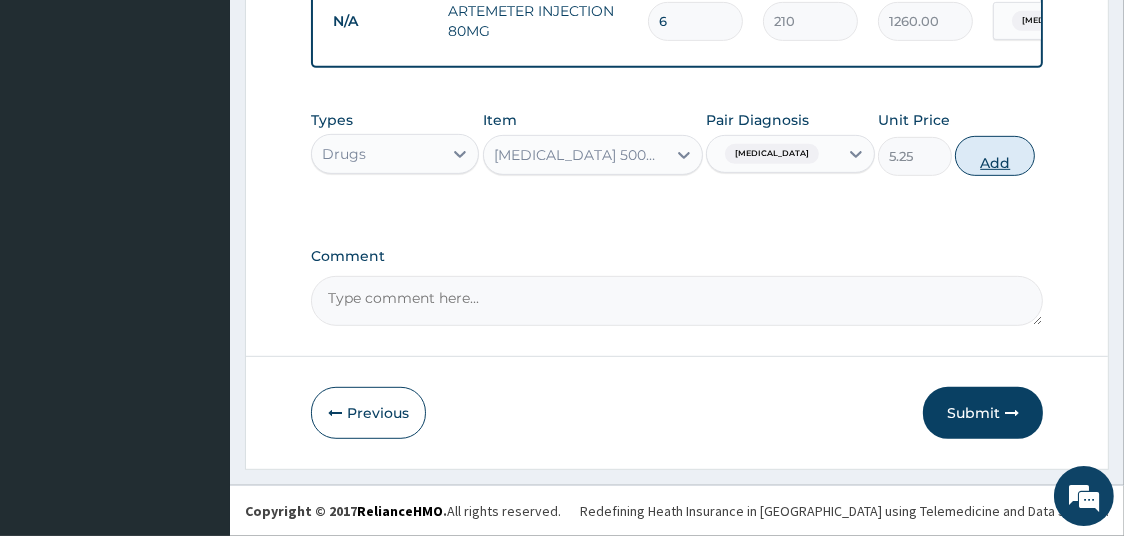 type on "0" 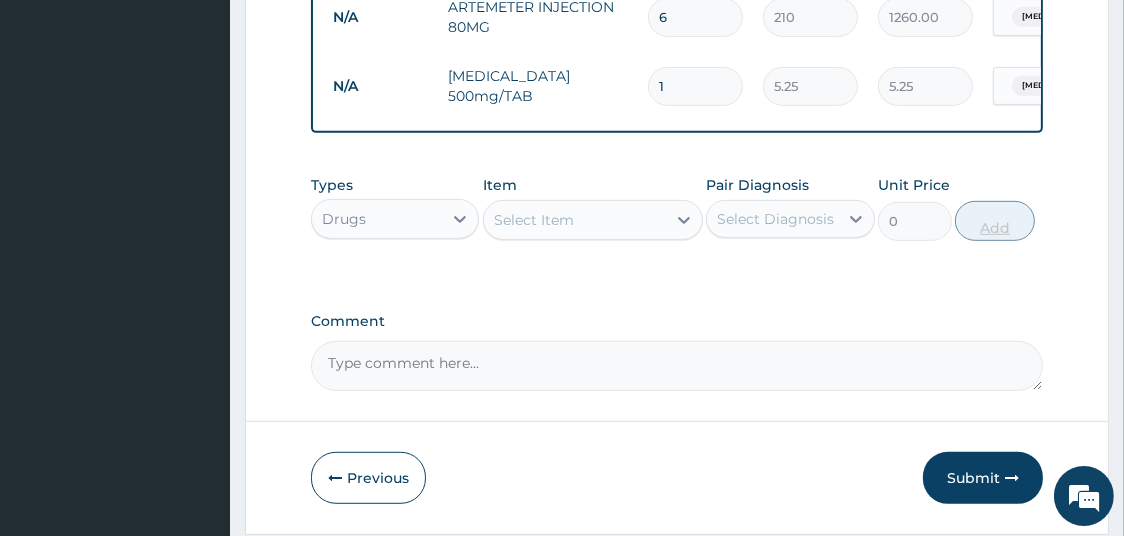 type on "18" 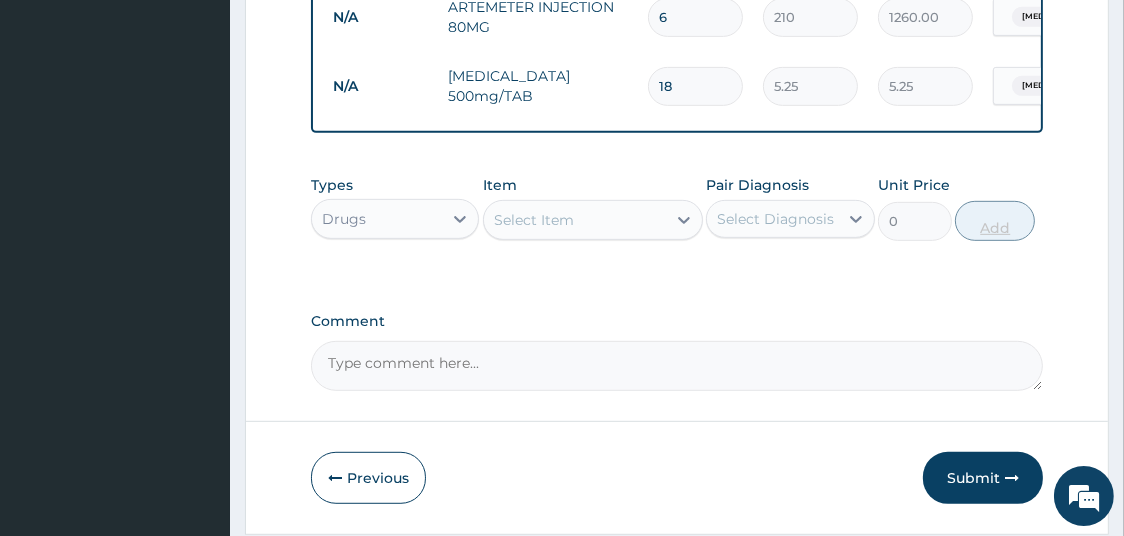 type on "94.50" 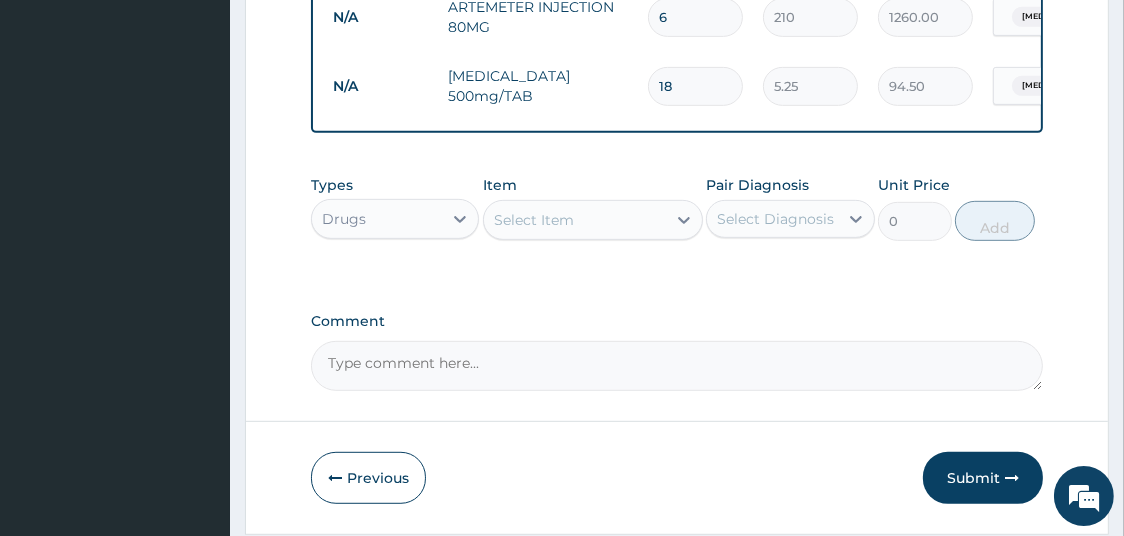 type on "18" 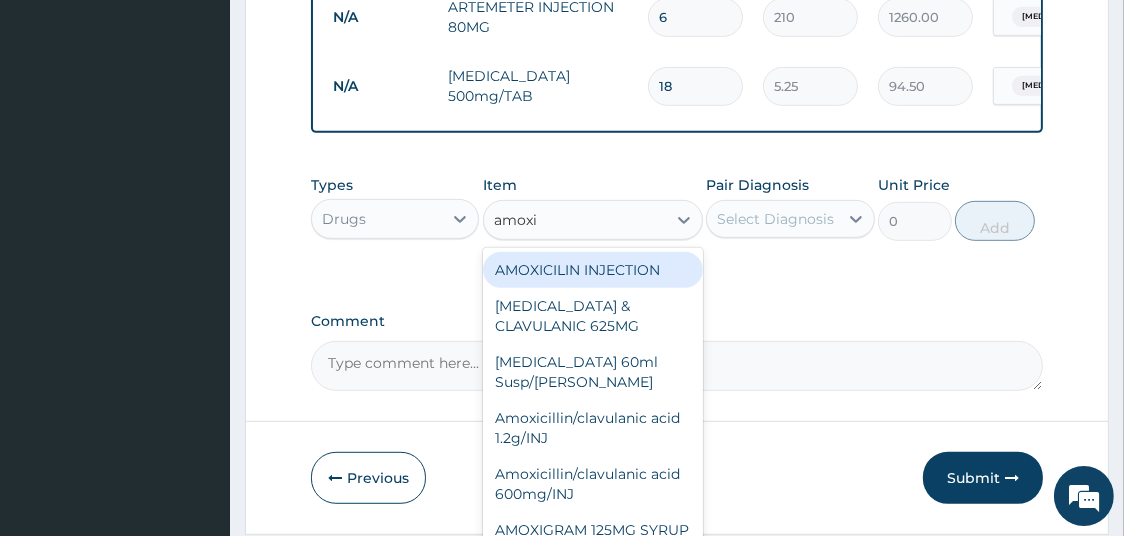 type on "amox" 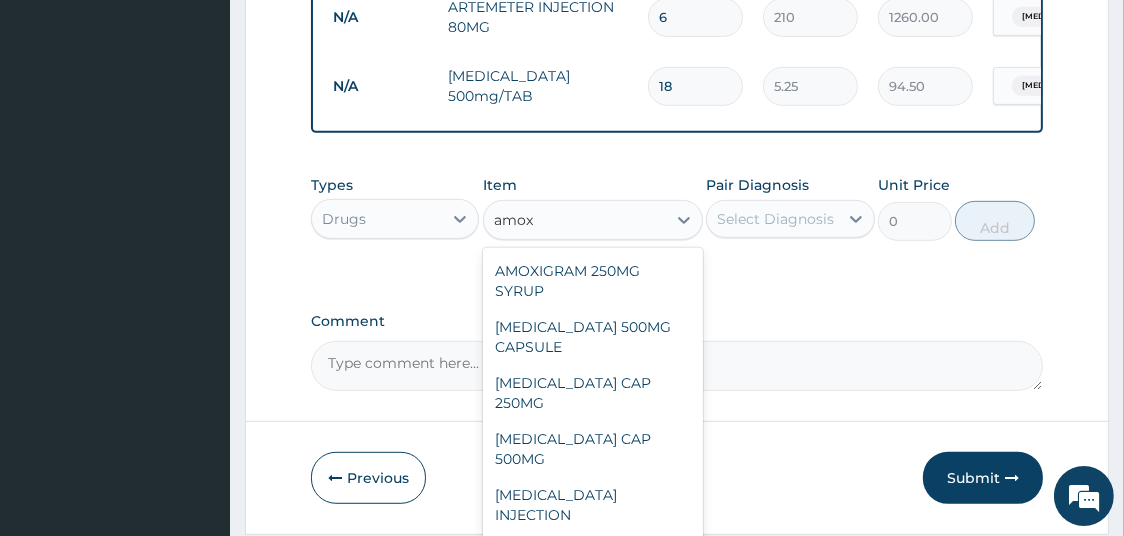 scroll, scrollTop: 298, scrollLeft: 0, axis: vertical 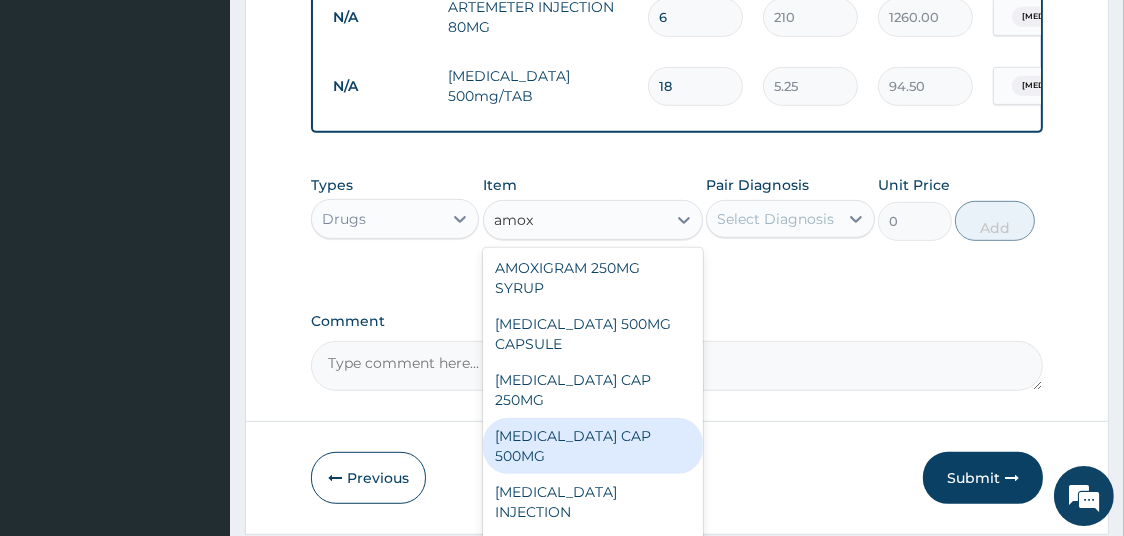 click on "AMOXIL CAP 500MG" at bounding box center [593, 446] 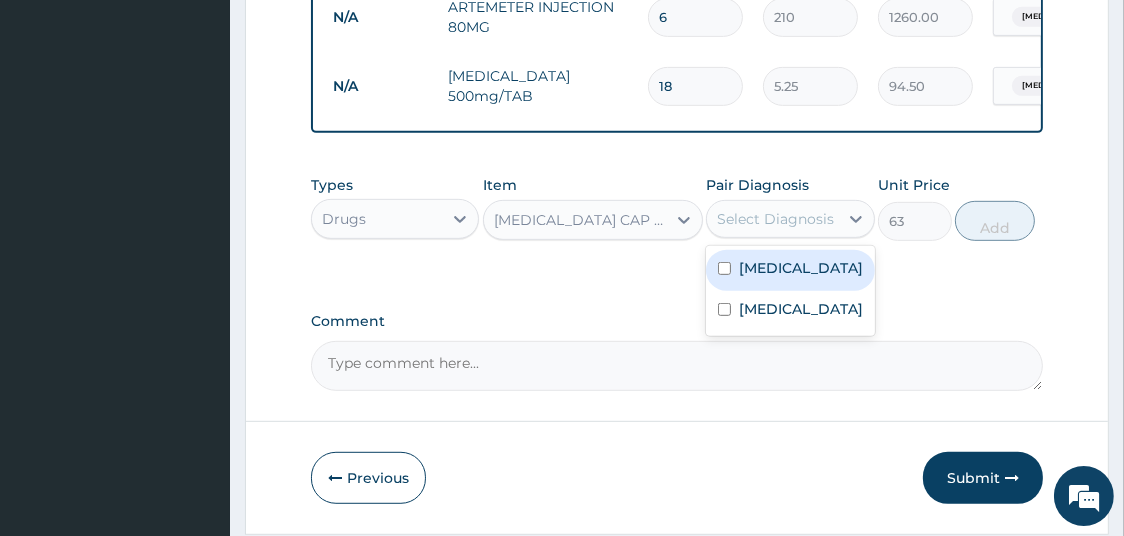 click on "Select Diagnosis" at bounding box center [775, 219] 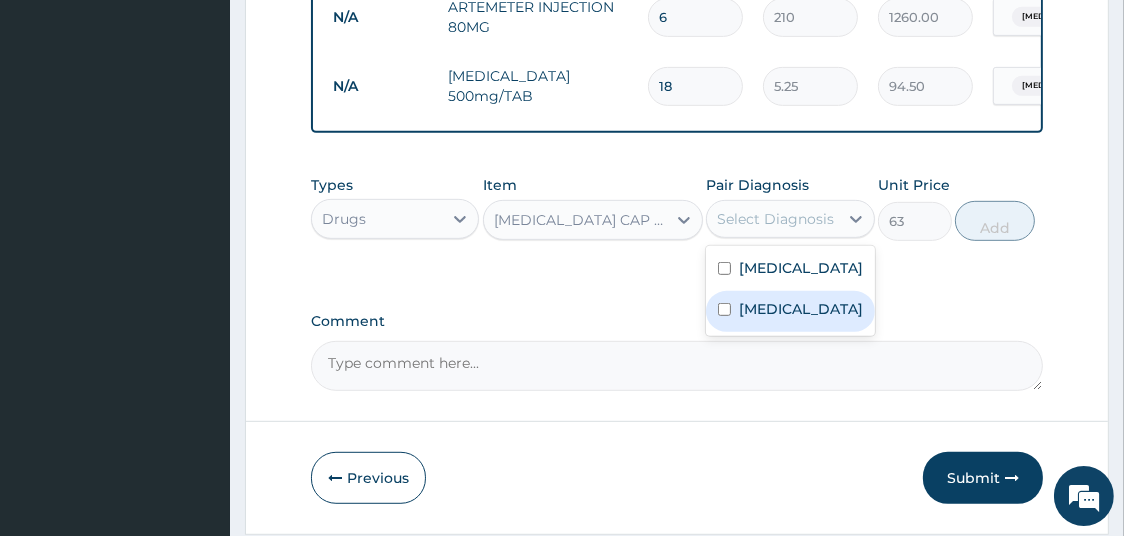 click on "Typhoid fever" at bounding box center [801, 309] 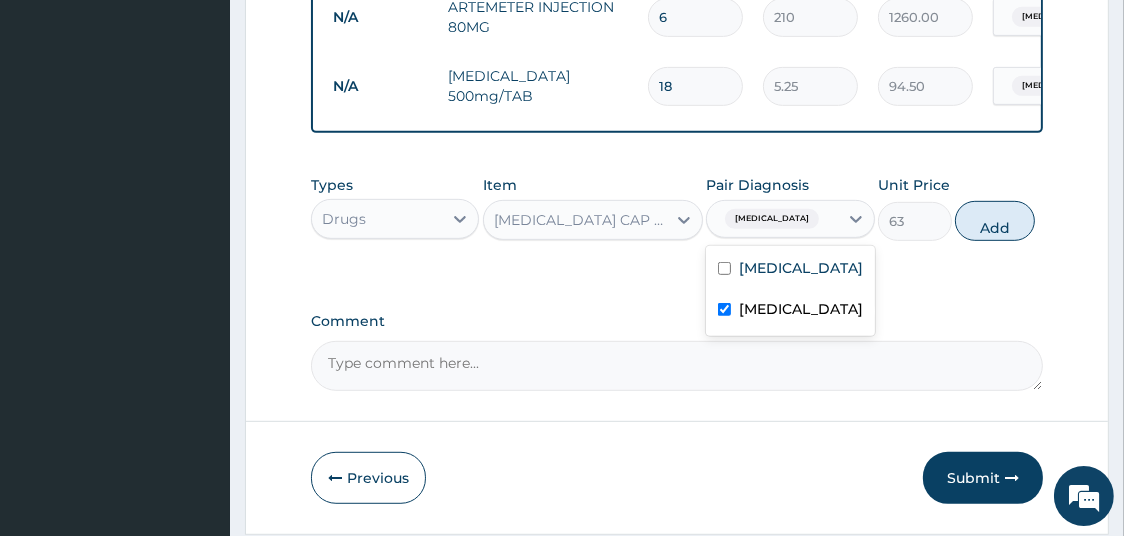 checkbox on "true" 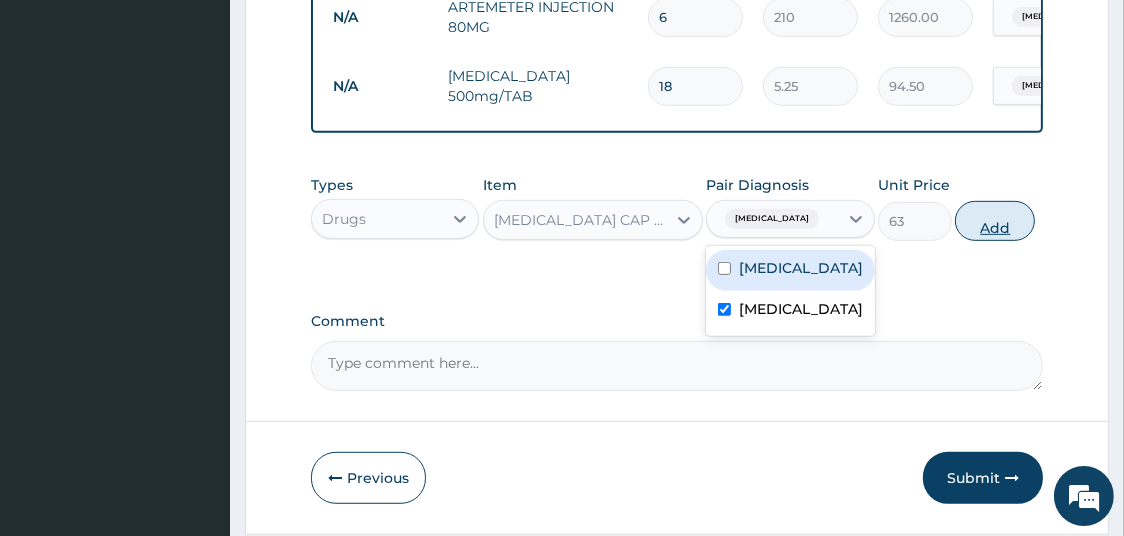click on "Add" at bounding box center (995, 221) 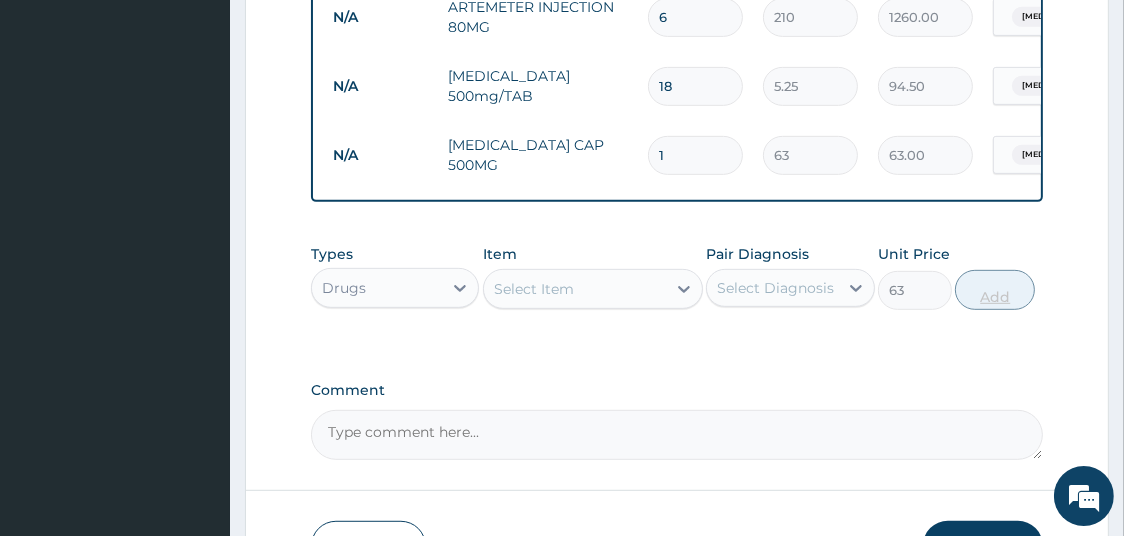 type on "0" 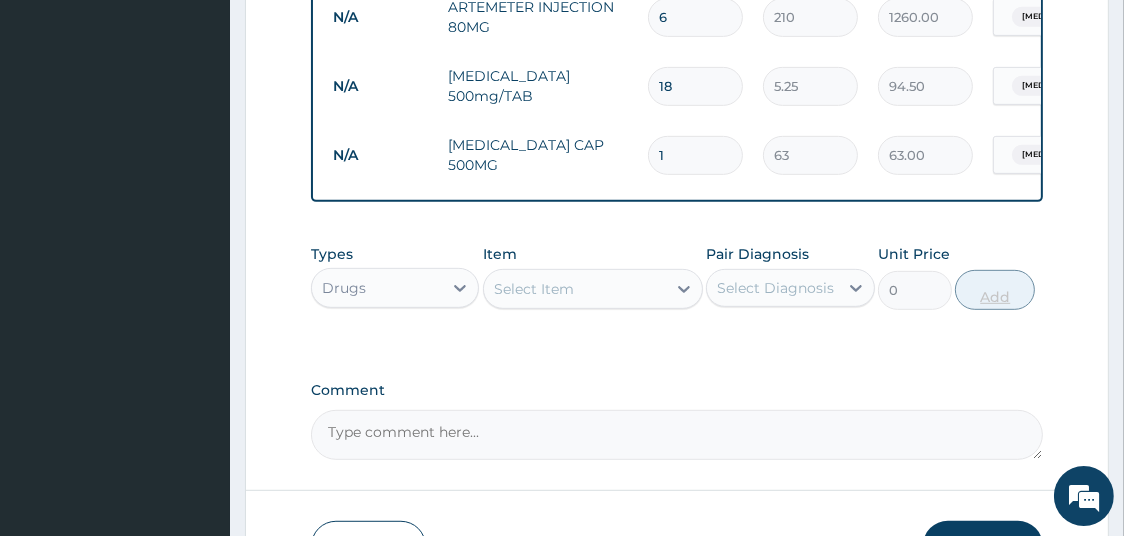 type on "21" 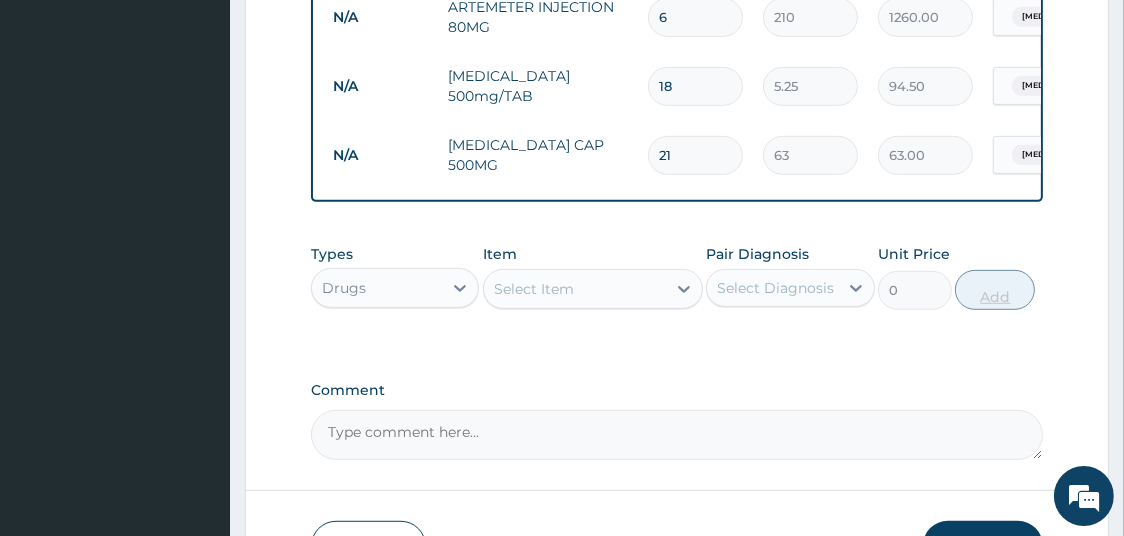 type on "1323.00" 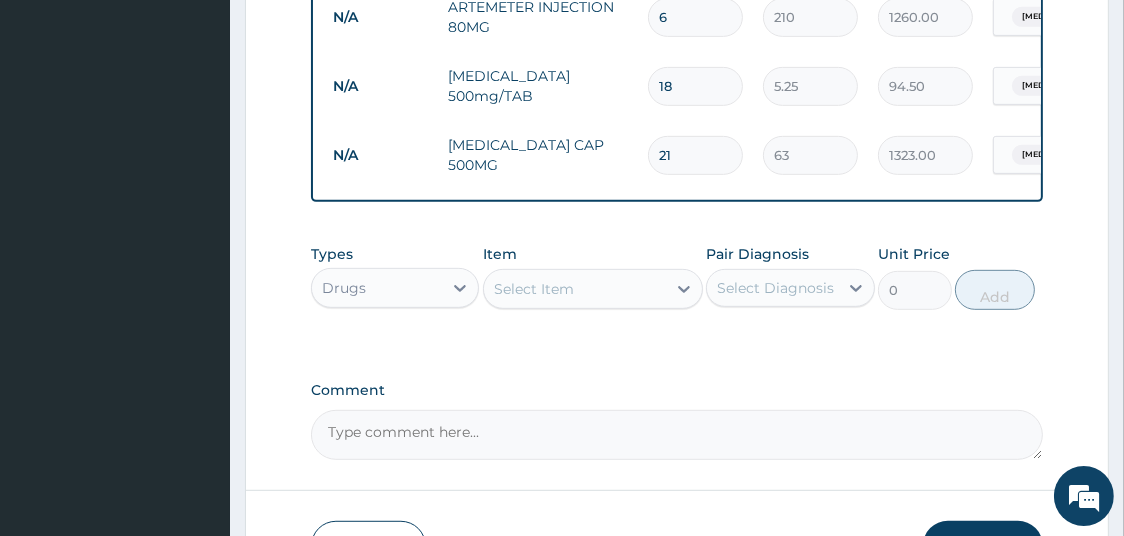 scroll, scrollTop: 1020, scrollLeft: 0, axis: vertical 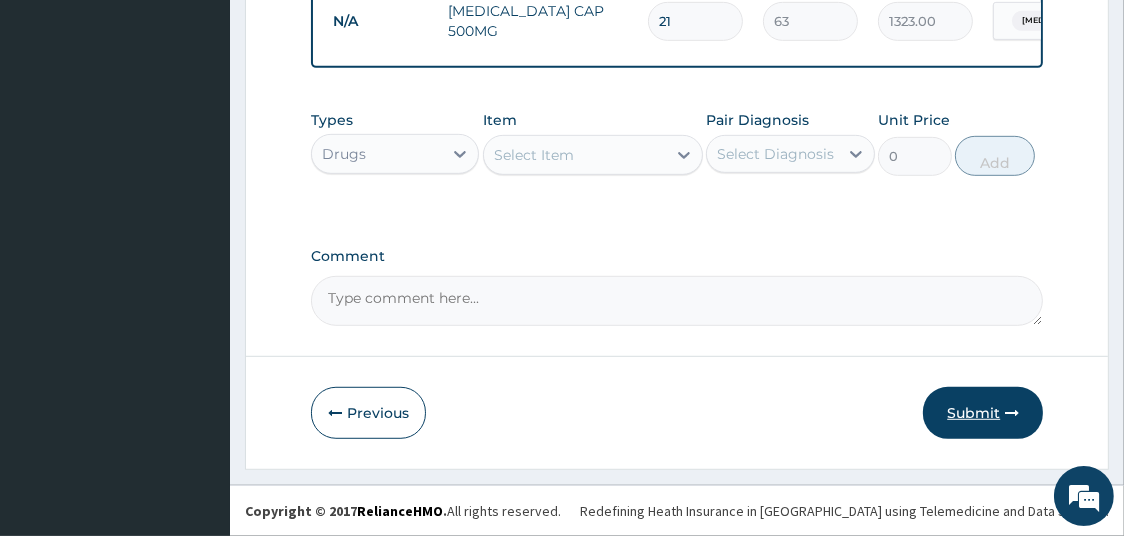 type on "21" 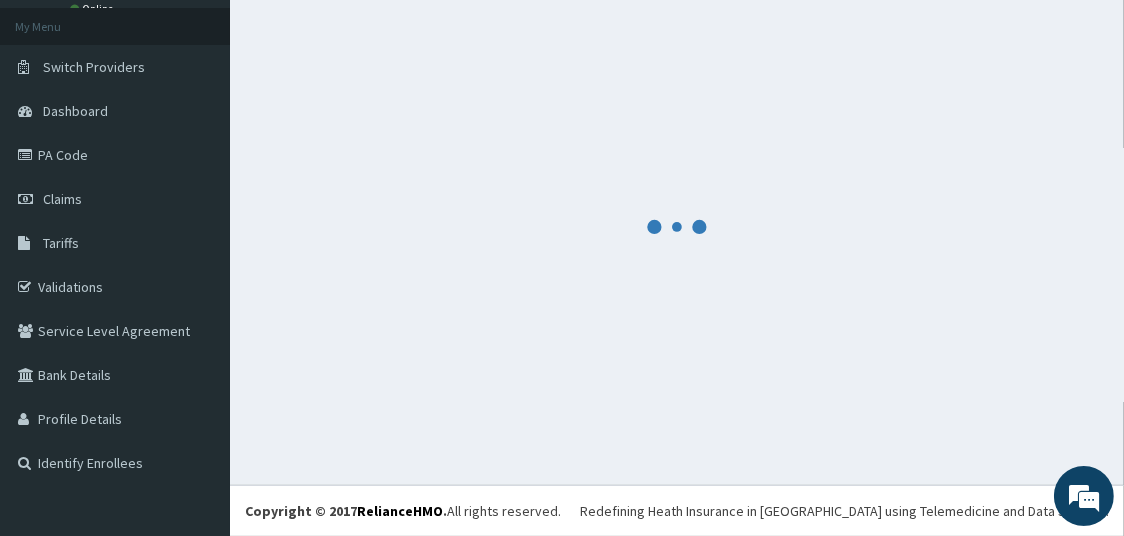 scroll, scrollTop: 106, scrollLeft: 0, axis: vertical 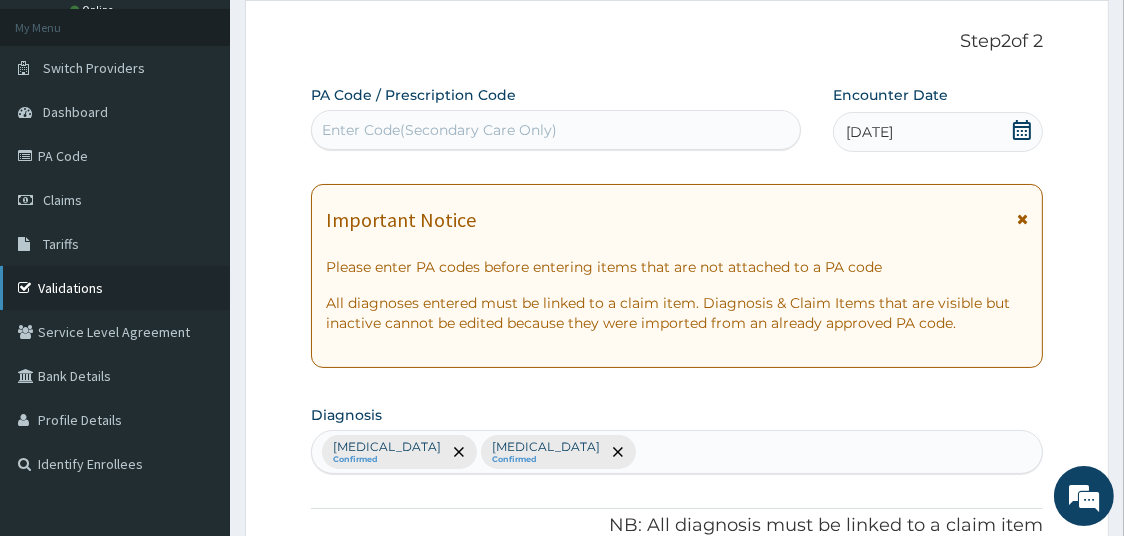 click on "Validations" at bounding box center [115, 288] 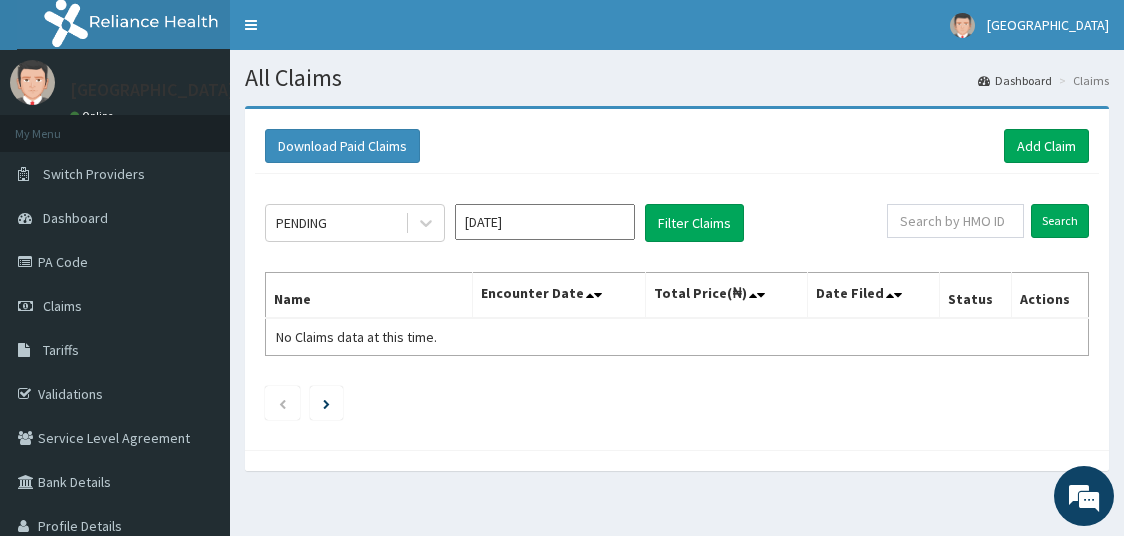 scroll, scrollTop: 0, scrollLeft: 0, axis: both 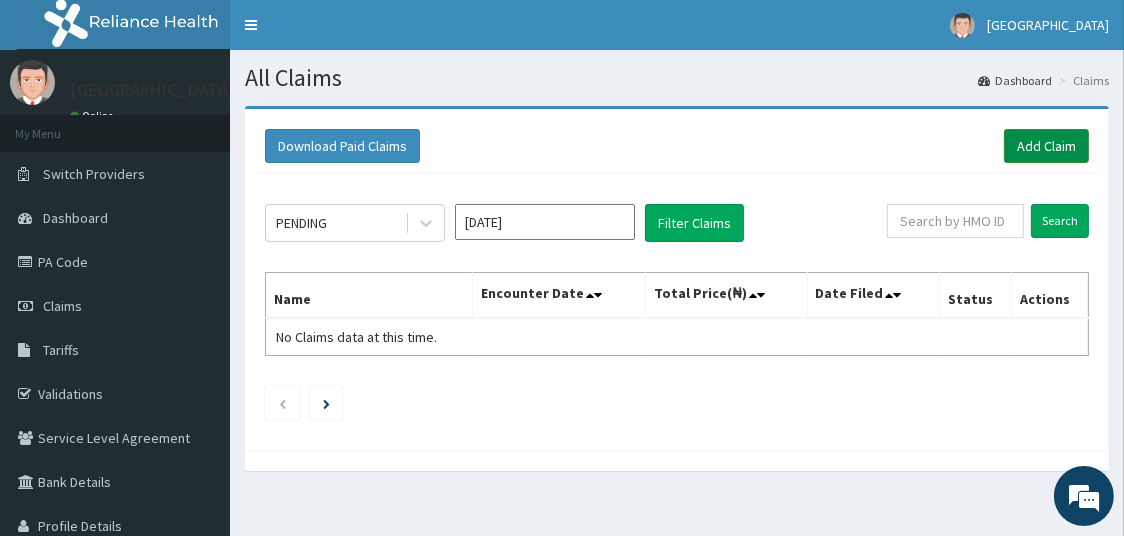 click on "Add Claim" at bounding box center [1046, 146] 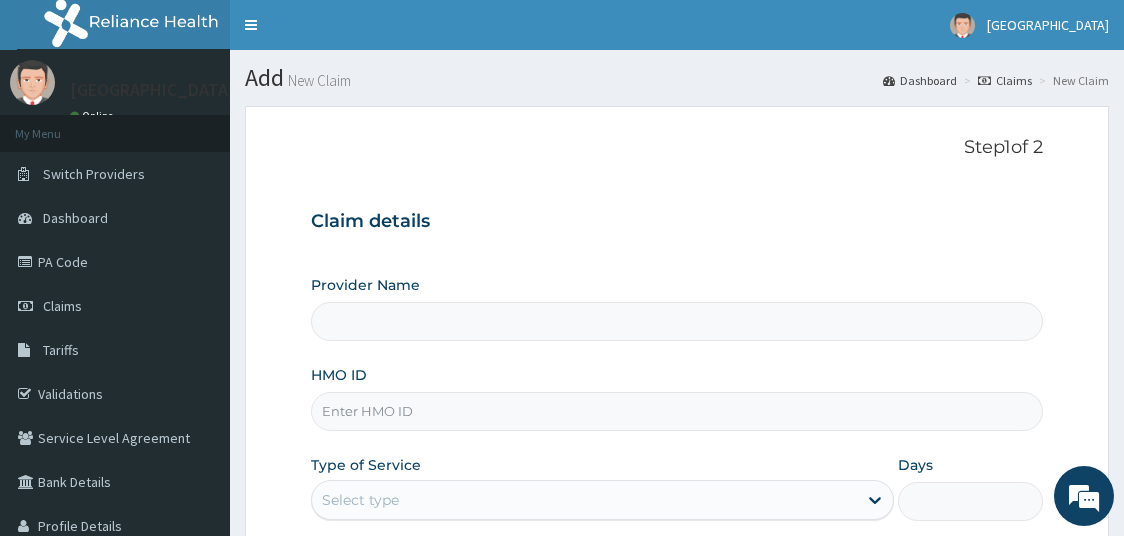scroll, scrollTop: 0, scrollLeft: 0, axis: both 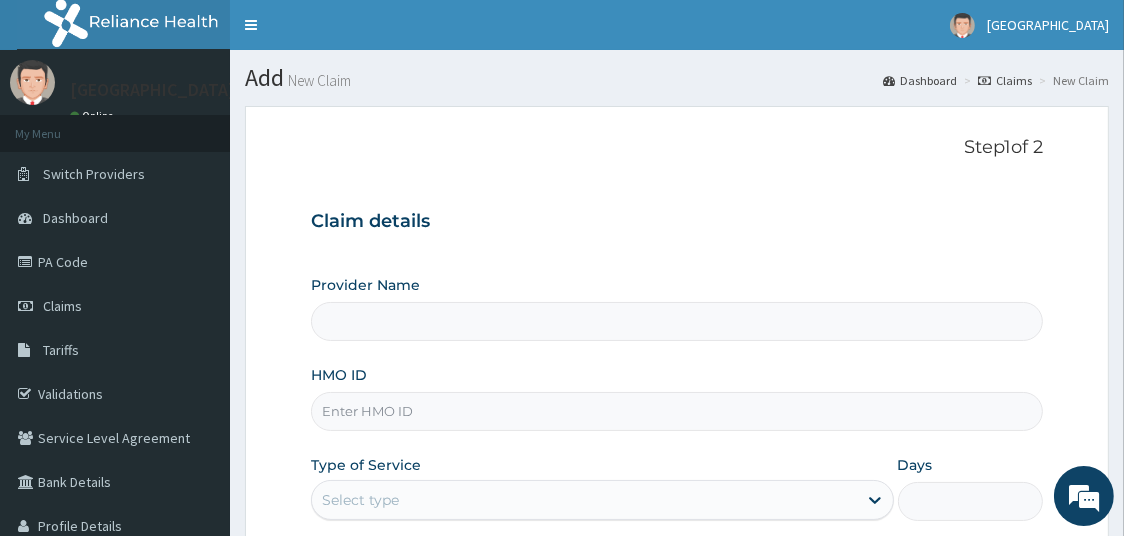 type on "[GEOGRAPHIC_DATA]" 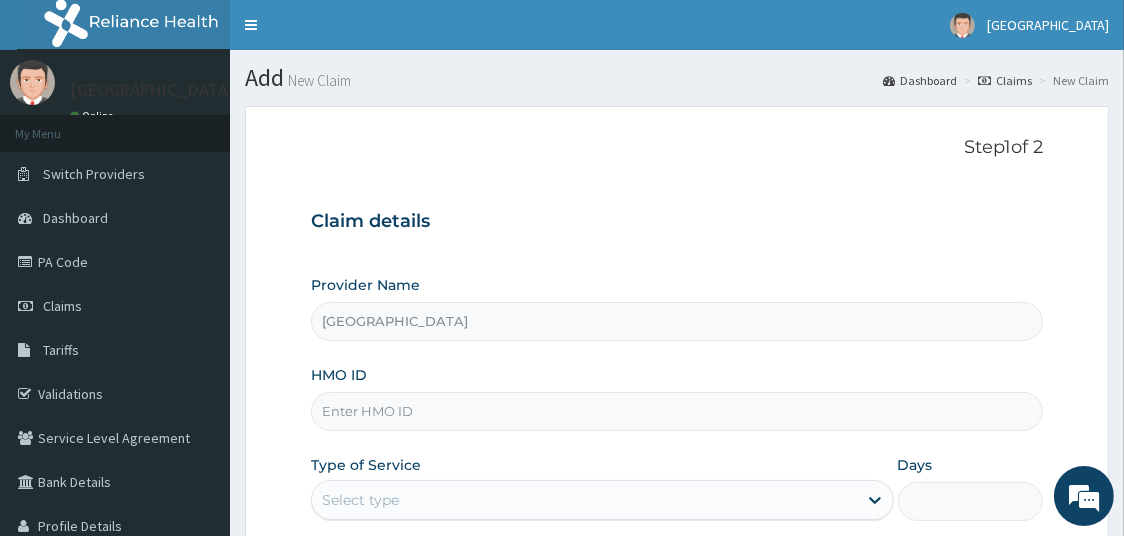 scroll, scrollTop: 0, scrollLeft: 0, axis: both 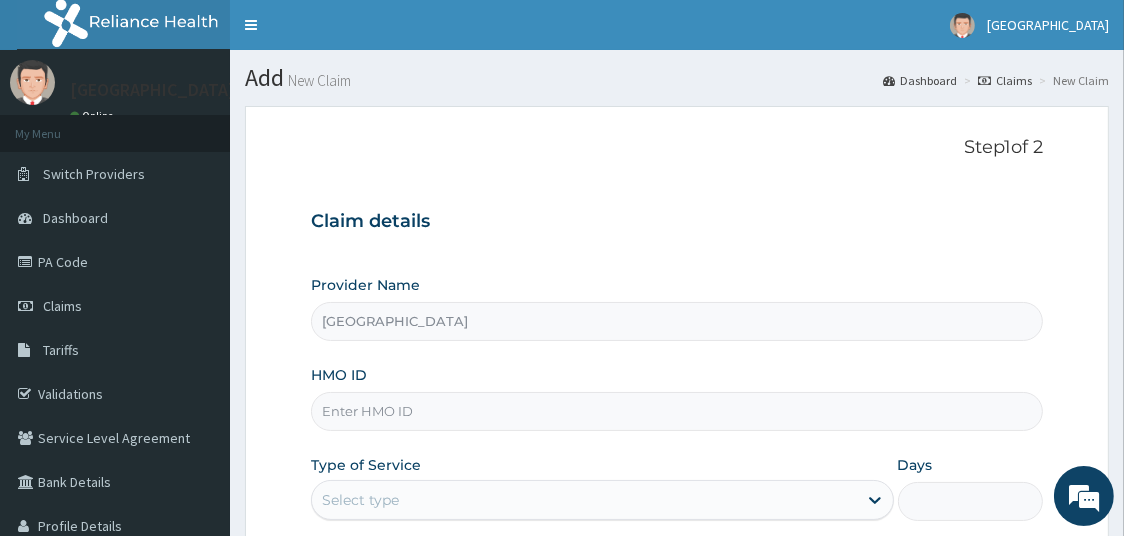click on "HMO ID" at bounding box center [677, 411] 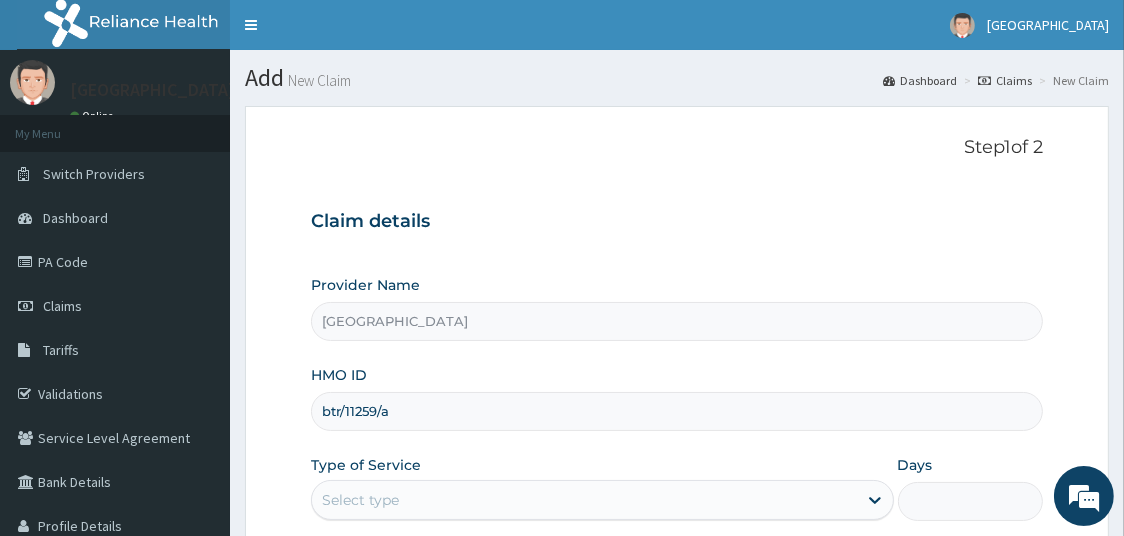 type on "btr/11259/a" 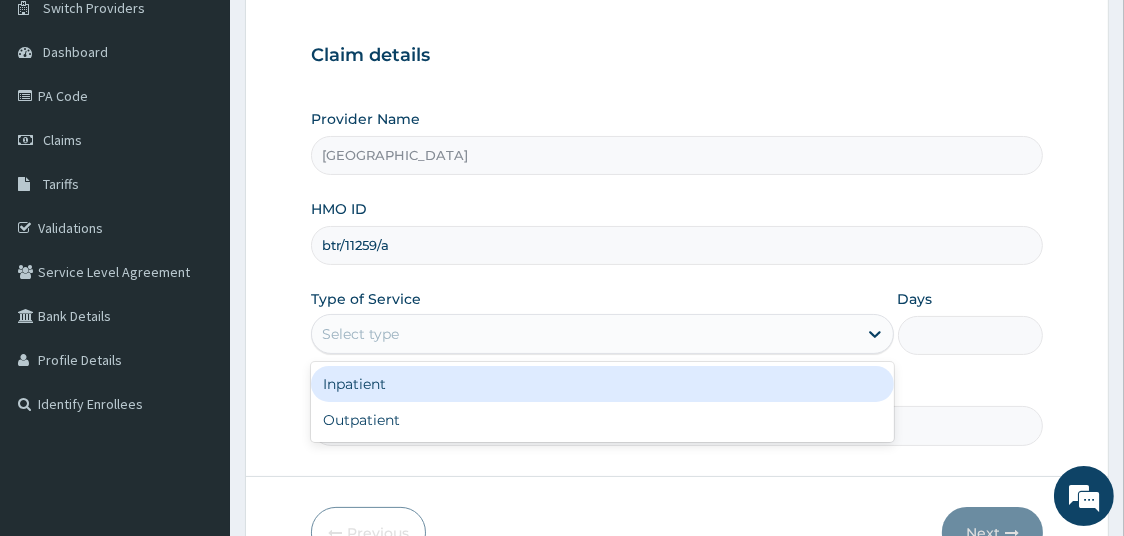 scroll, scrollTop: 180, scrollLeft: 0, axis: vertical 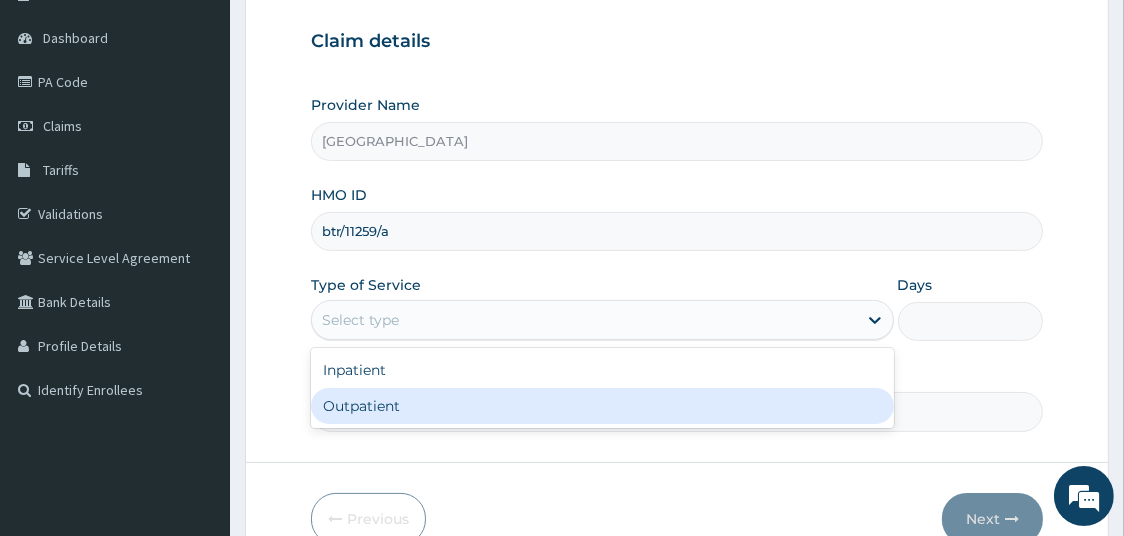 click on "Outpatient" at bounding box center [602, 406] 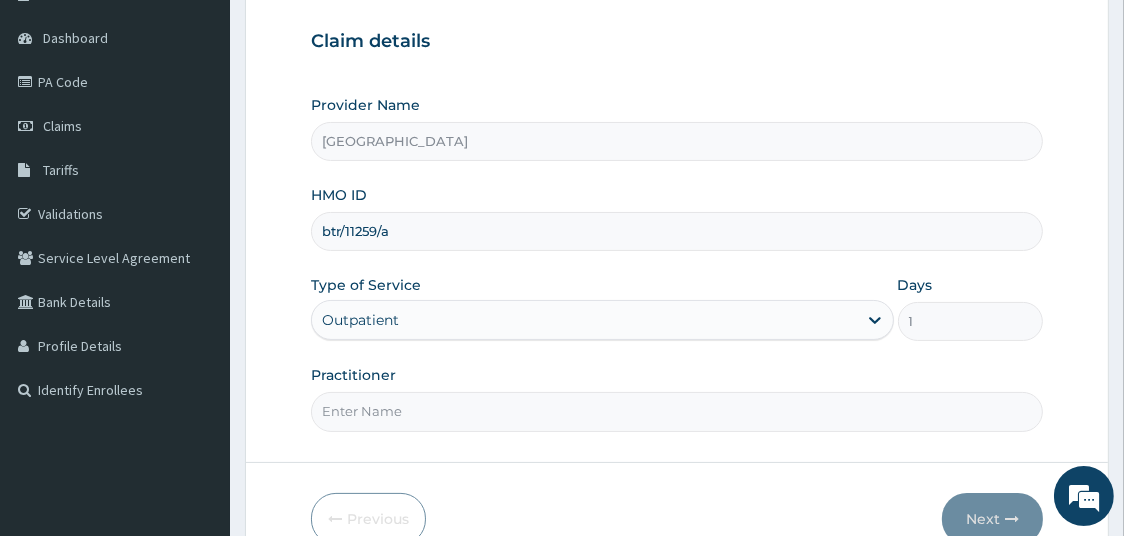 click on "Practitioner" at bounding box center [677, 411] 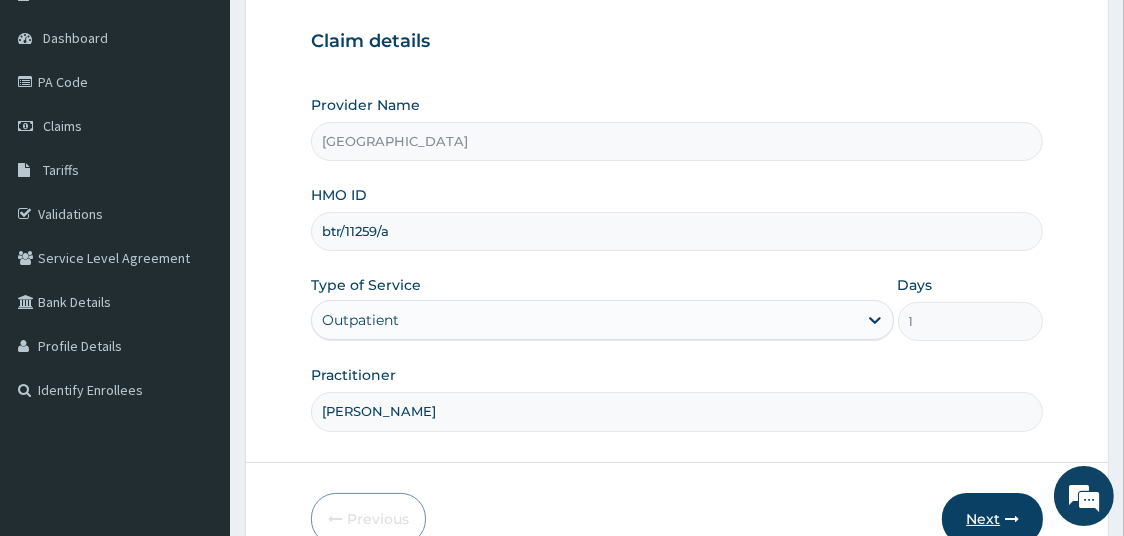 type on "Dr. Hassan" 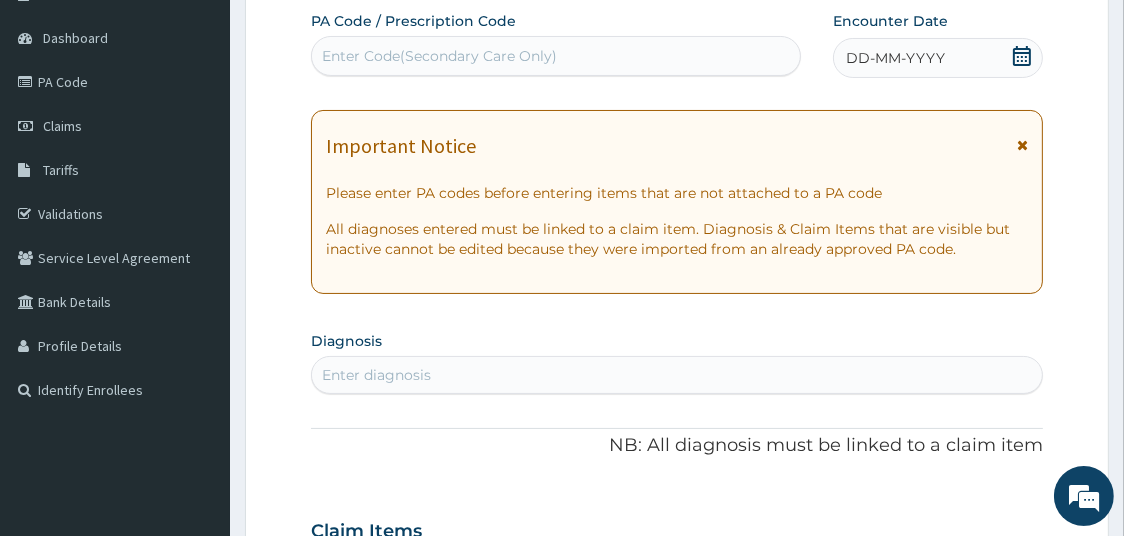 click on "Enter Code(Secondary Care Only)" at bounding box center (556, 56) 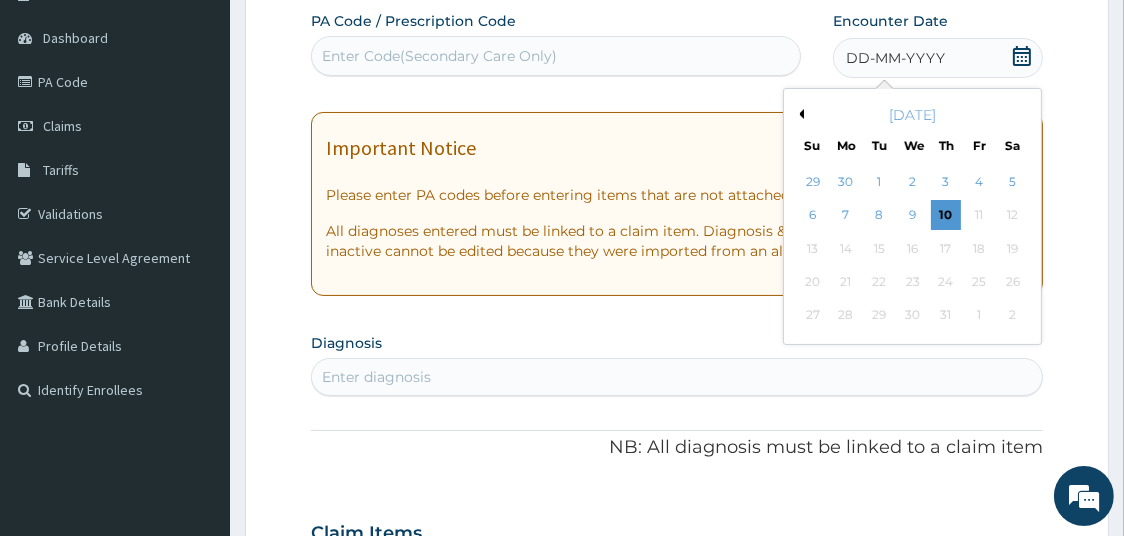 click 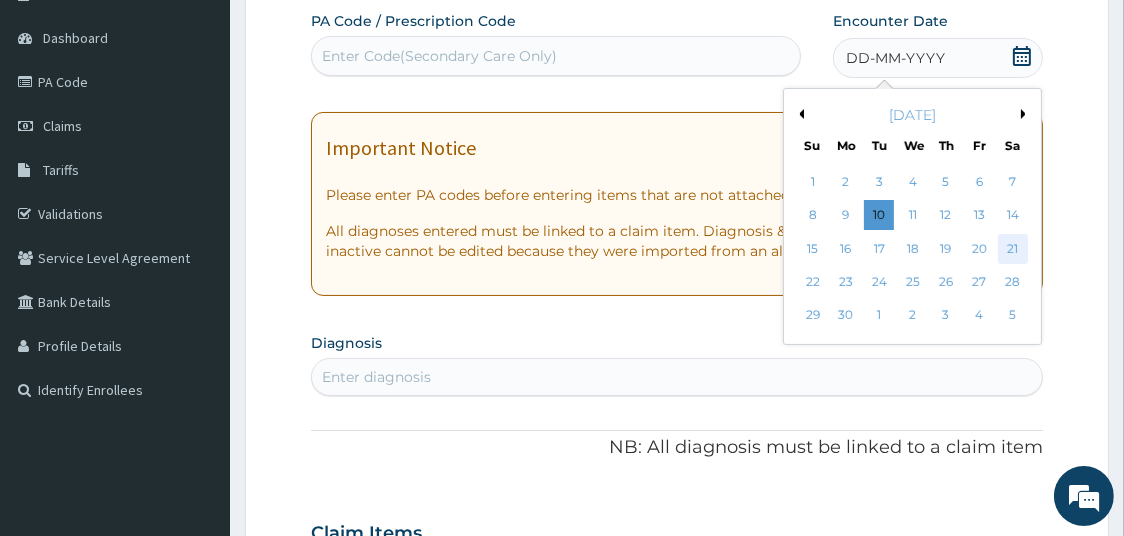 click on "21" at bounding box center [1013, 249] 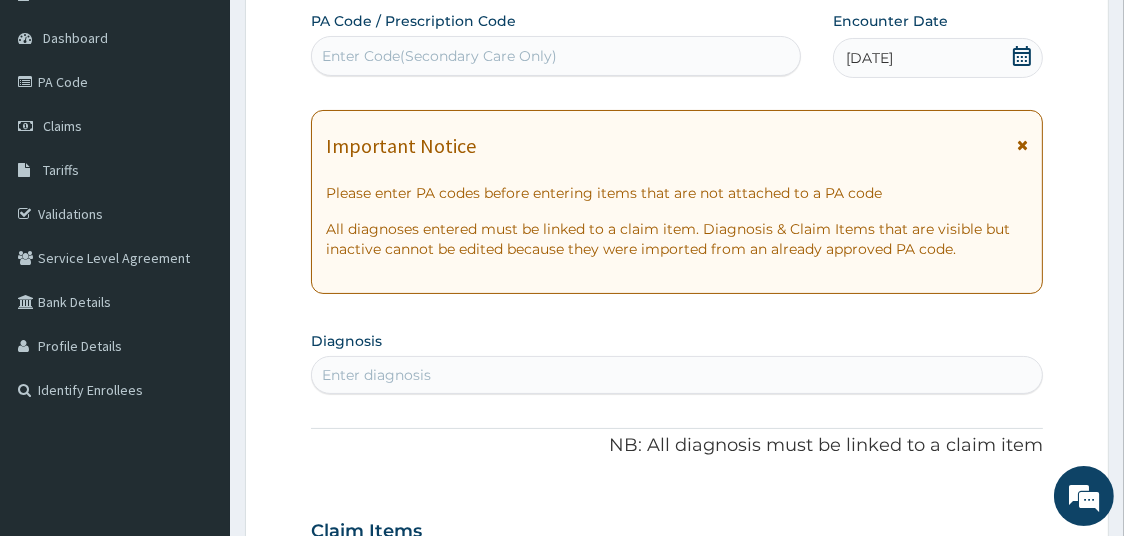 click on "Enter diagnosis" at bounding box center [677, 375] 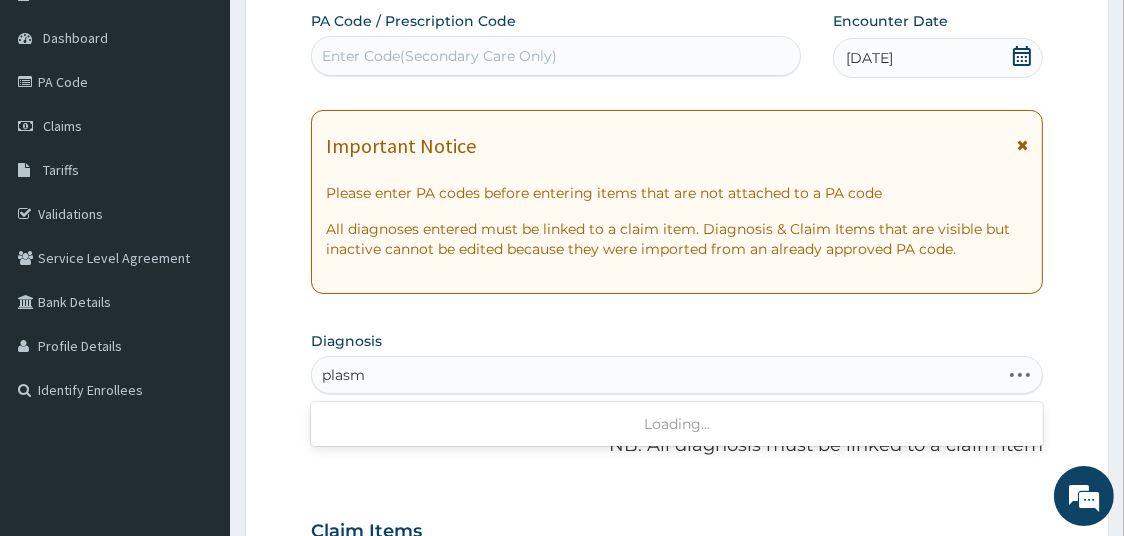 type on "plasmo" 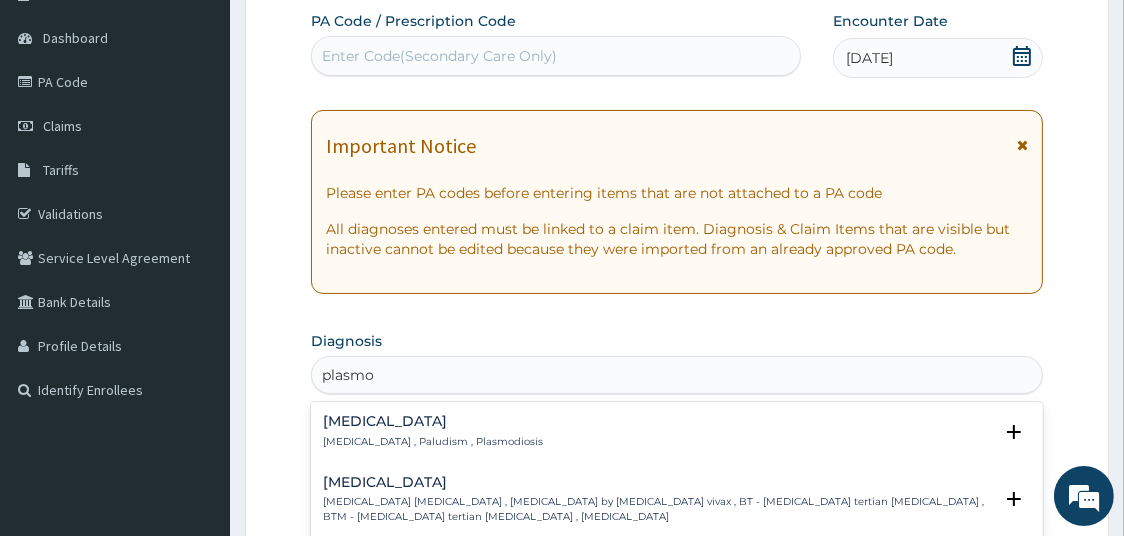 click on "[MEDICAL_DATA] , Paludism , Plasmodiosis" at bounding box center [433, 442] 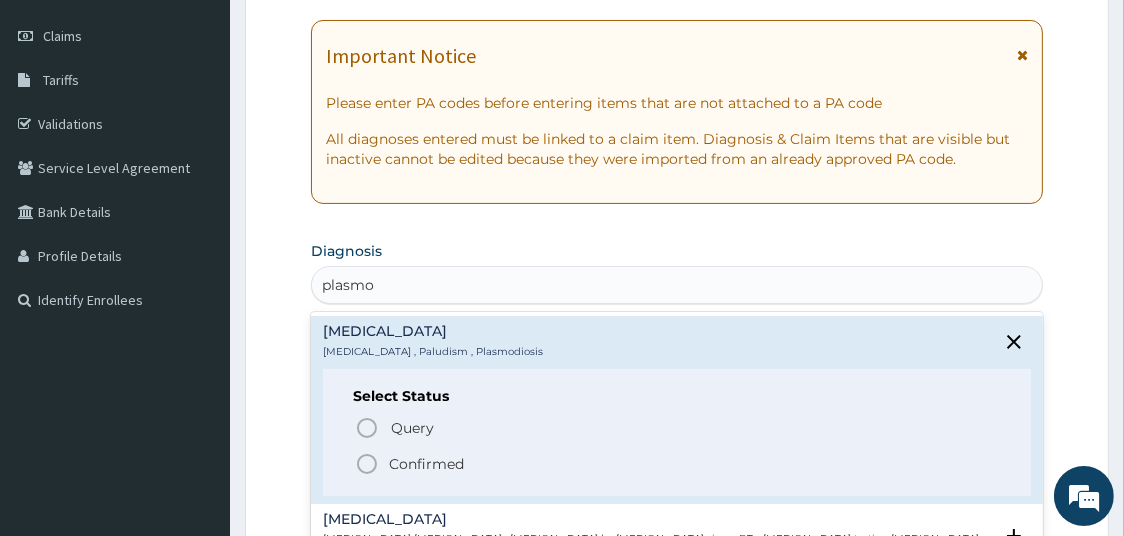 scroll, scrollTop: 301, scrollLeft: 0, axis: vertical 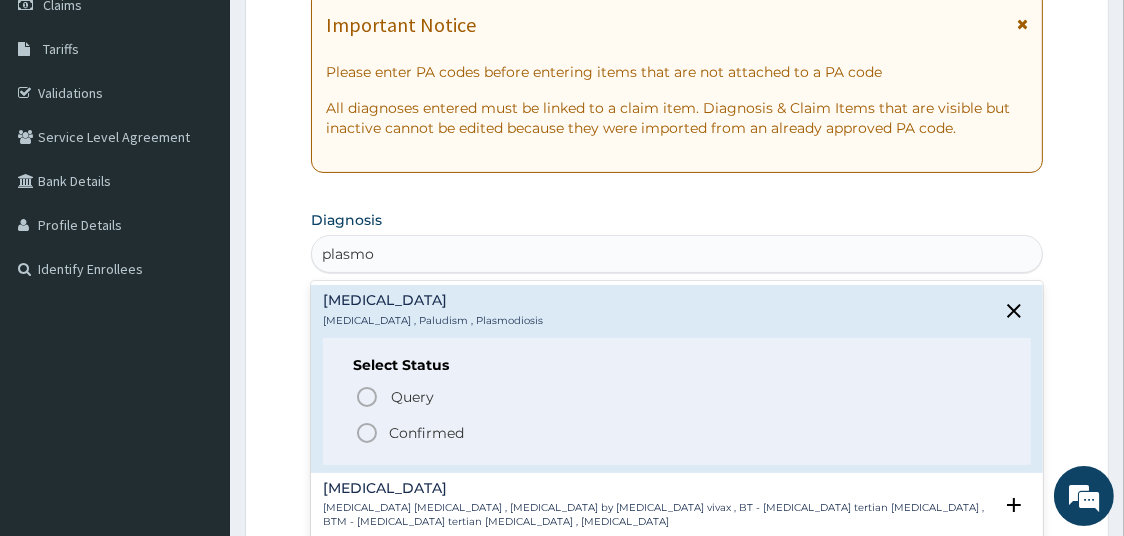 click 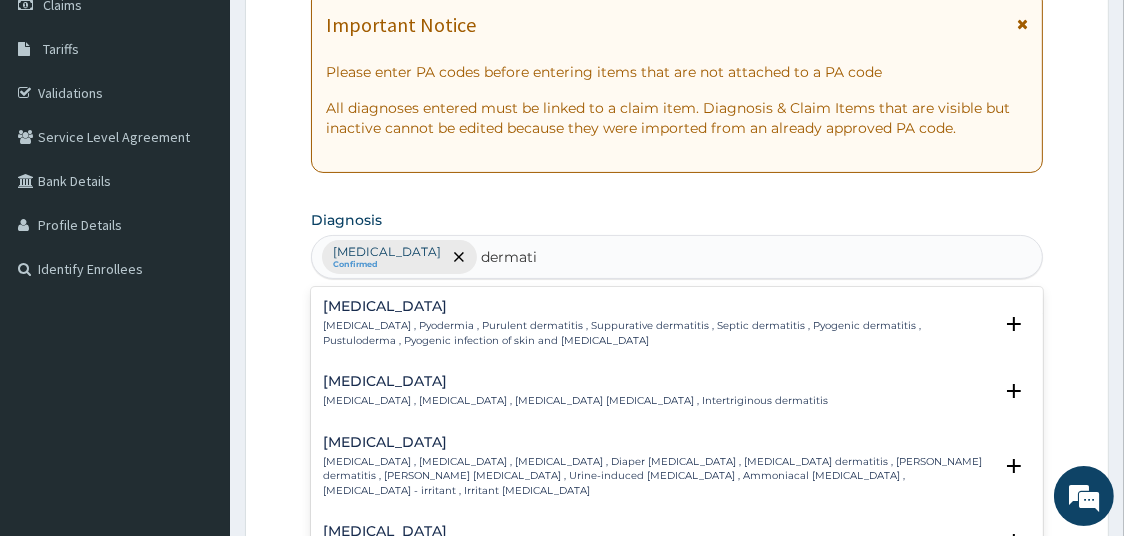 type on "dermatit" 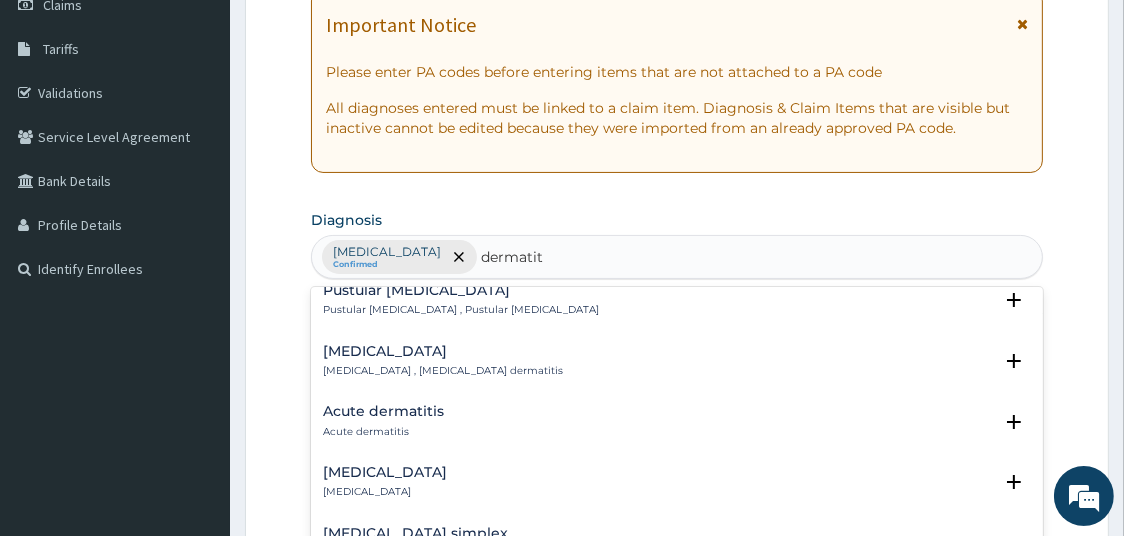 scroll, scrollTop: 938, scrollLeft: 0, axis: vertical 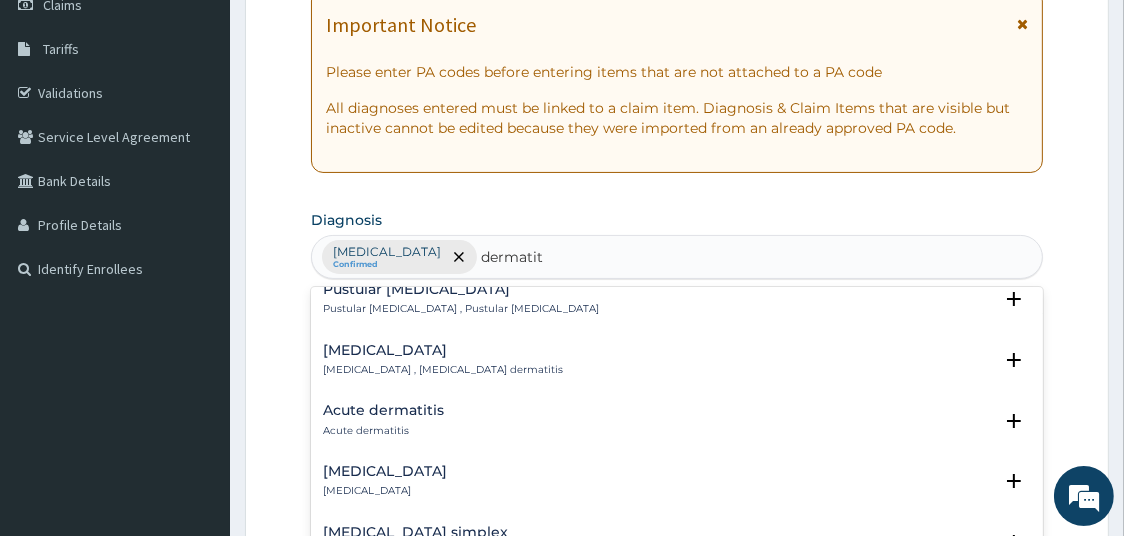 click on "Acute dermatitis" at bounding box center [383, 431] 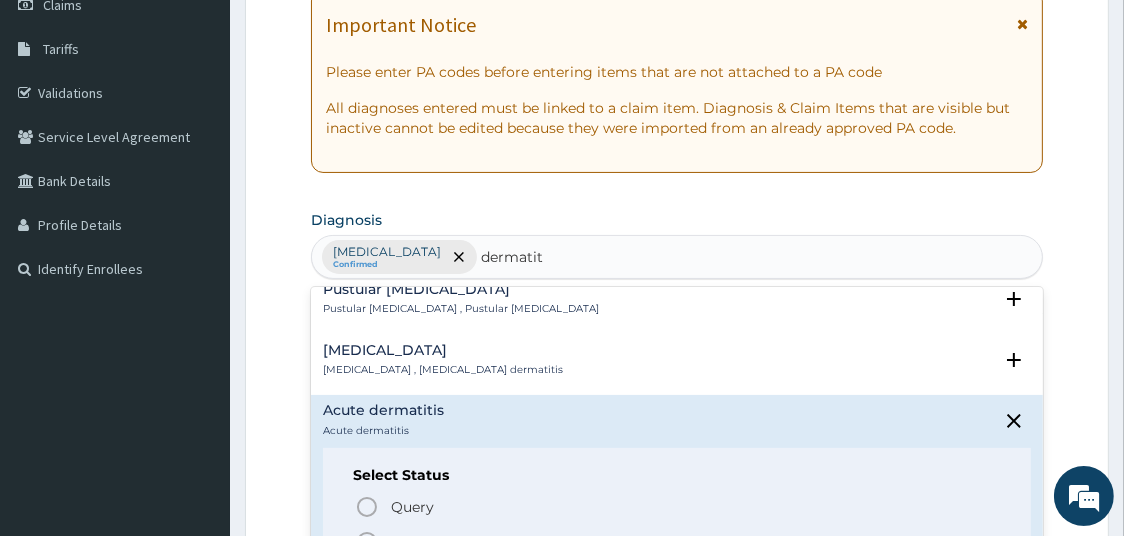 click 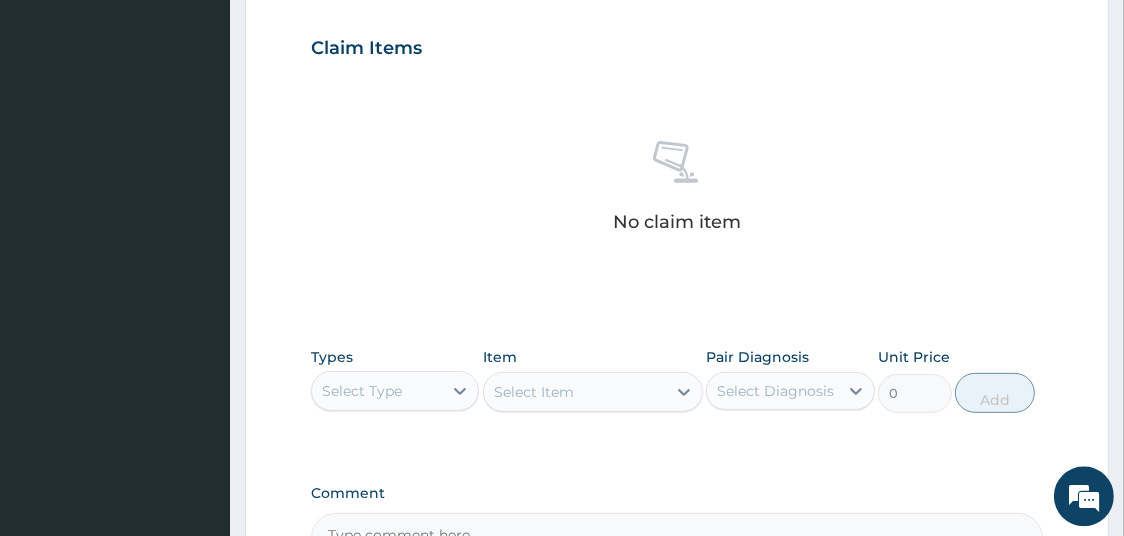 scroll, scrollTop: 678, scrollLeft: 0, axis: vertical 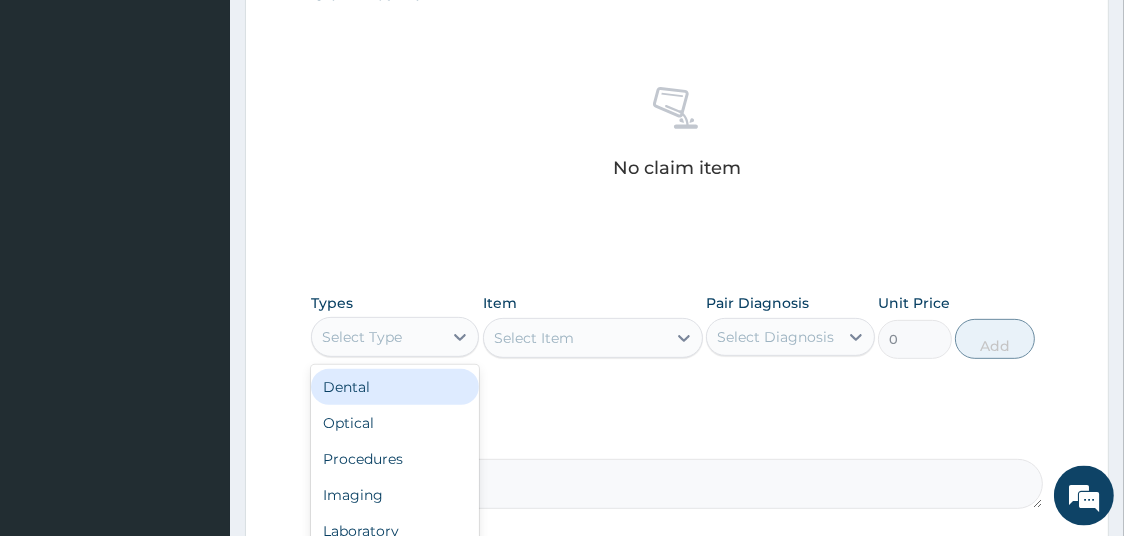 click on "Select Type" at bounding box center [362, 337] 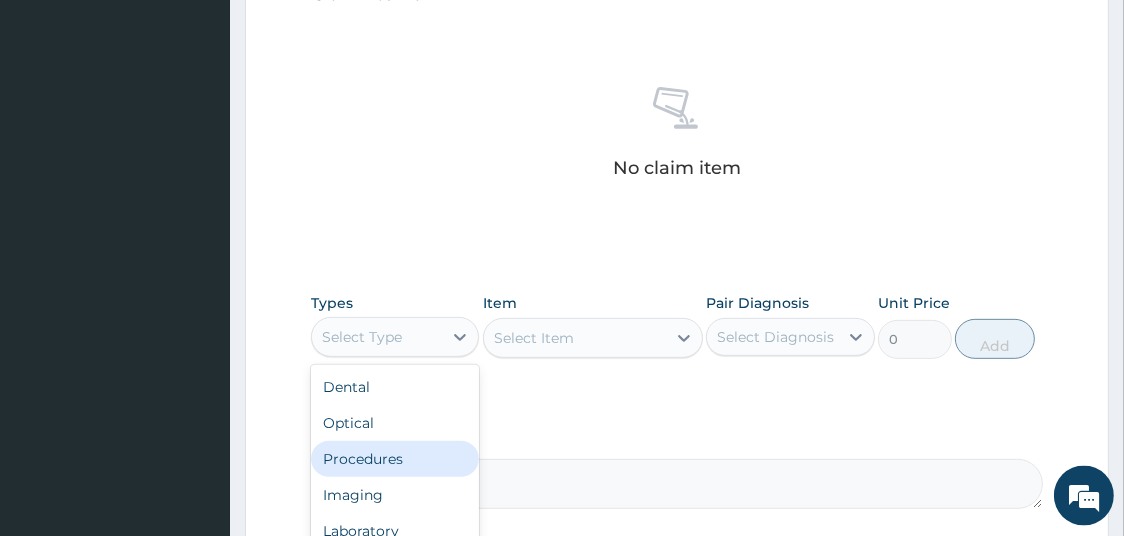 click on "Procedures" at bounding box center [395, 459] 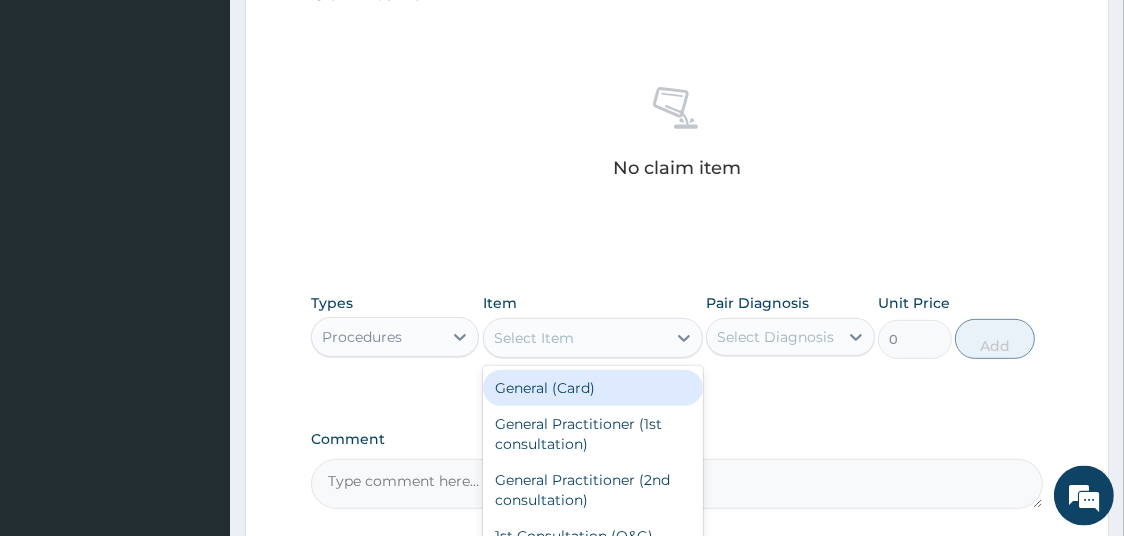 click on "Select Item" at bounding box center [575, 338] 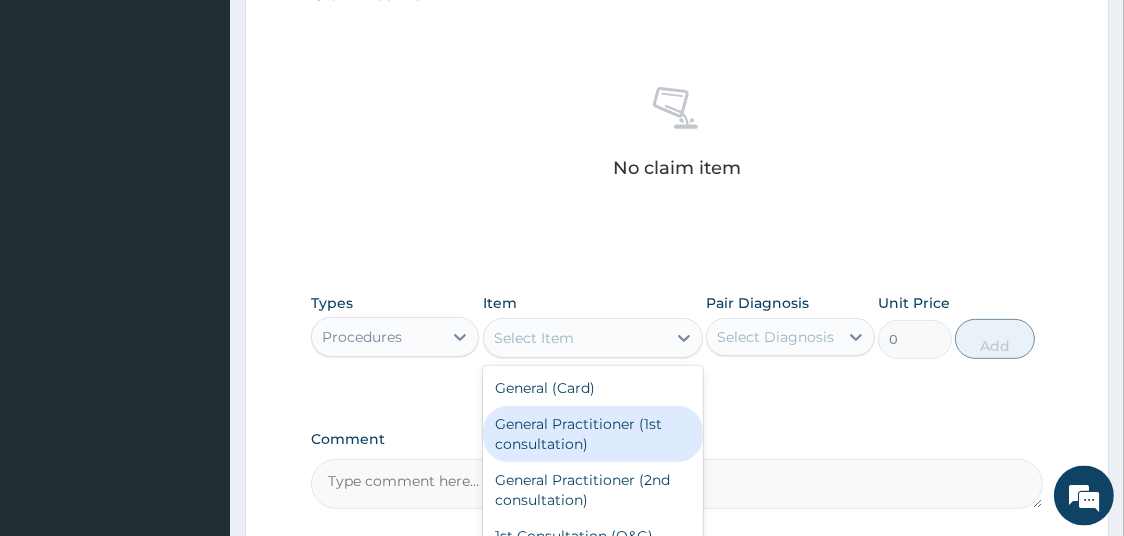 click on "General Practitioner (1st consultation)" at bounding box center [593, 434] 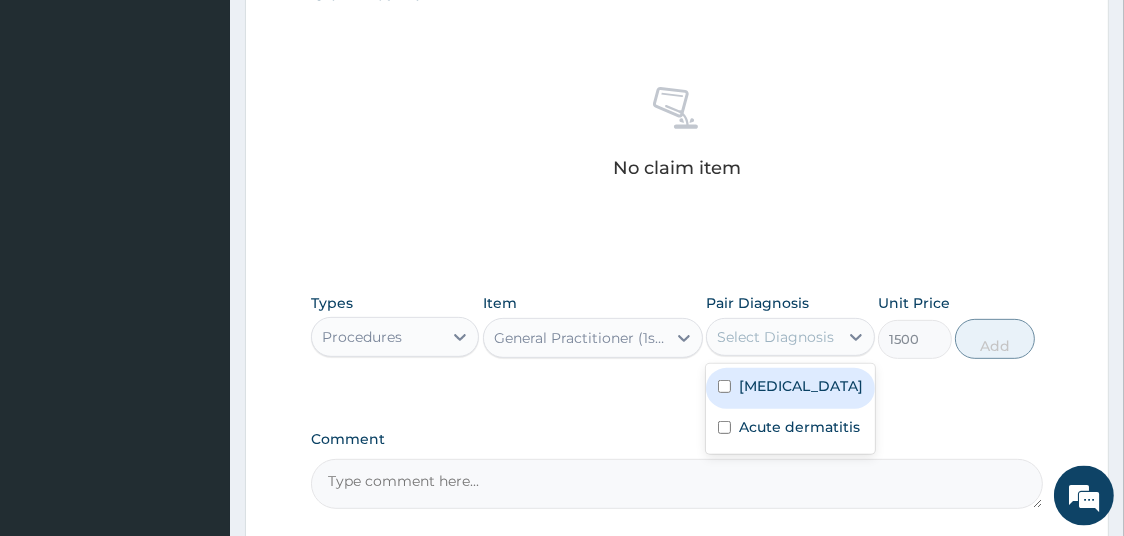 click on "Select Diagnosis" at bounding box center (775, 337) 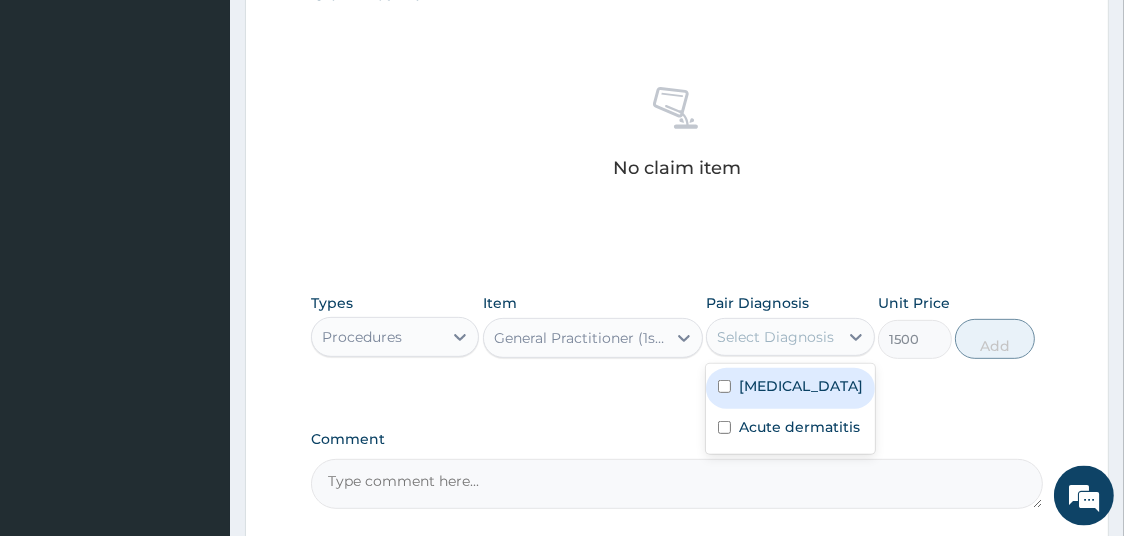 click on "[MEDICAL_DATA]" at bounding box center (801, 386) 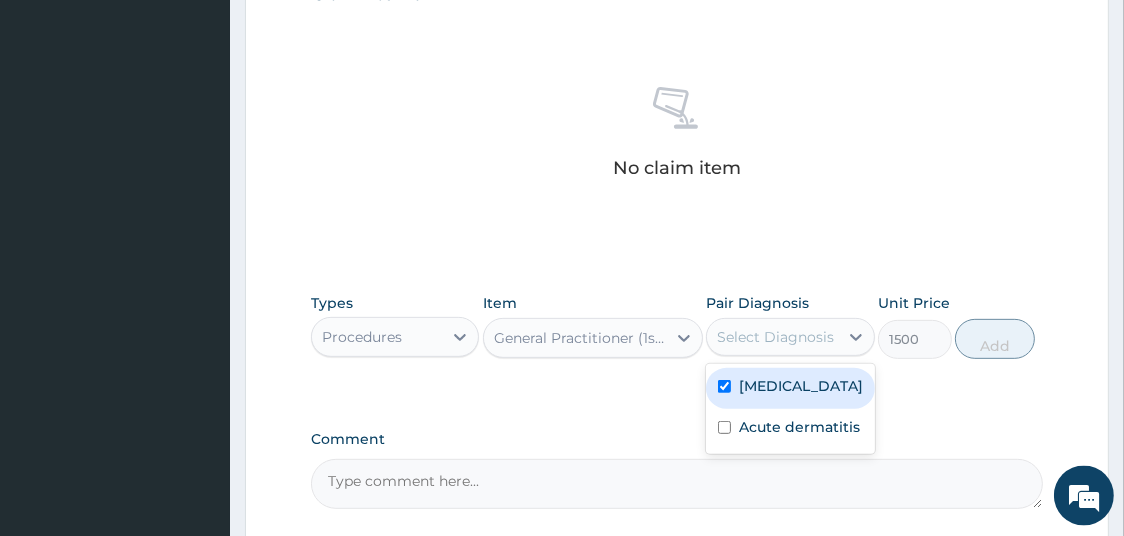 checkbox on "true" 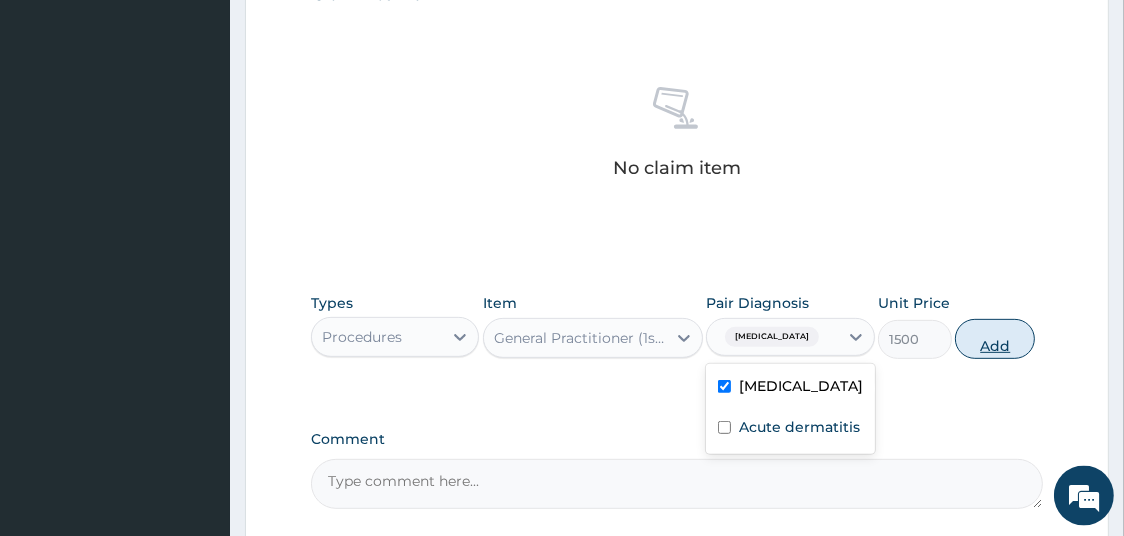 click on "Add" at bounding box center (995, 339) 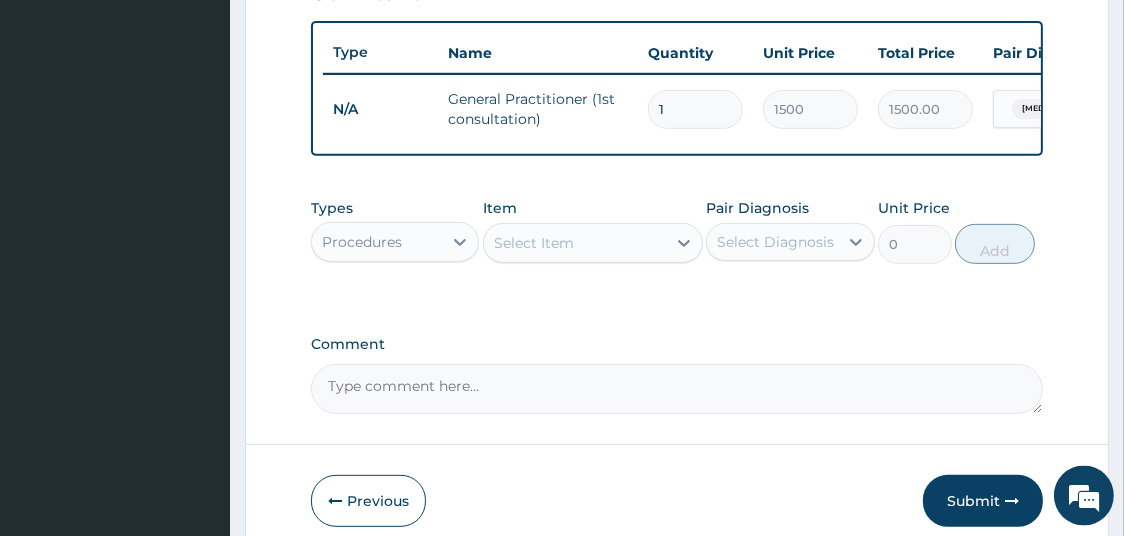 click on "Procedures" at bounding box center (377, 242) 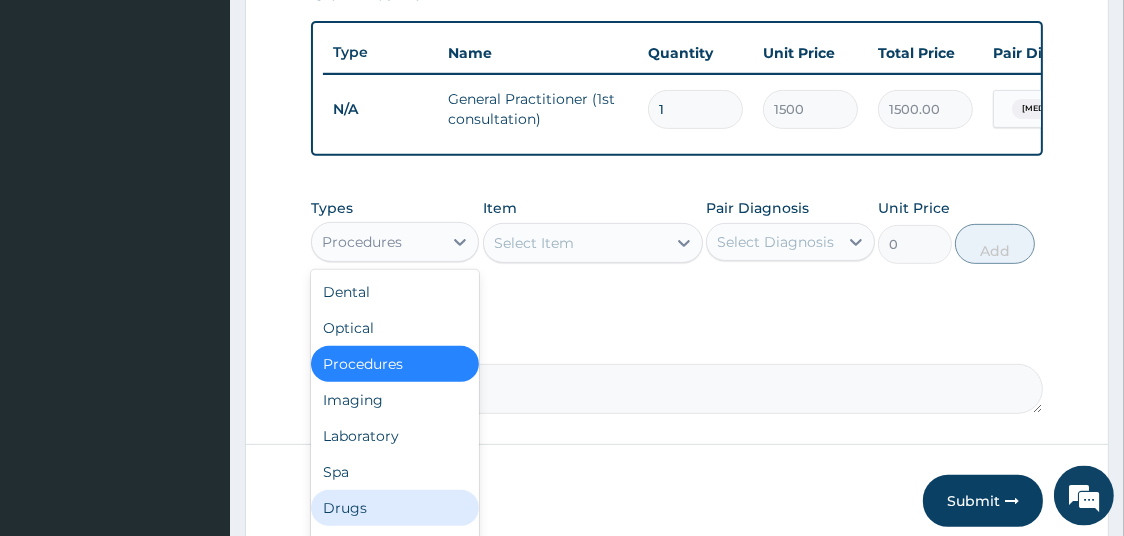 click on "Drugs" at bounding box center (395, 508) 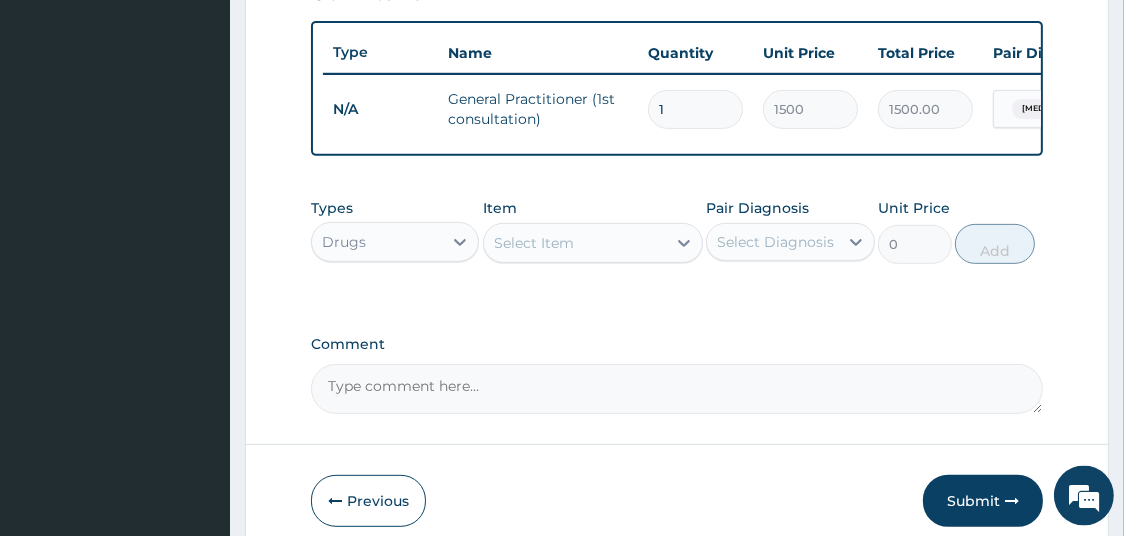 click on "Select Item" at bounding box center (575, 243) 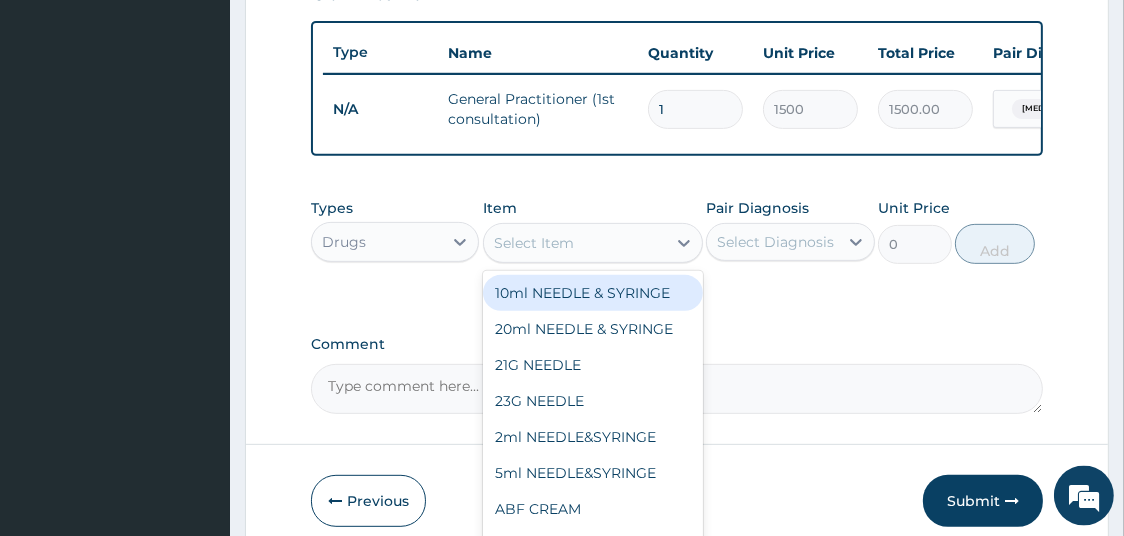 type on "p" 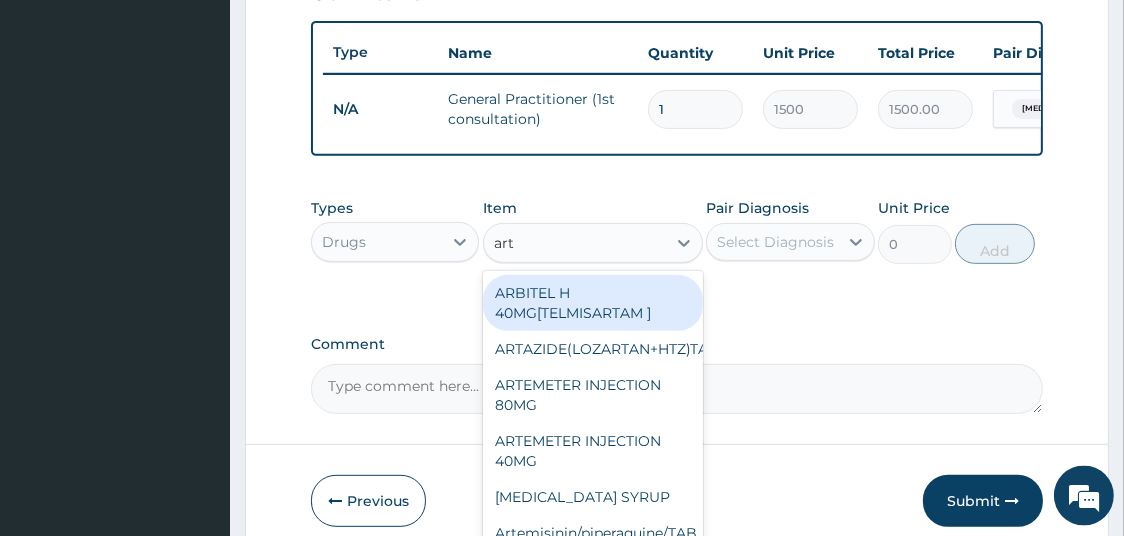 type on "arte" 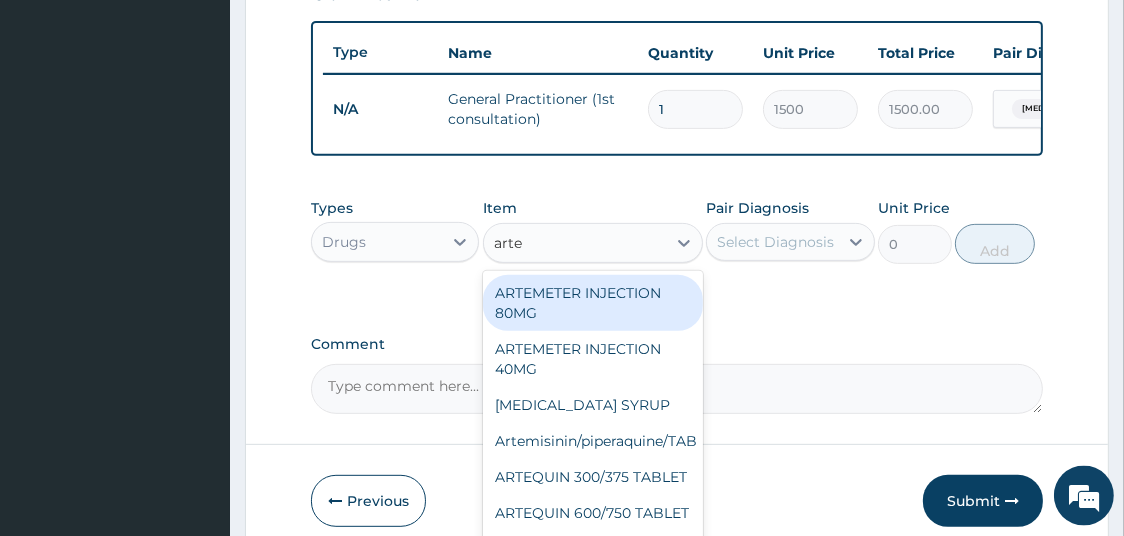click on "ARTEMETER INJECTION  80MG" at bounding box center [593, 303] 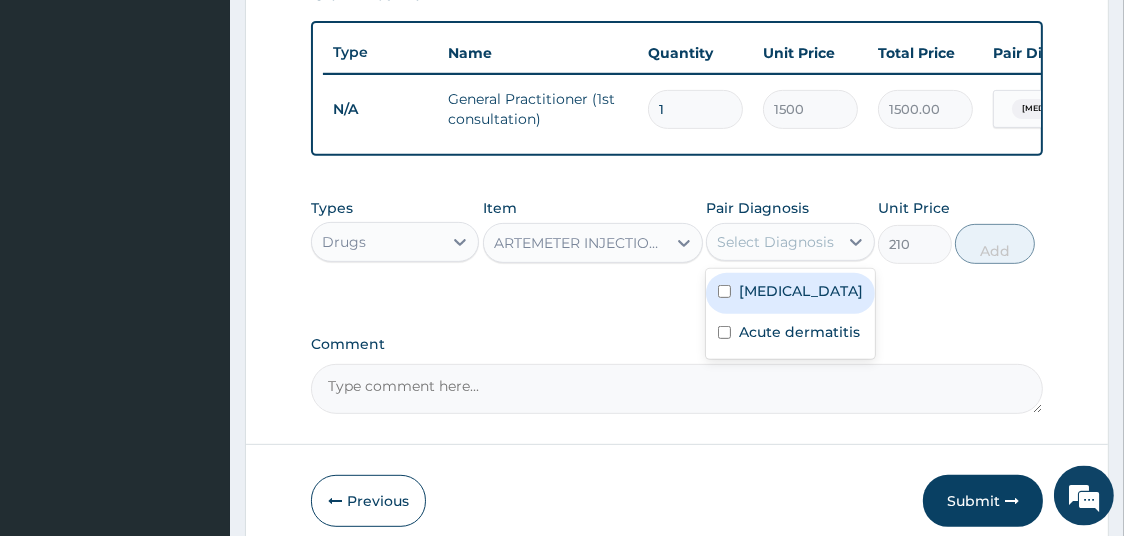 click on "Select Diagnosis" at bounding box center (775, 242) 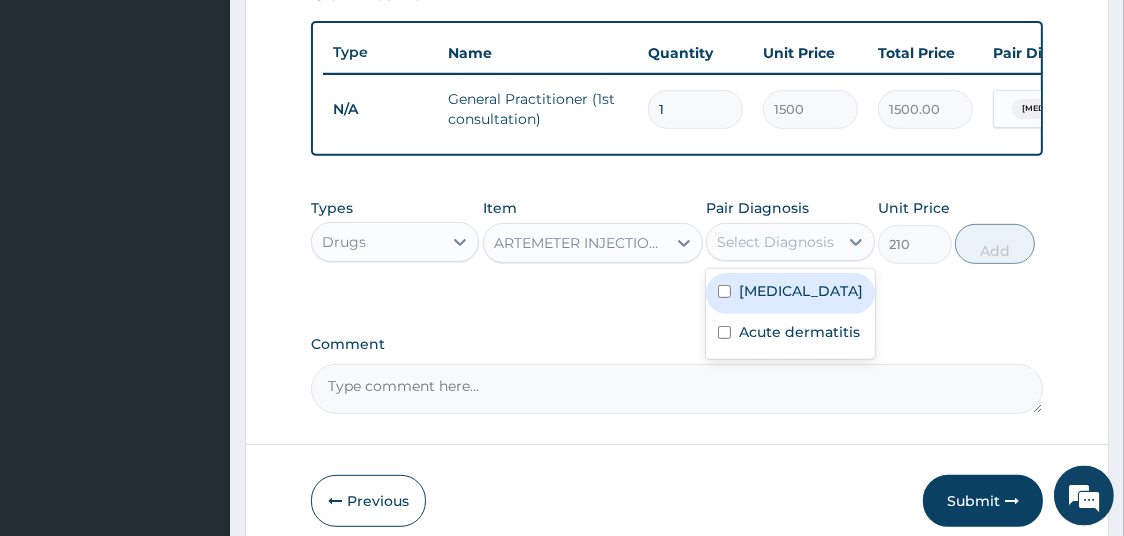click on "[MEDICAL_DATA]" at bounding box center (801, 291) 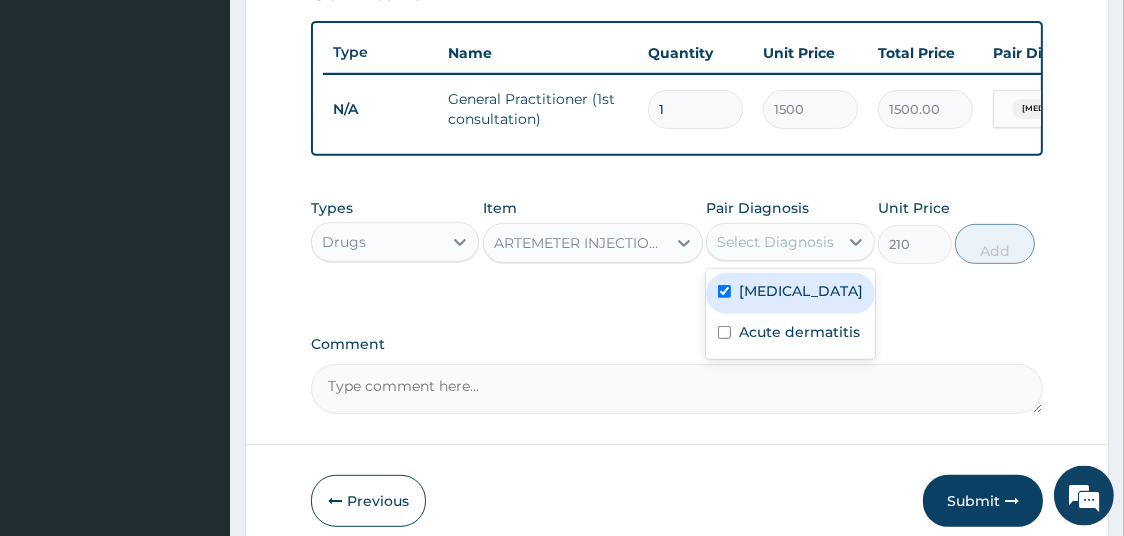 checkbox on "true" 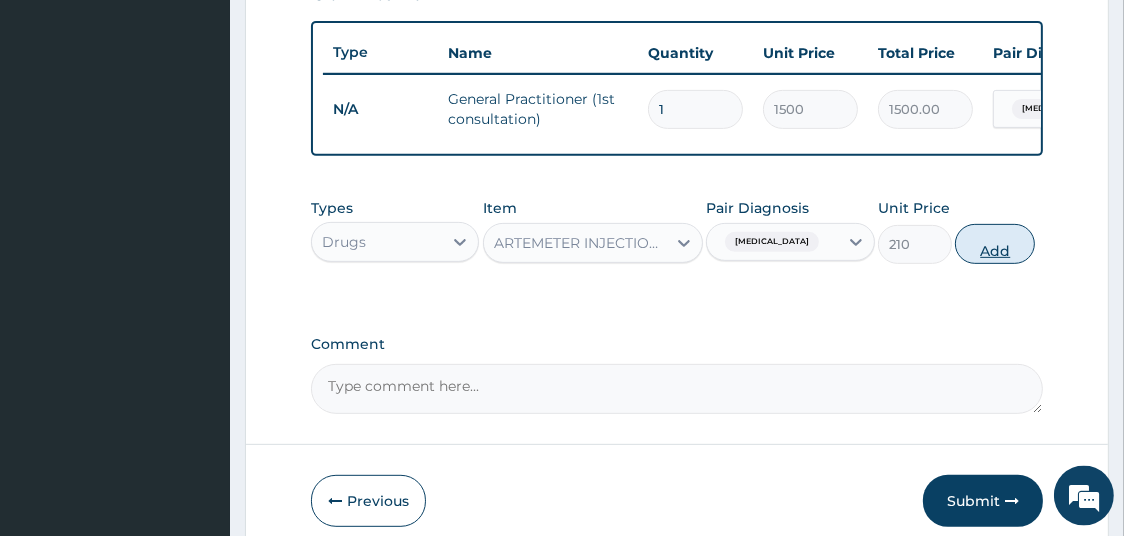 click on "Add" at bounding box center [995, 244] 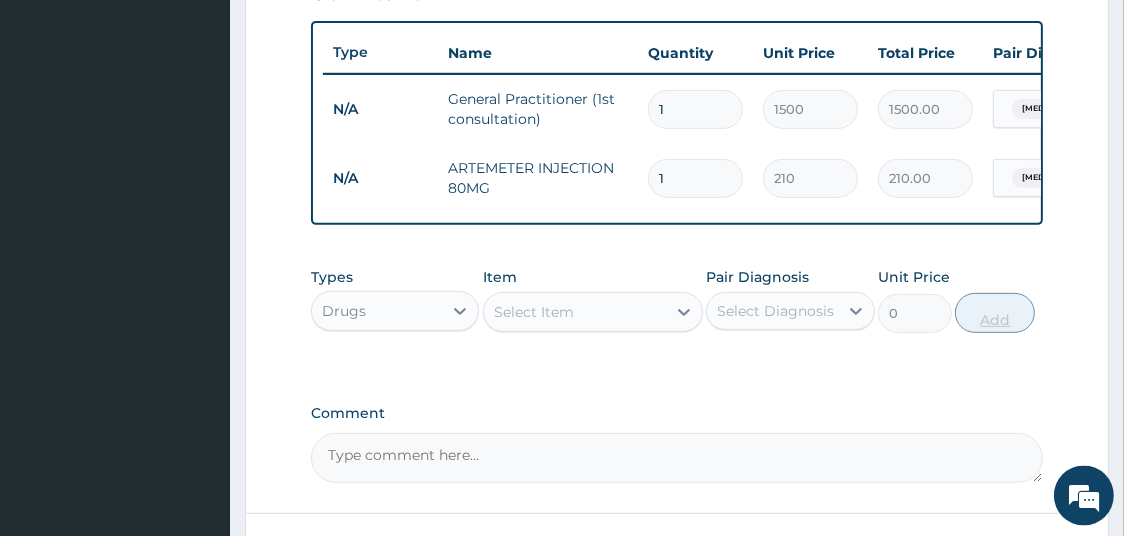 type 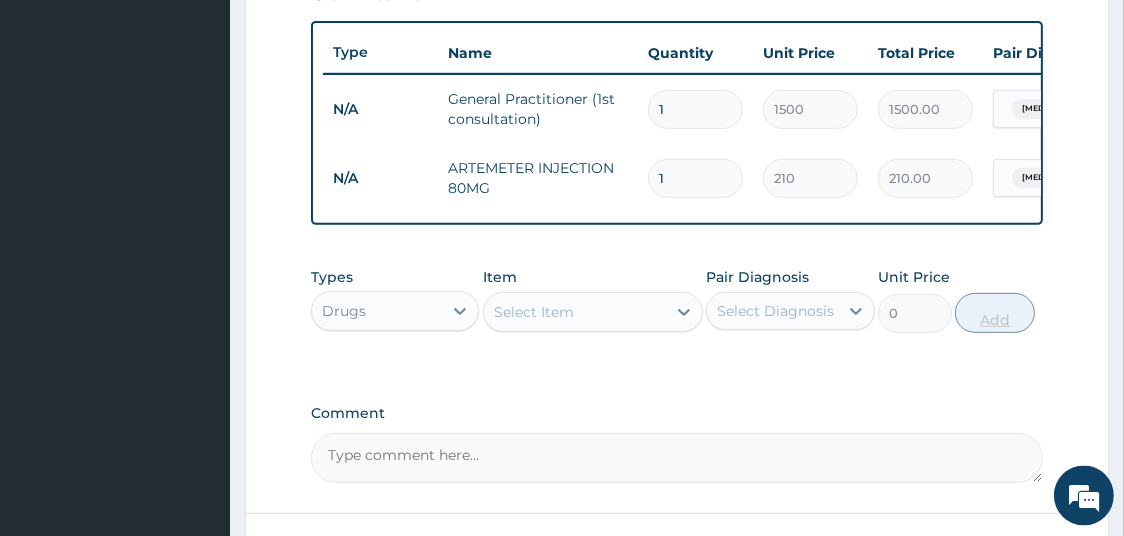 type on "0.00" 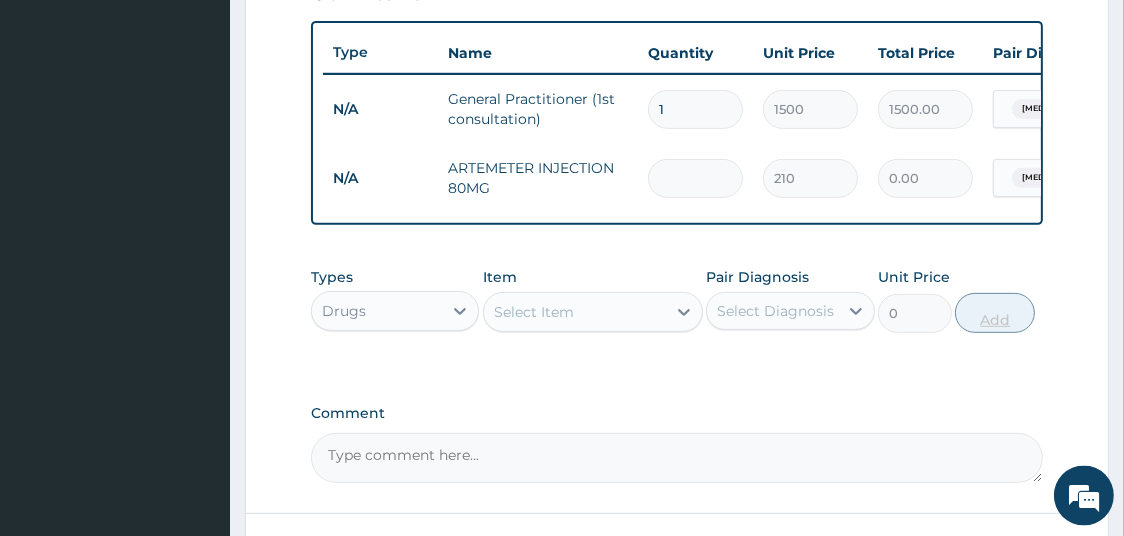 type on "6" 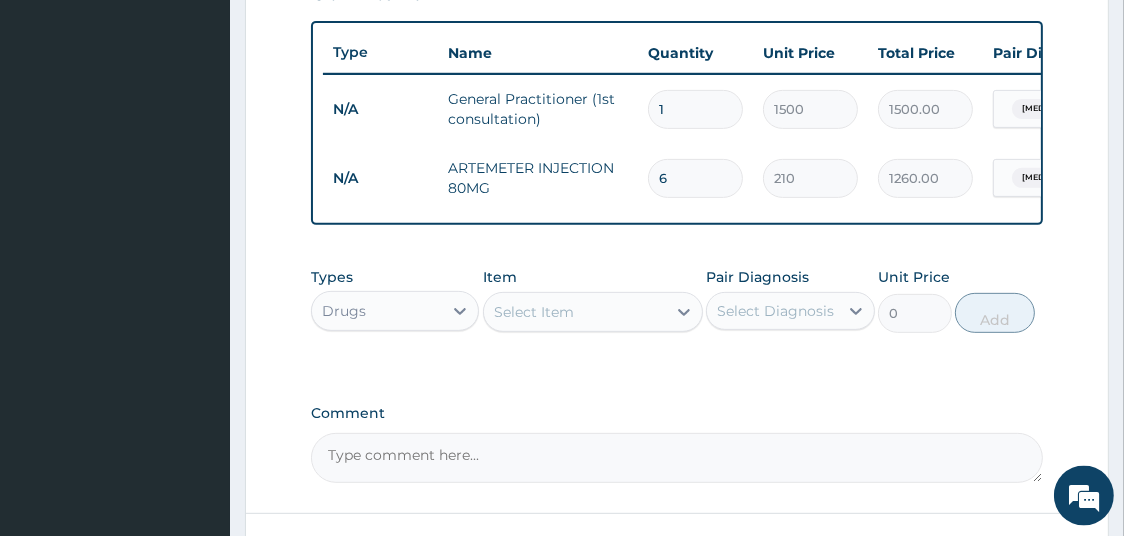 type on "6" 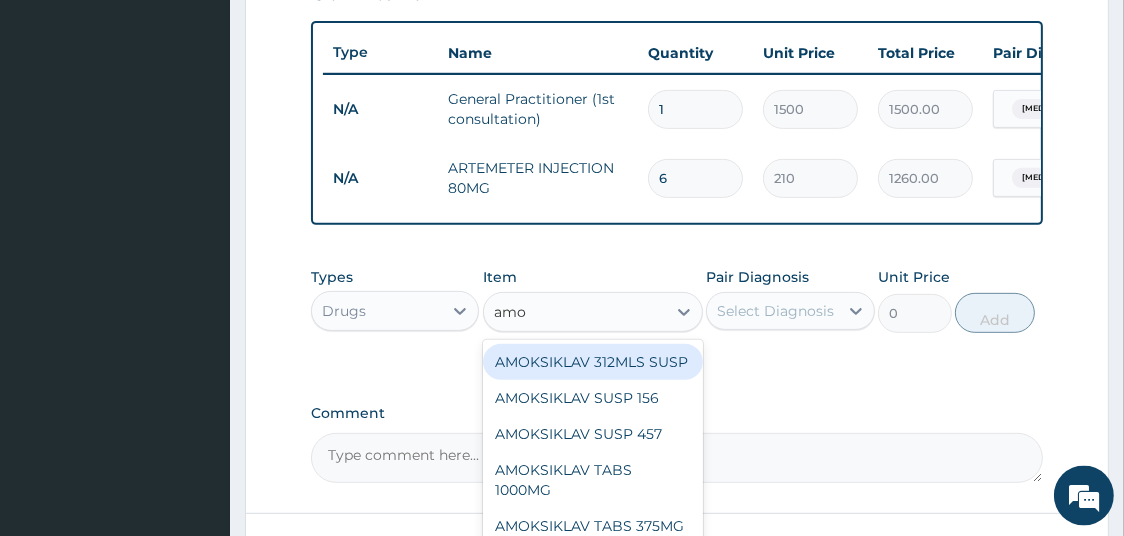 type on "amox" 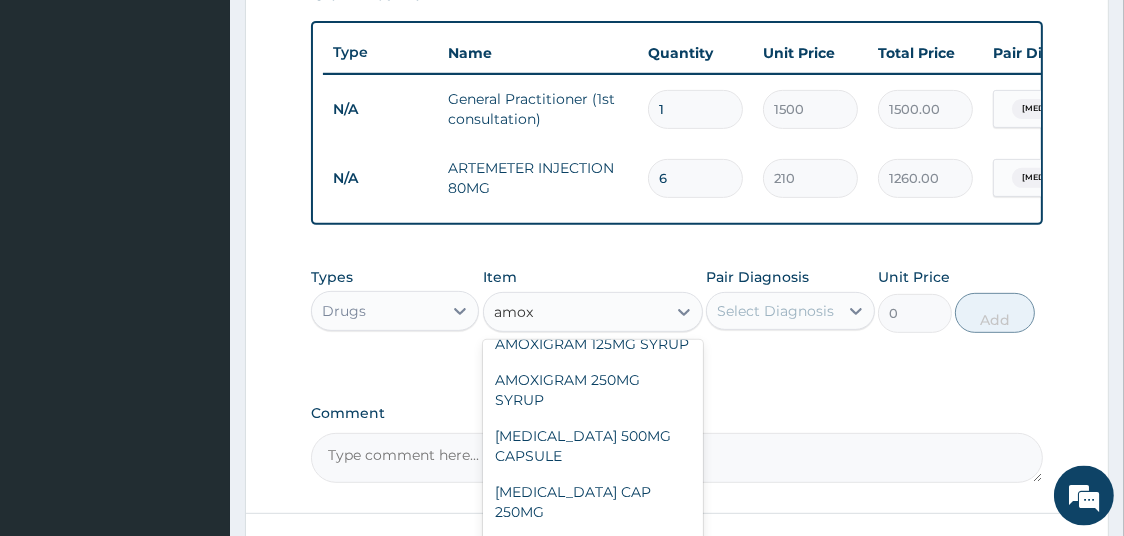 scroll, scrollTop: 281, scrollLeft: 0, axis: vertical 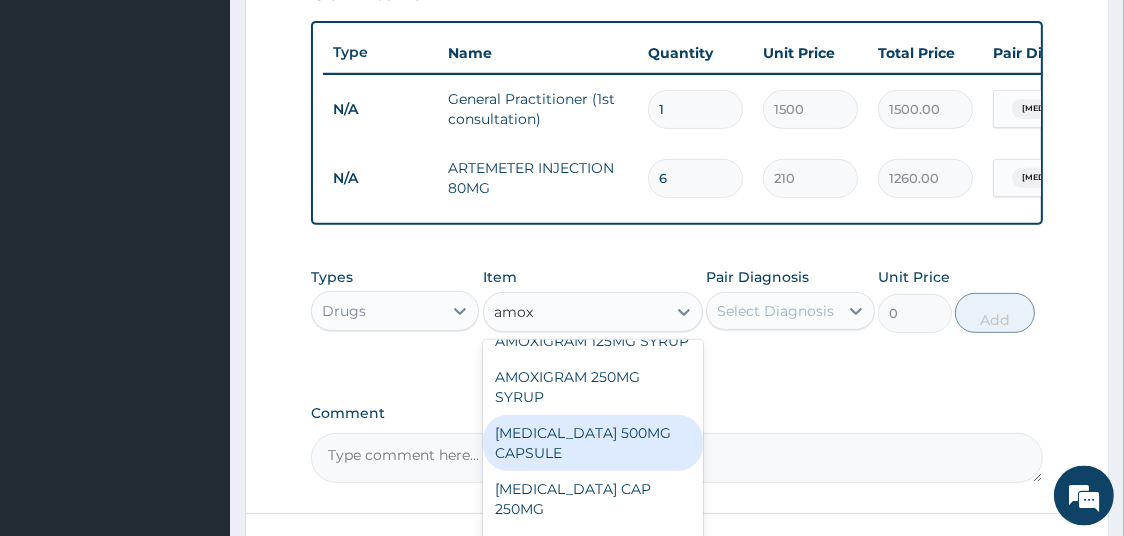 click on "AMOXIL 500MG CAPSULE" at bounding box center (593, 443) 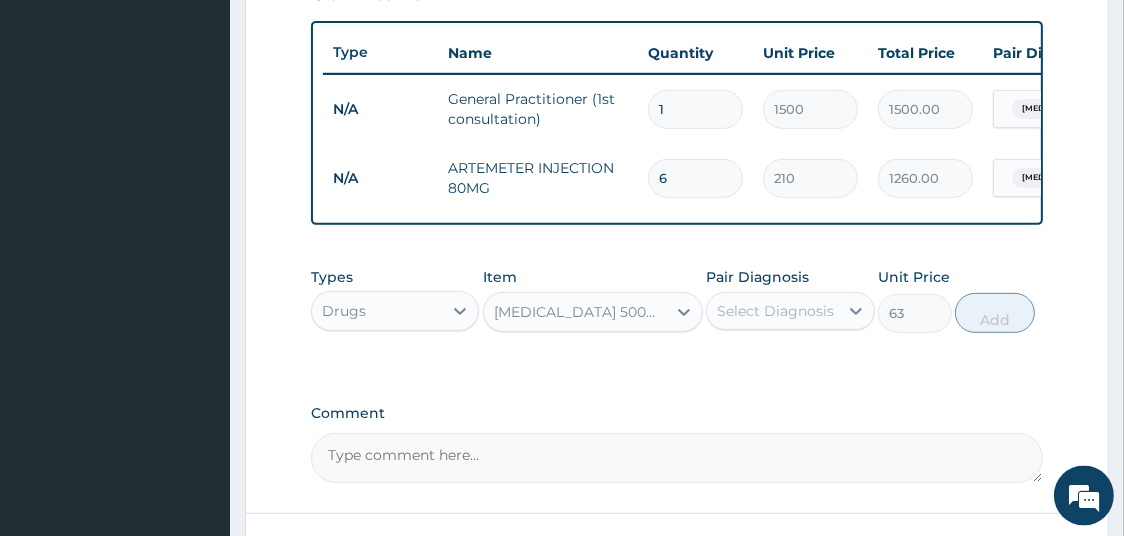 click on "Select Diagnosis" at bounding box center [775, 311] 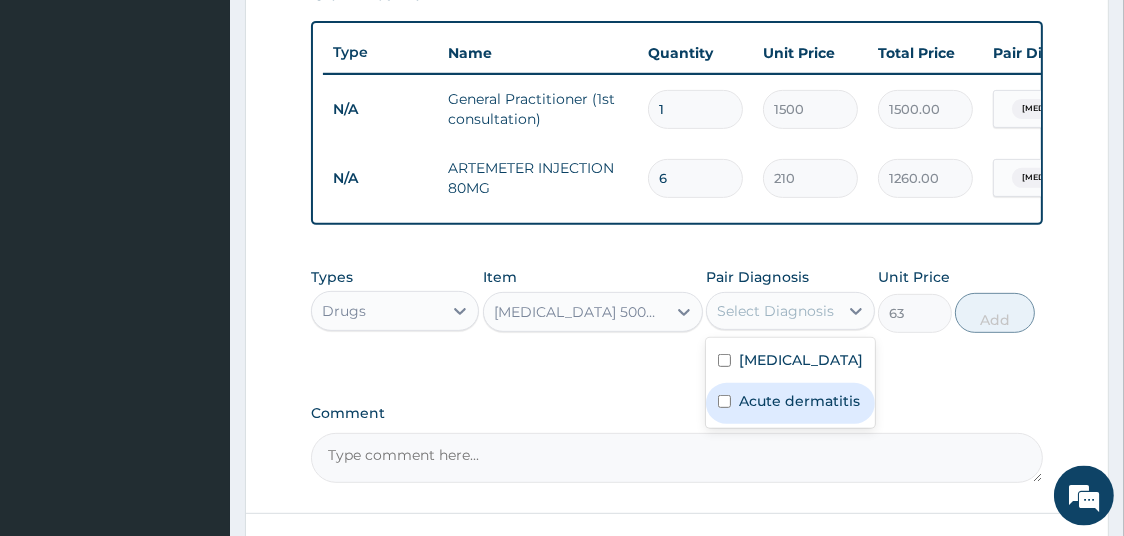 click on "Acute dermatitis" at bounding box center [799, 401] 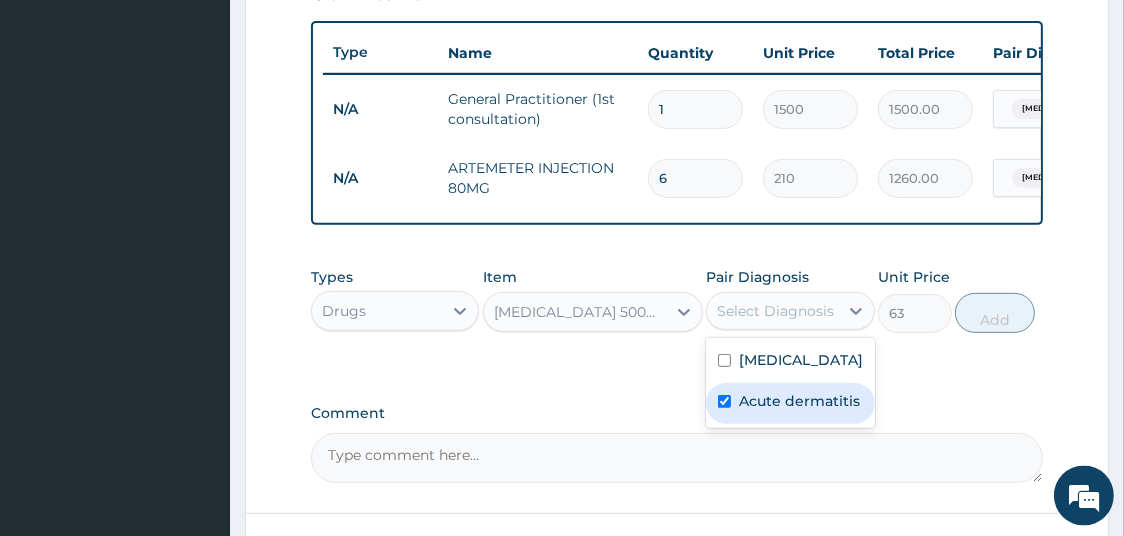 checkbox on "true" 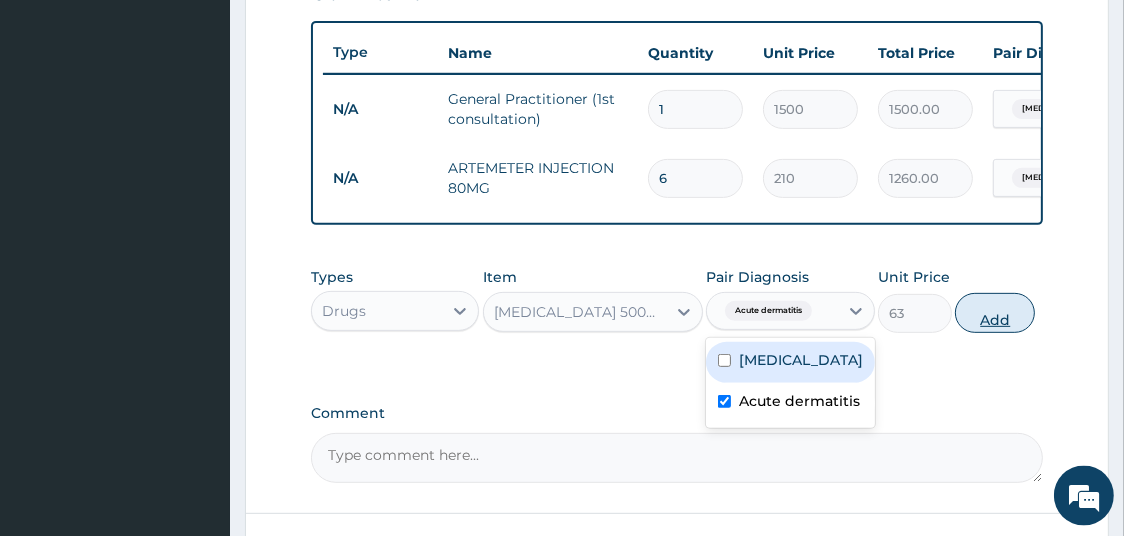 click on "Add" at bounding box center (995, 313) 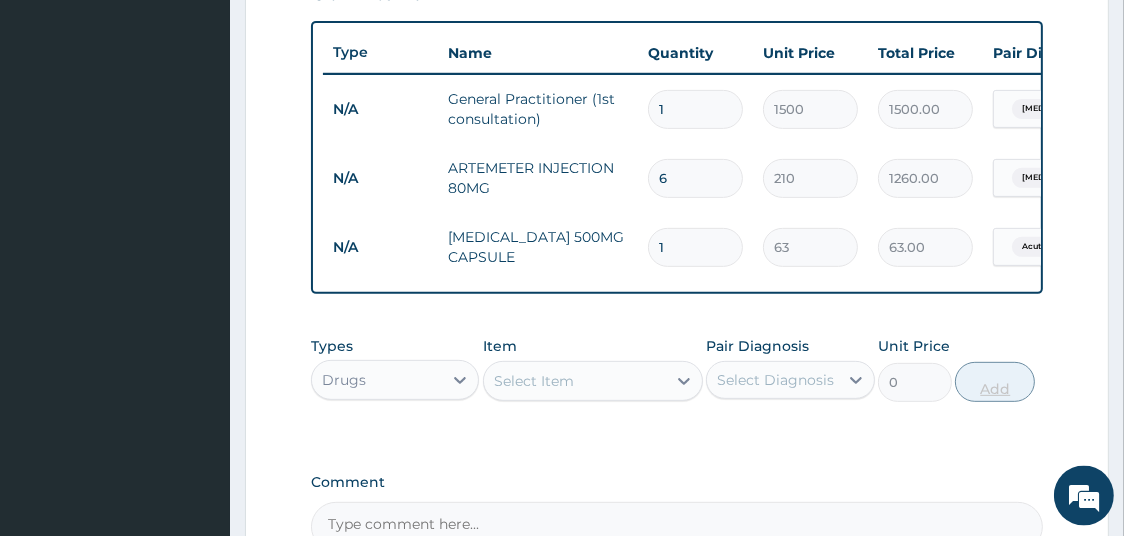 type on "21" 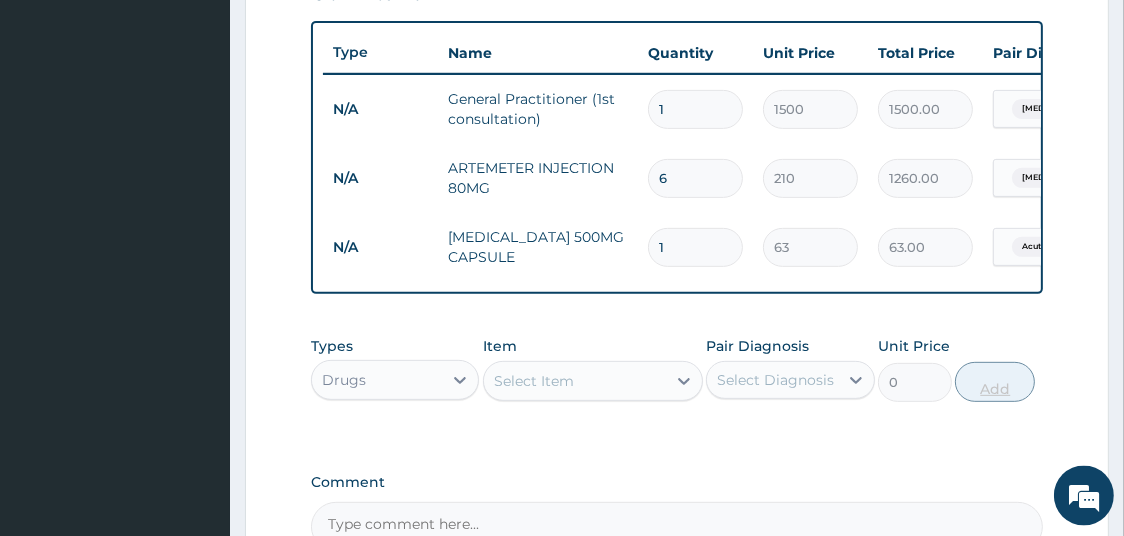 type on "1323.00" 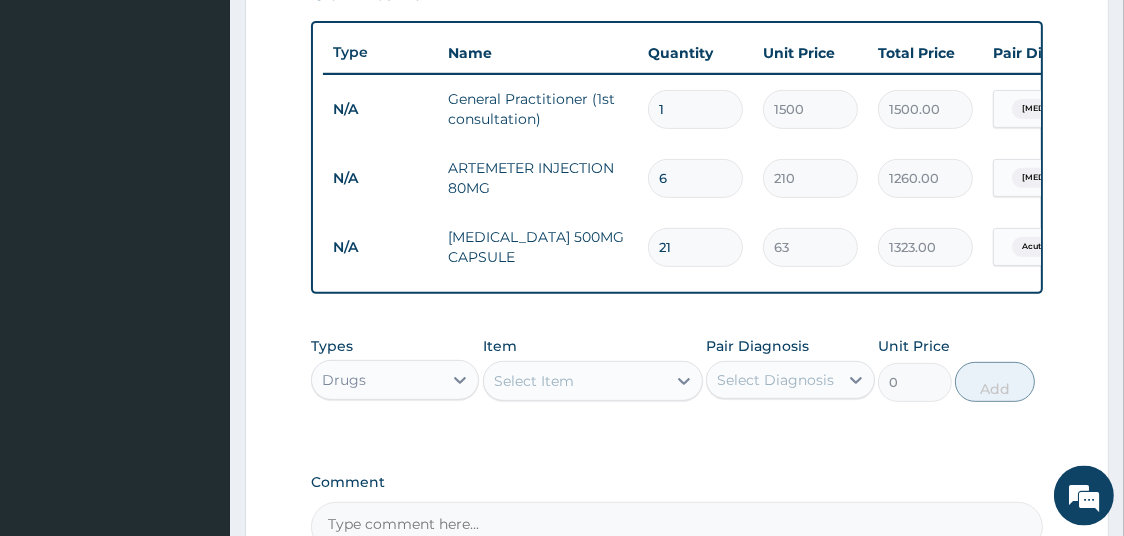 type on "21" 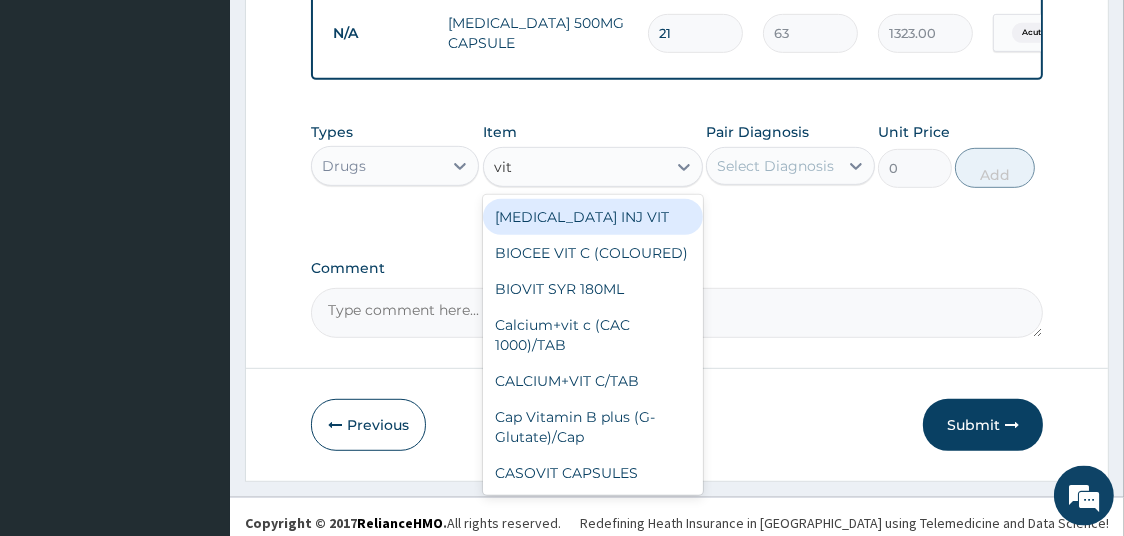 scroll, scrollTop: 960, scrollLeft: 0, axis: vertical 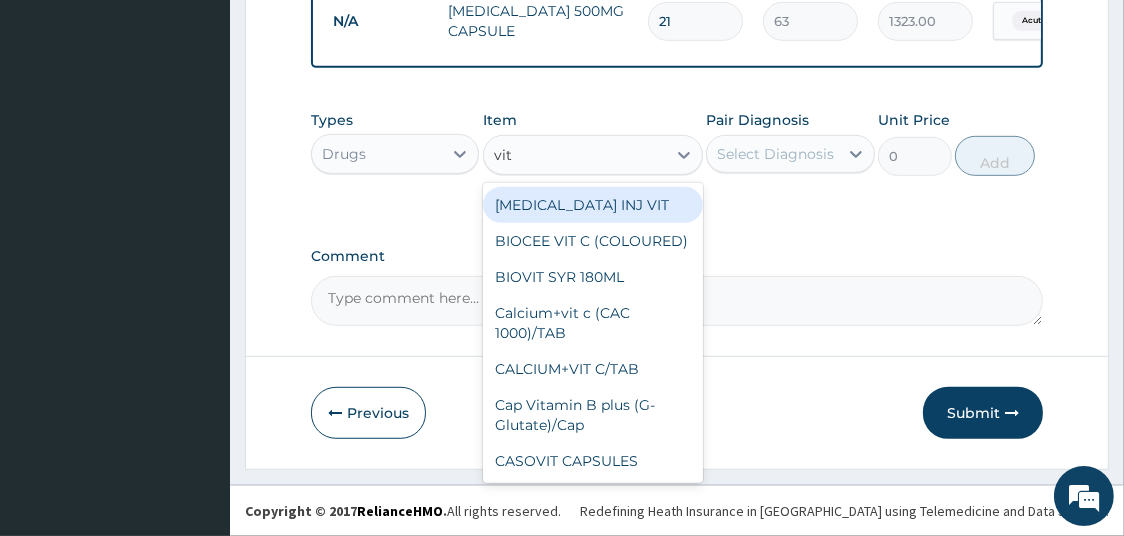 type on "vit c" 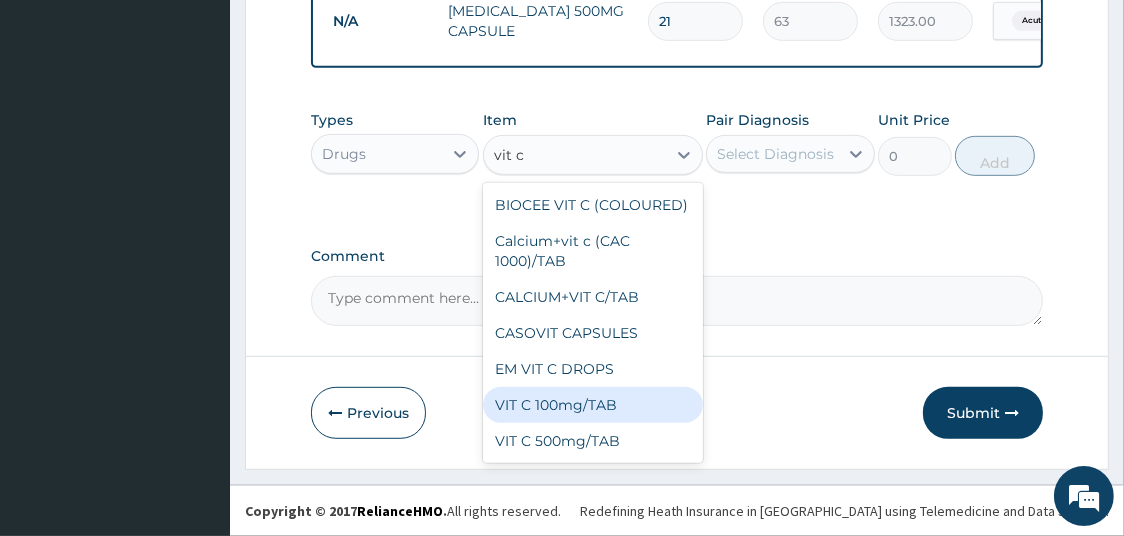 click on "VIT C 100mg/TAB" at bounding box center [593, 405] 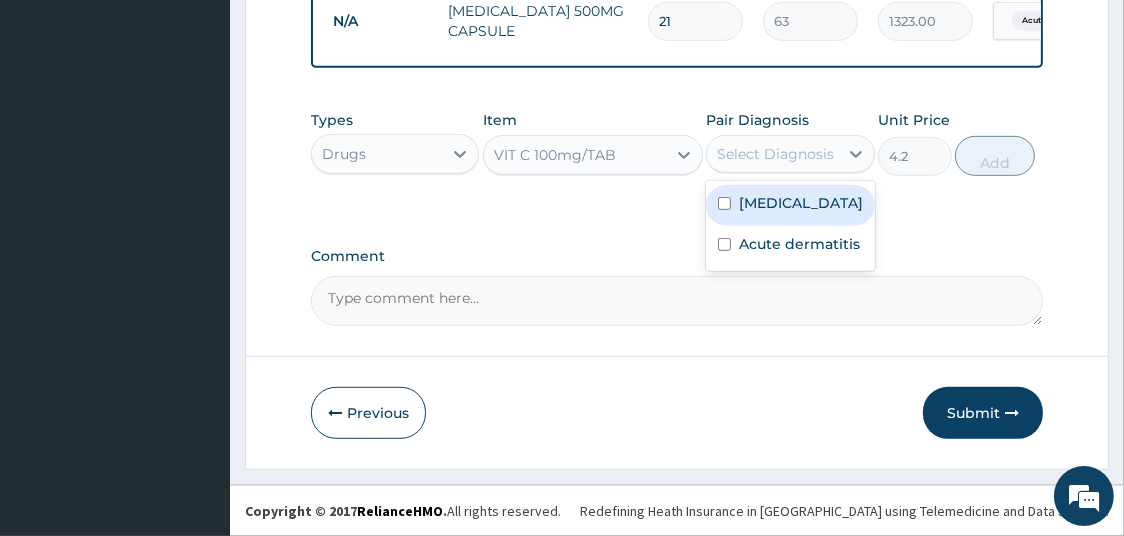click on "Select Diagnosis" at bounding box center [775, 154] 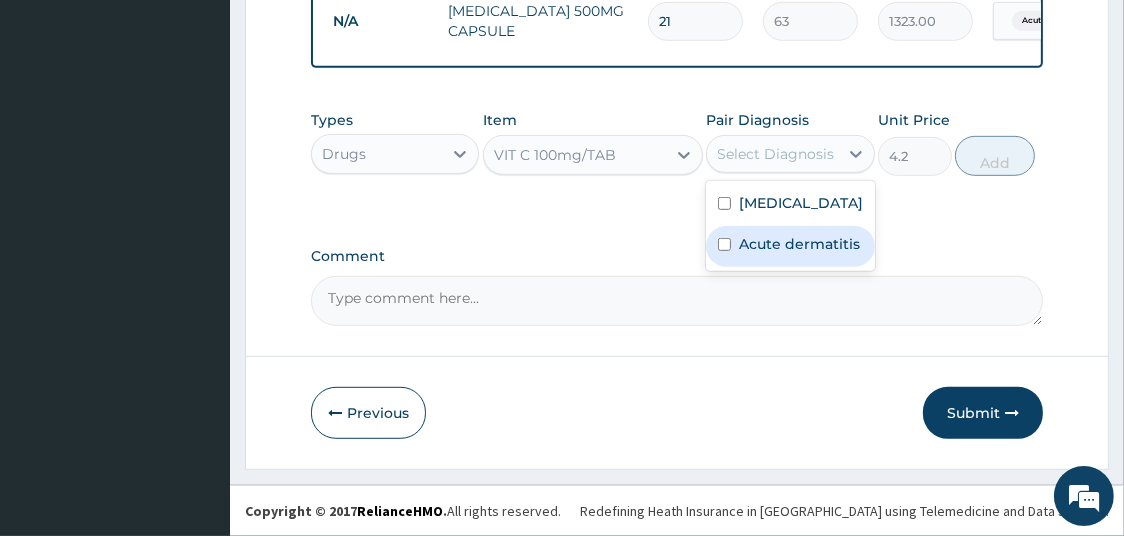 click on "Acute dermatitis" at bounding box center [799, 244] 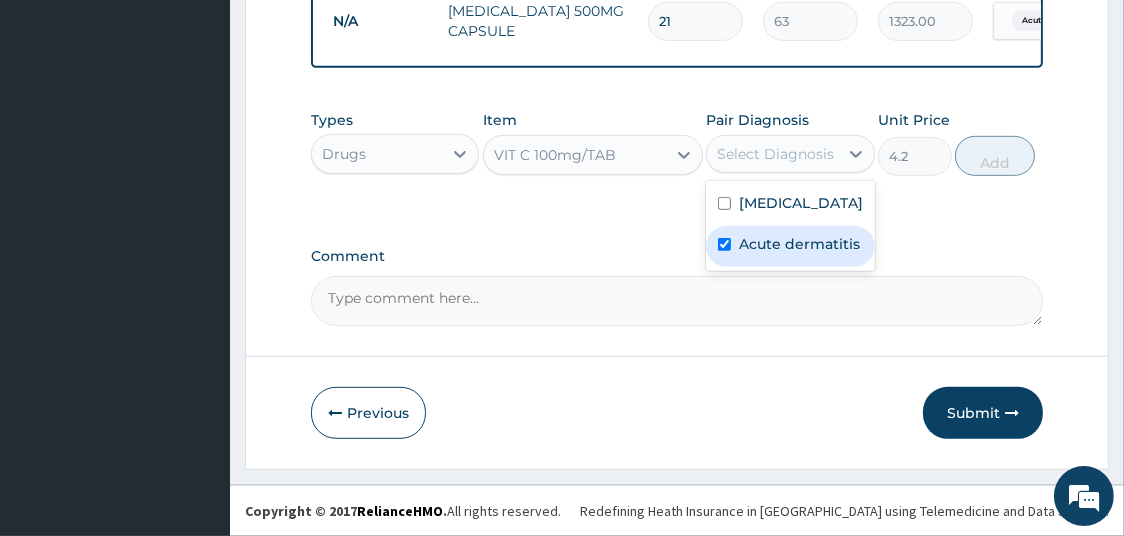 checkbox on "true" 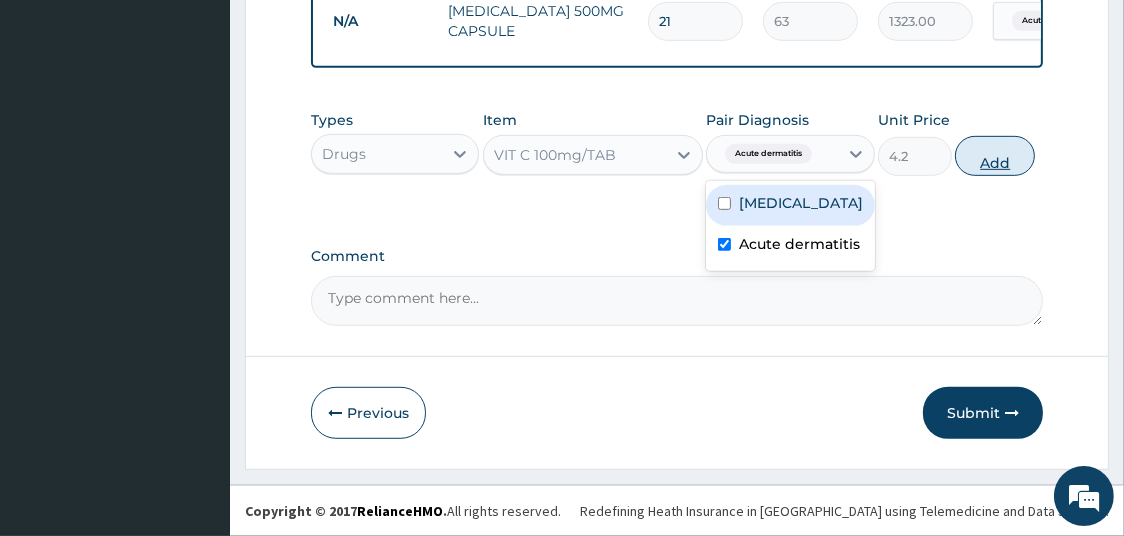 click on "Add" at bounding box center (995, 156) 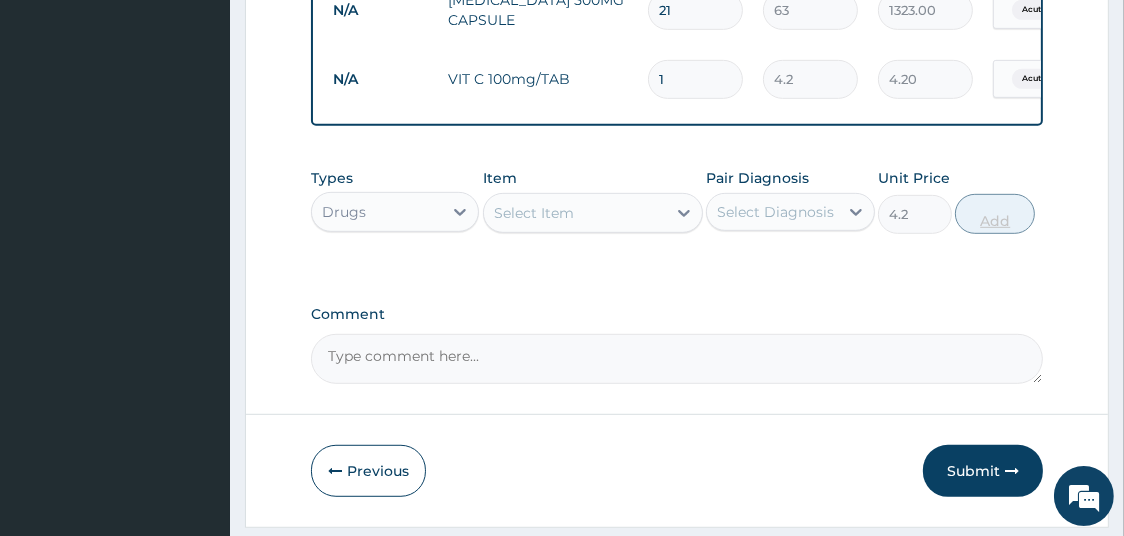 type on "0" 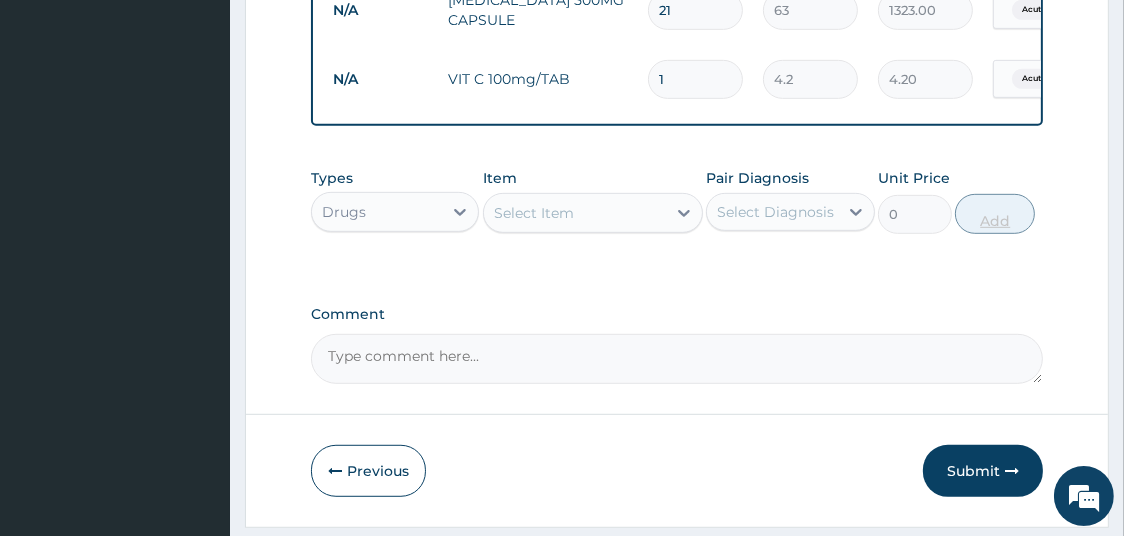 type 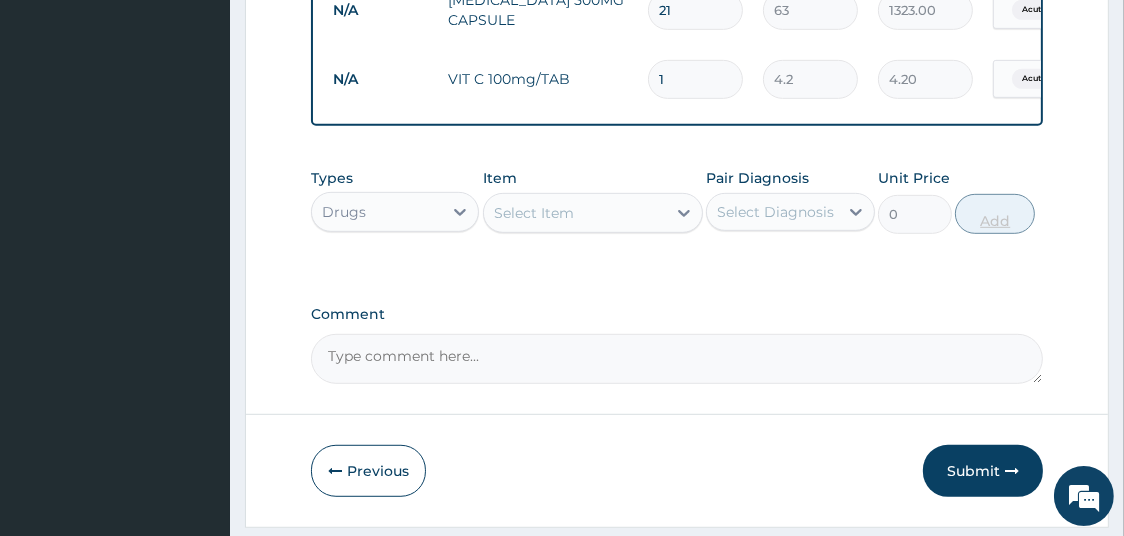 type on "0.00" 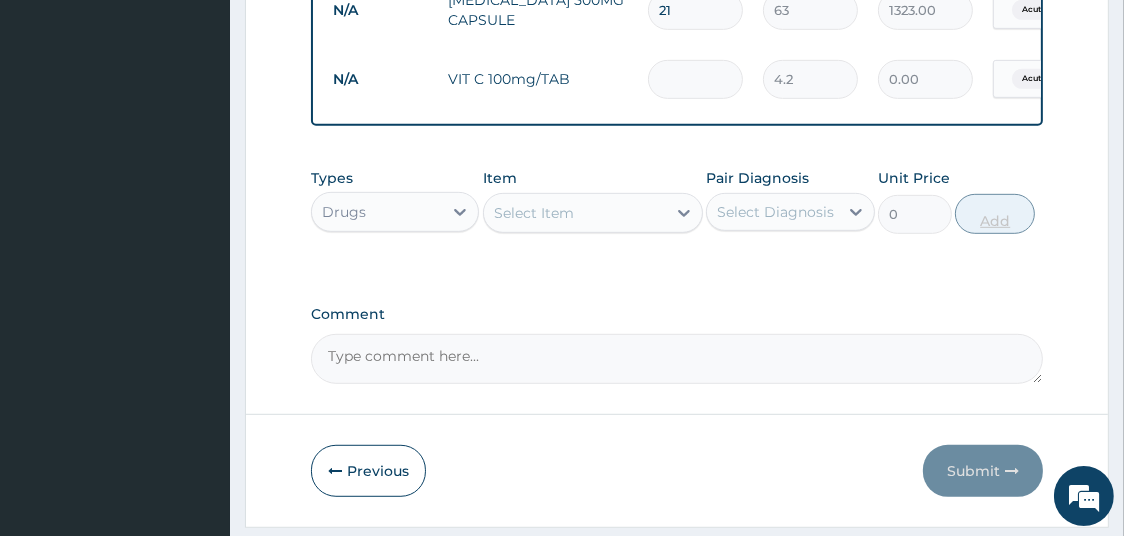 type on "3" 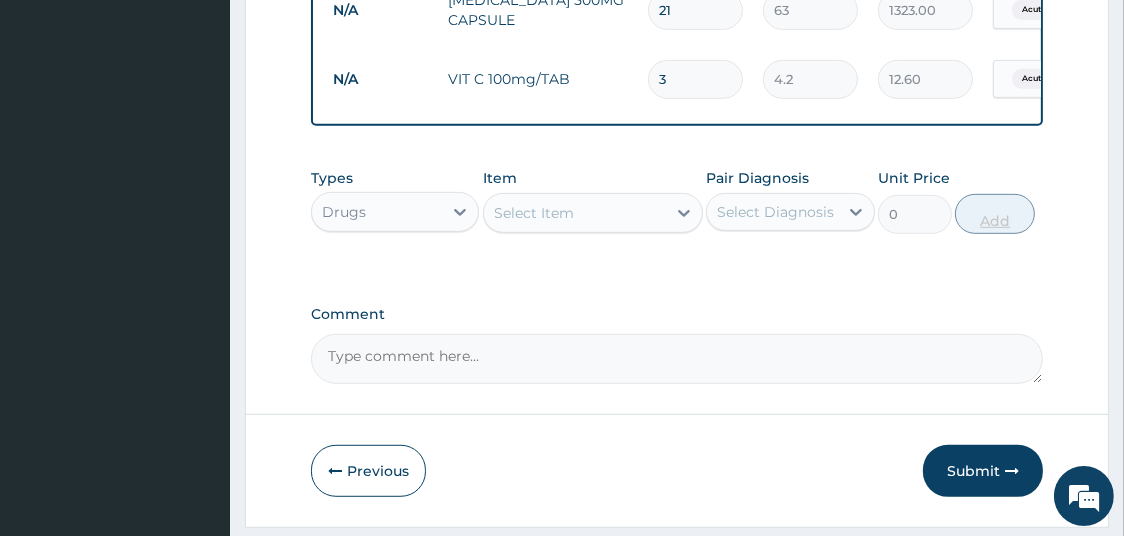 type on "30" 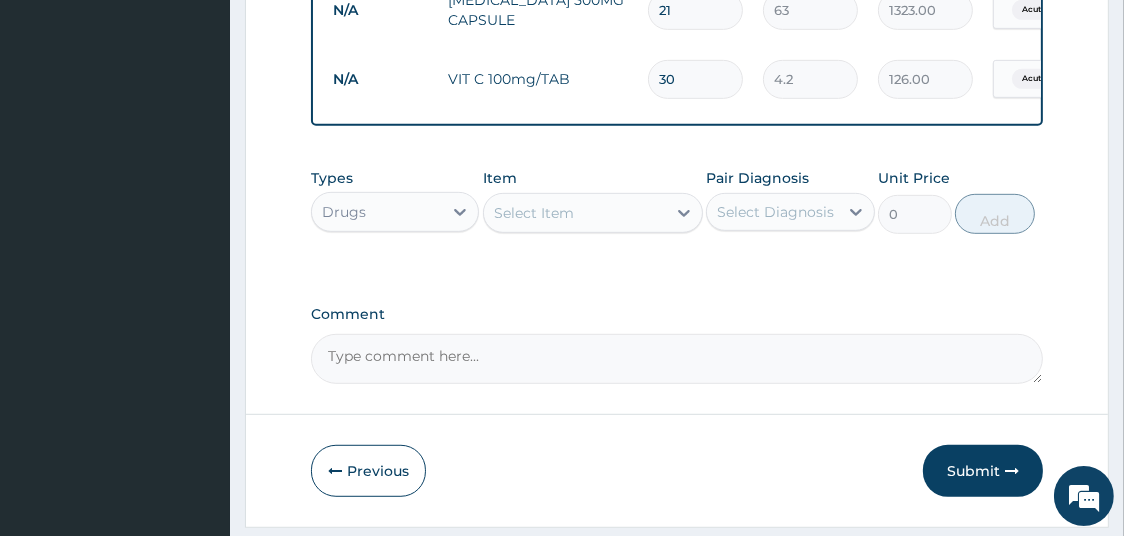 type on "30" 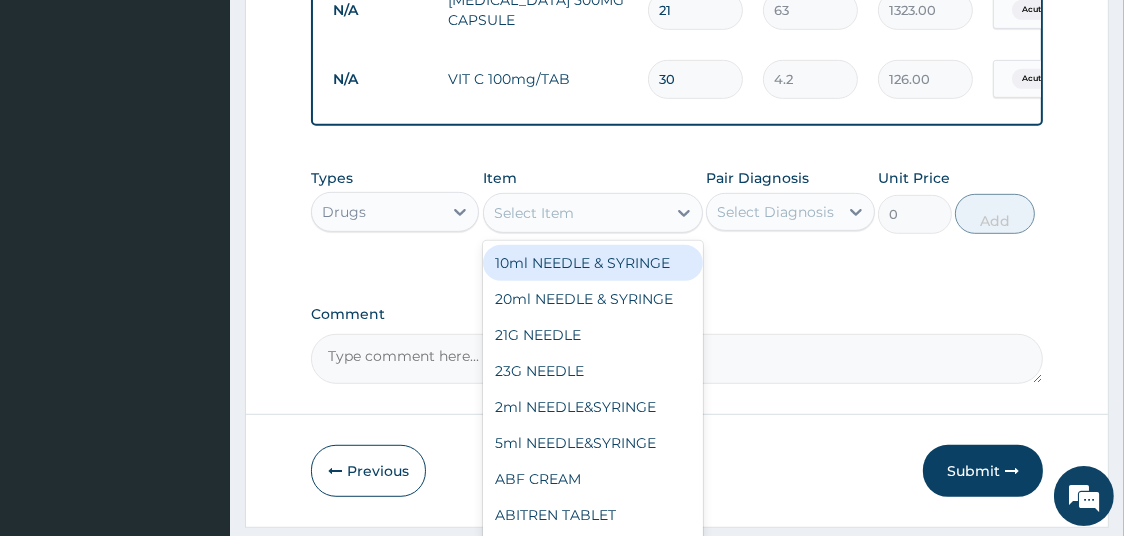 click on "Select Item" at bounding box center [575, 213] 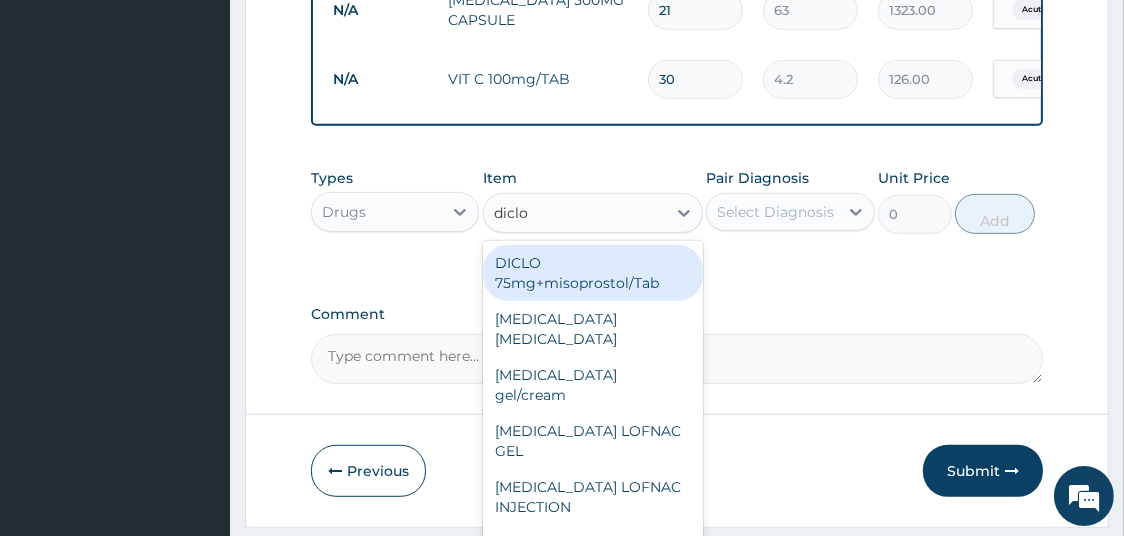 type on "diclof" 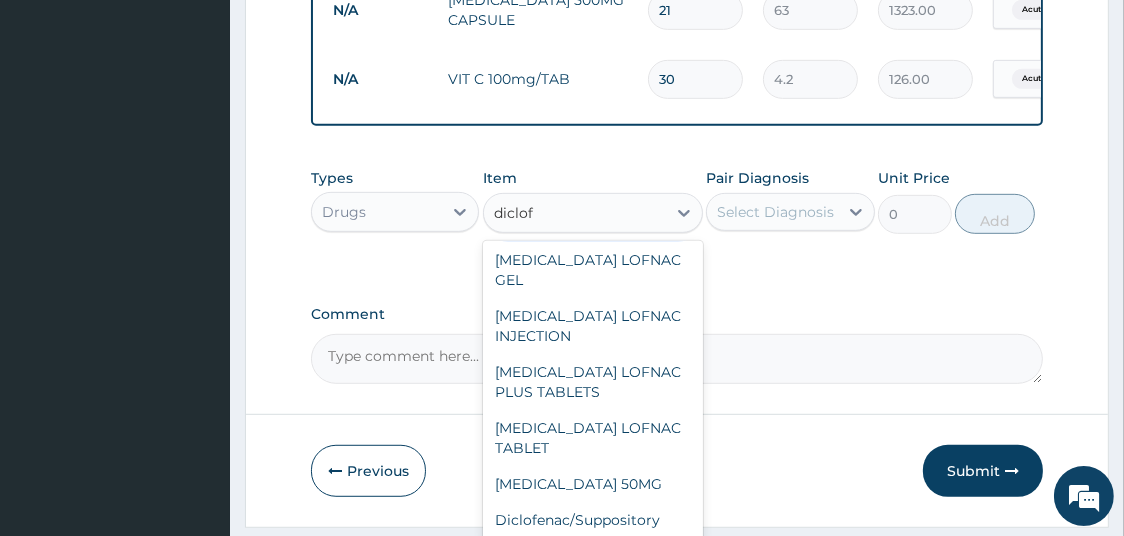 scroll, scrollTop: 127, scrollLeft: 0, axis: vertical 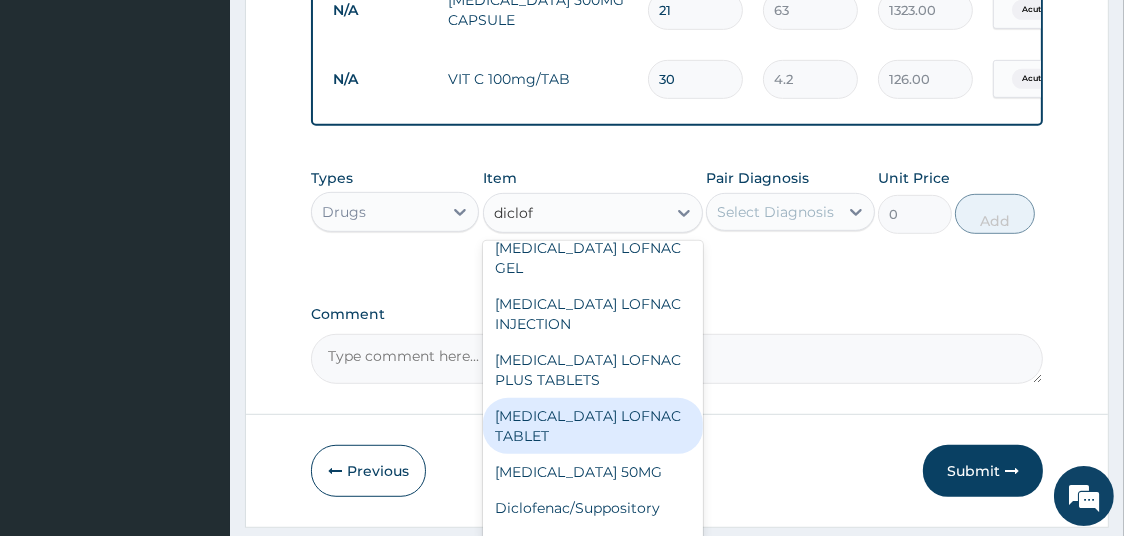 click on "Diclofenac LOFNAC TABLET" at bounding box center (593, 426) 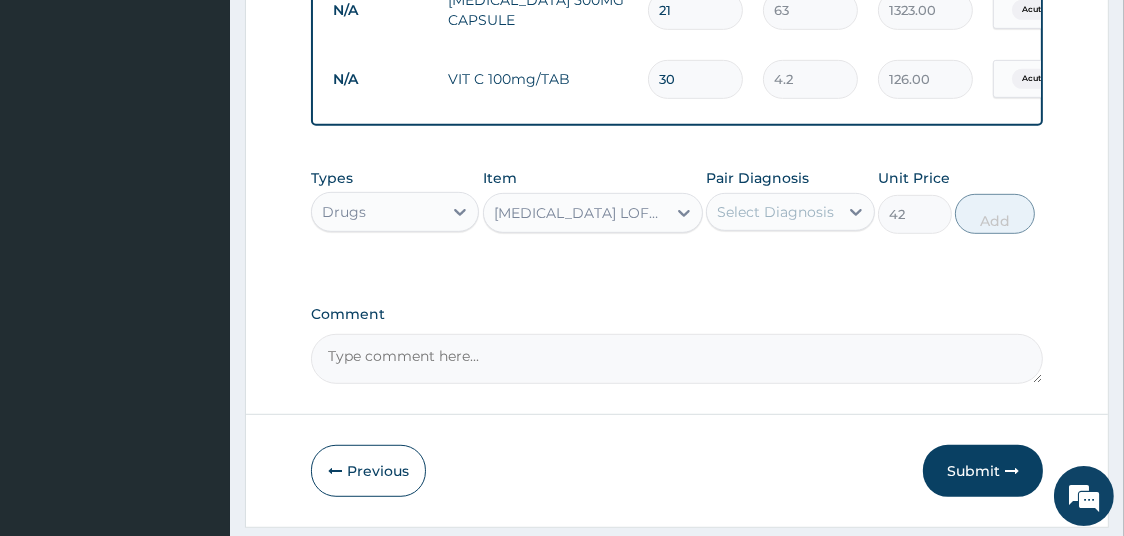 click on "Select Diagnosis" at bounding box center (775, 212) 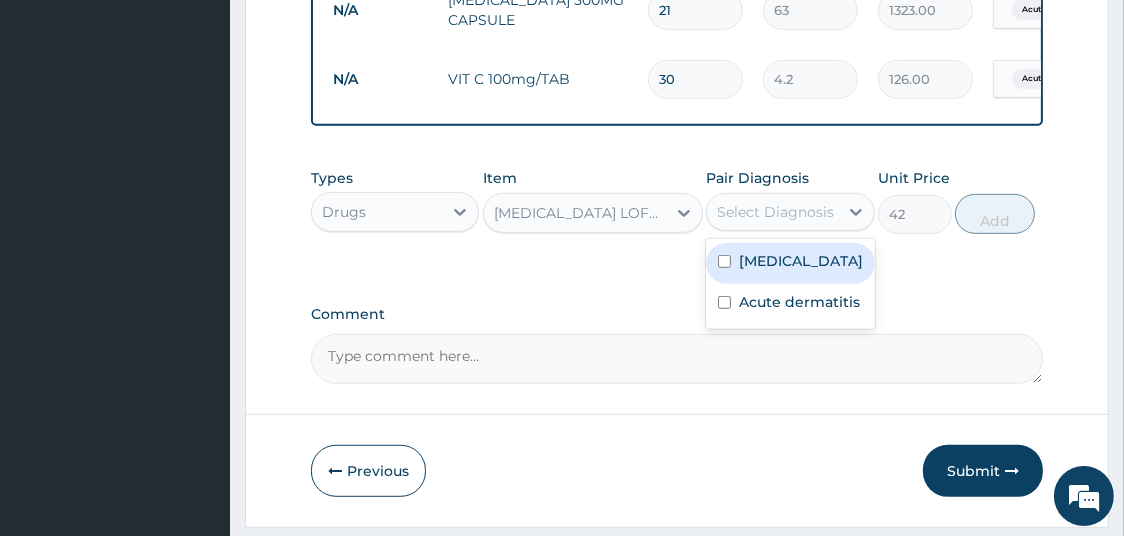 click on "Select Diagnosis" at bounding box center (775, 212) 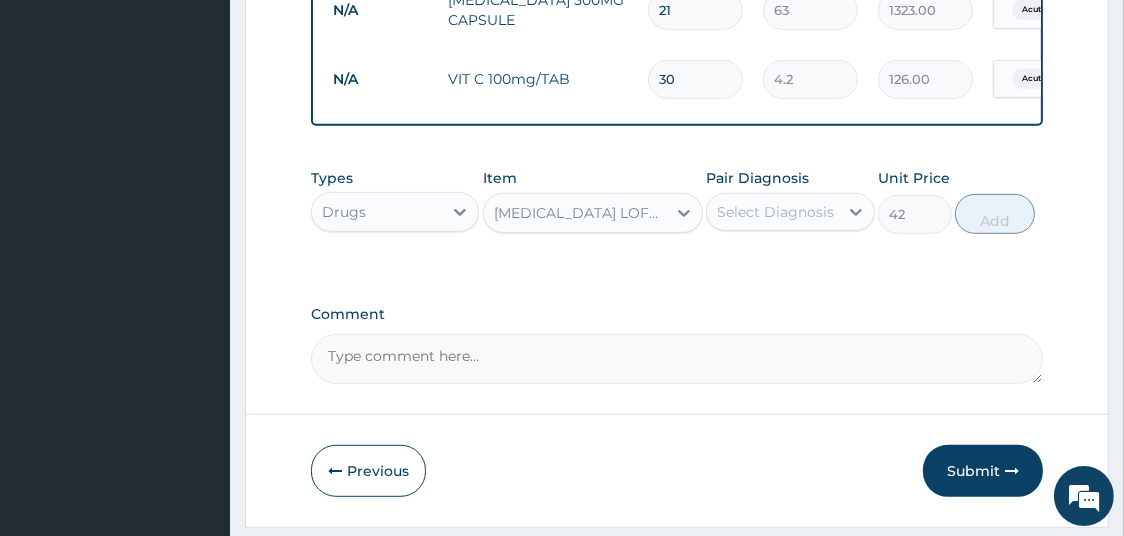 click on "Select Diagnosis" at bounding box center (775, 212) 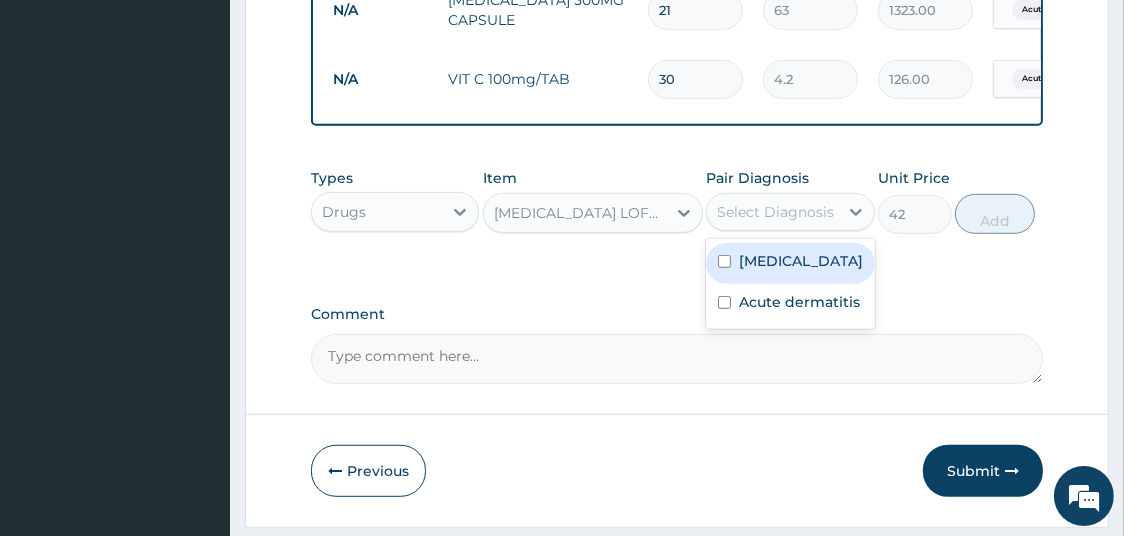 click on "[MEDICAL_DATA]" at bounding box center (801, 261) 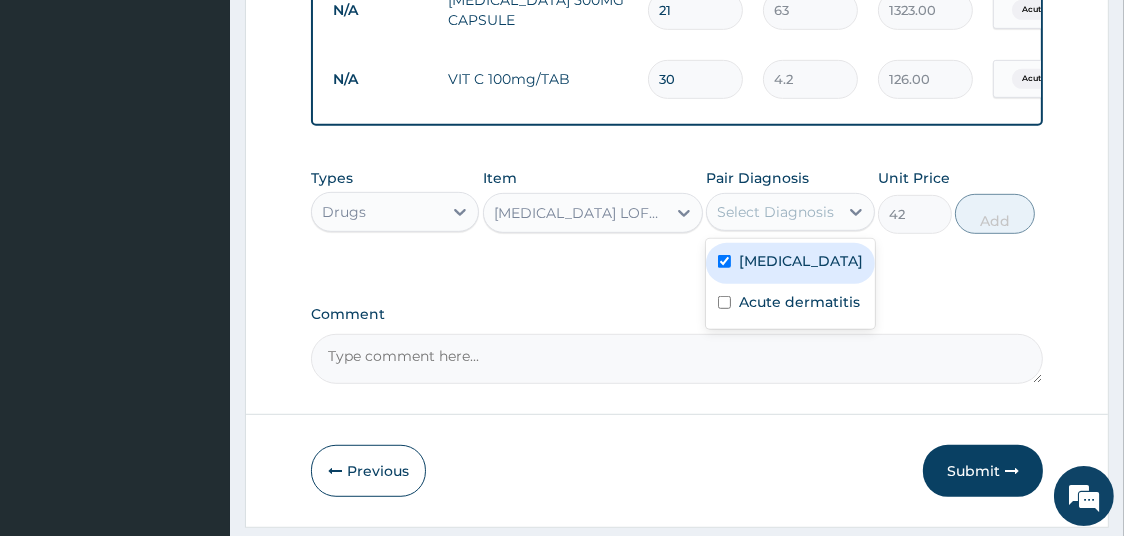 checkbox on "true" 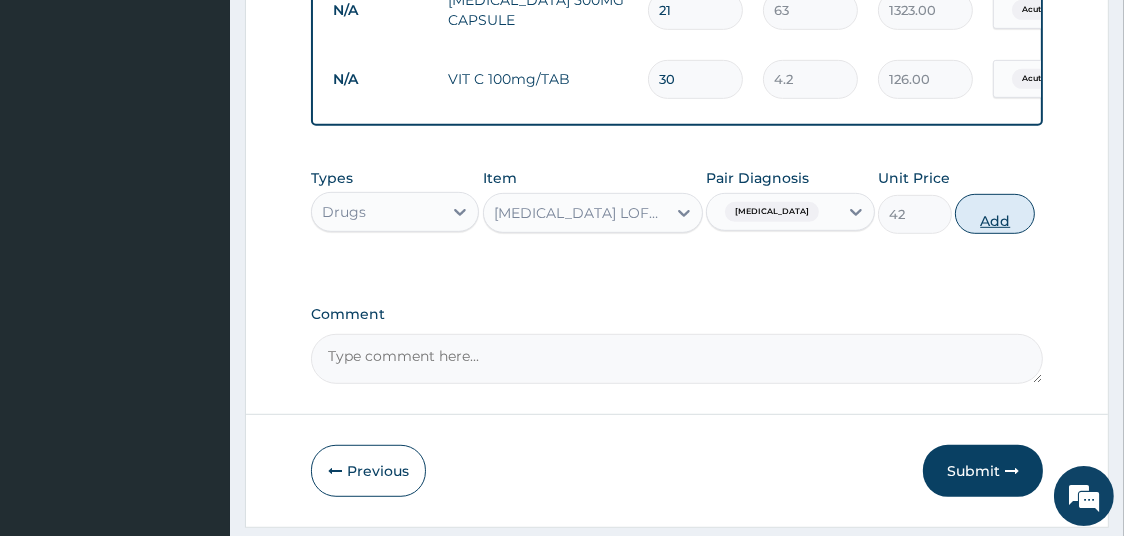 click on "Add" at bounding box center (995, 214) 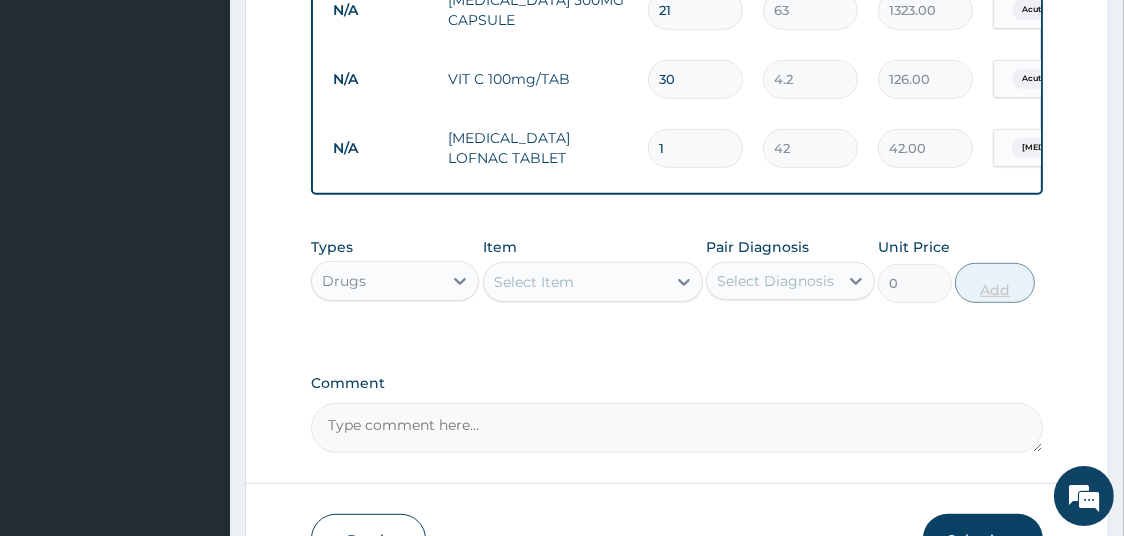 type on "10" 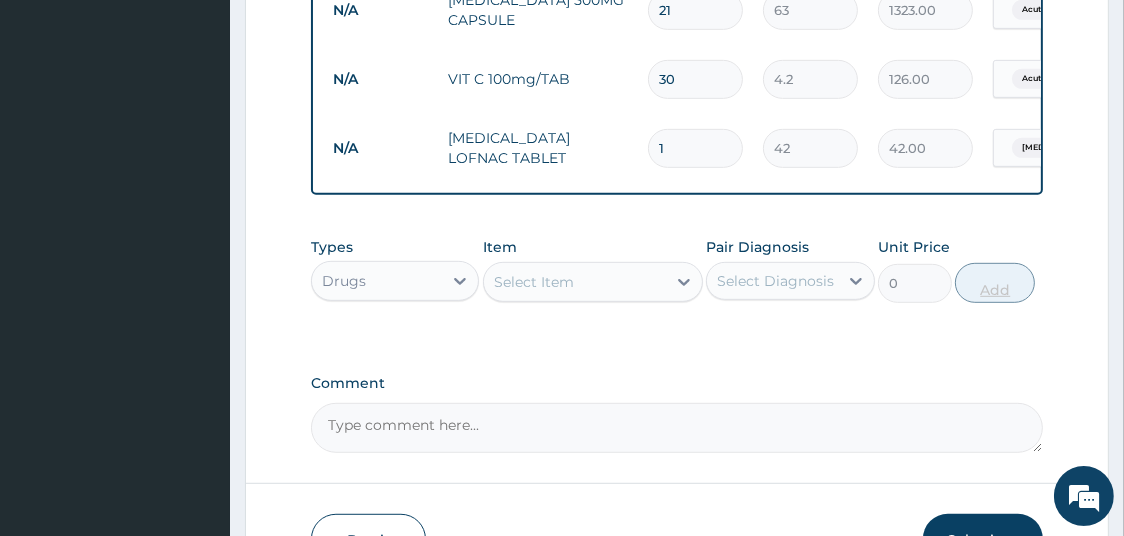 type on "420.00" 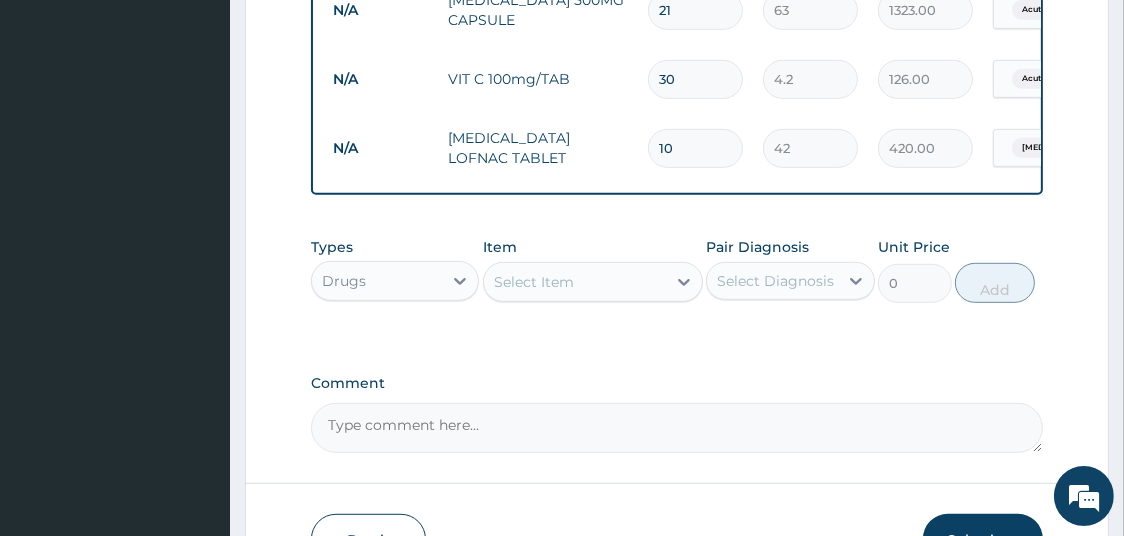 type on "10" 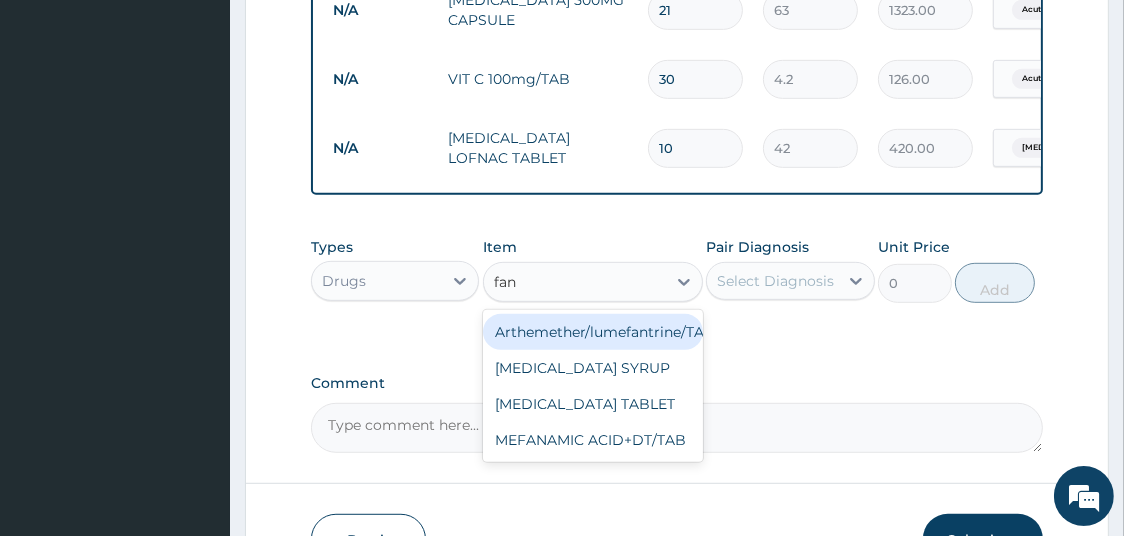 type on "fans" 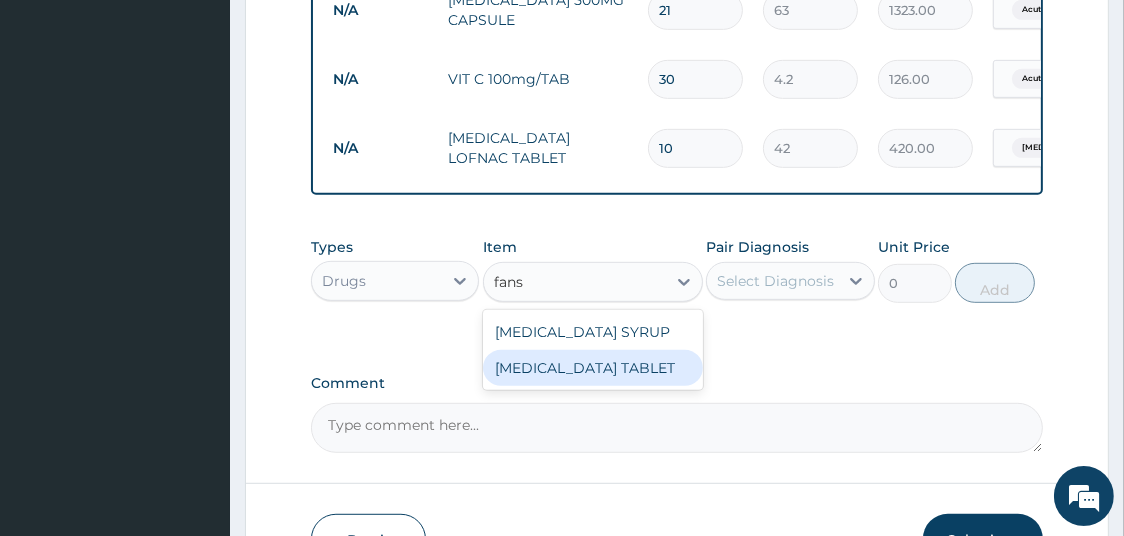click on "FANSIDAR TABLET" at bounding box center [593, 368] 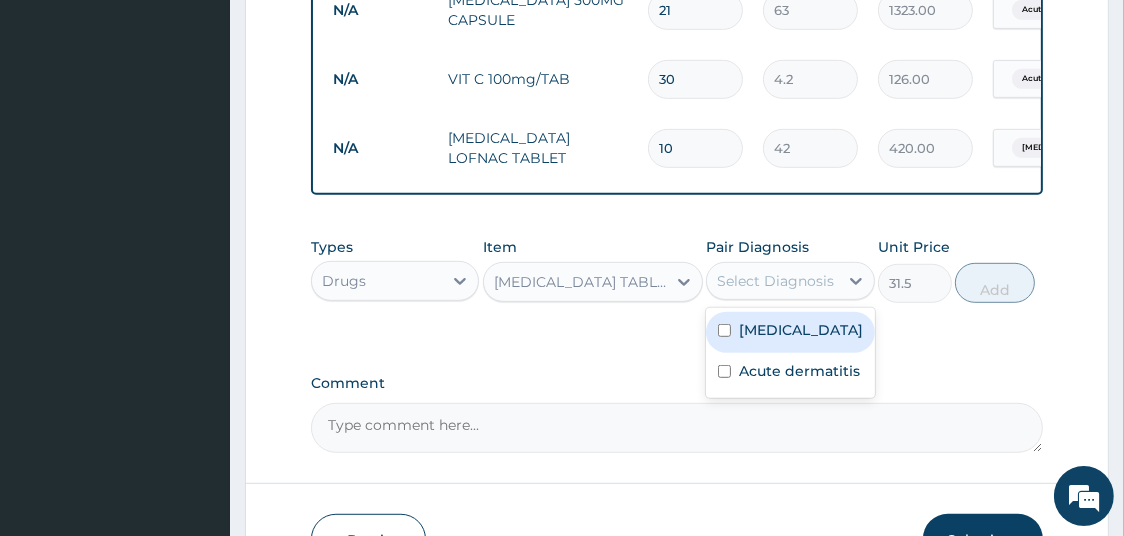 click on "Select Diagnosis" at bounding box center [775, 281] 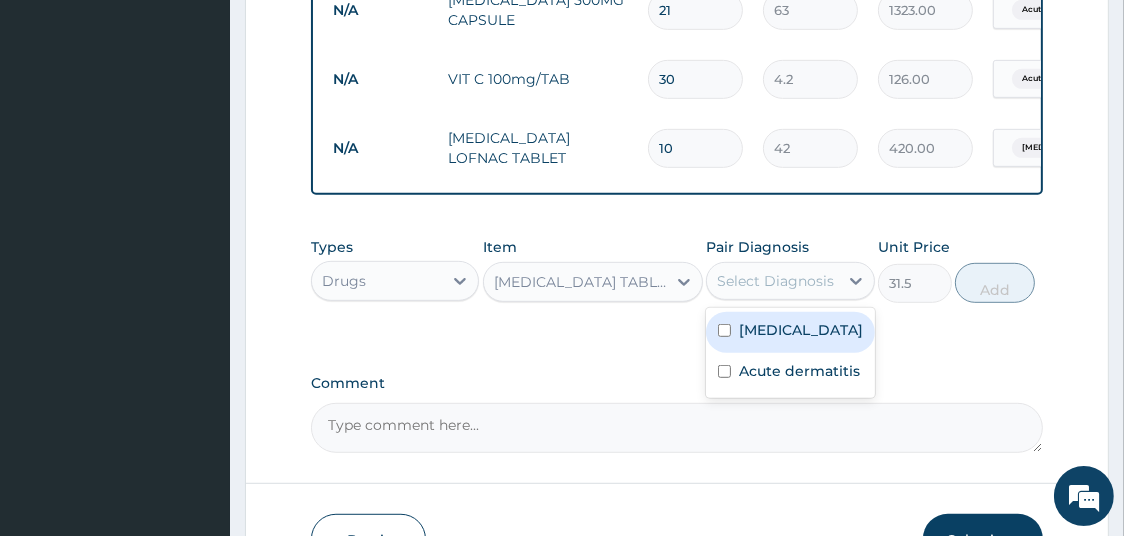 click on "[MEDICAL_DATA]" at bounding box center (801, 330) 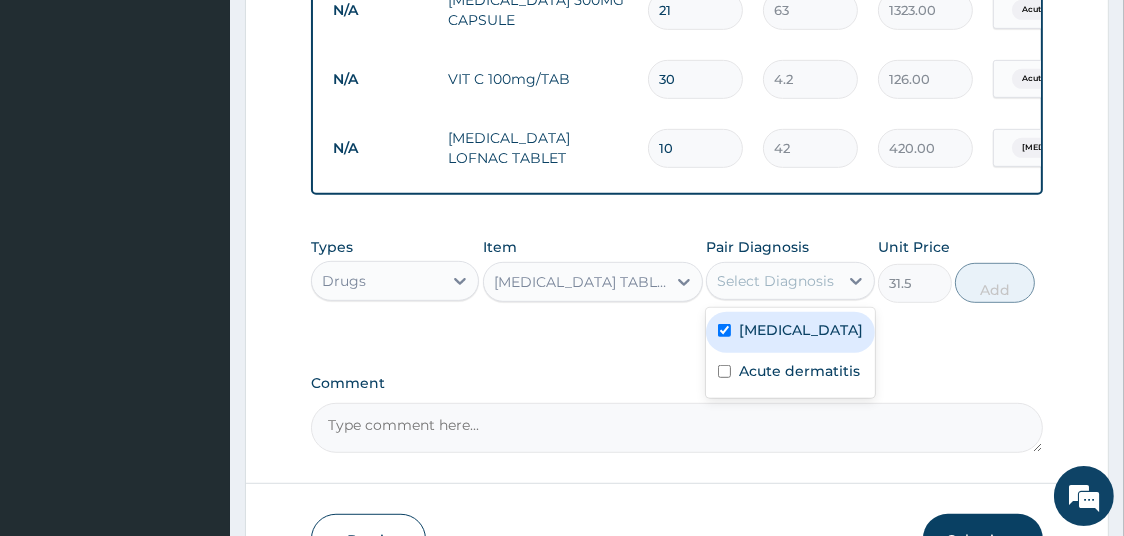 checkbox on "true" 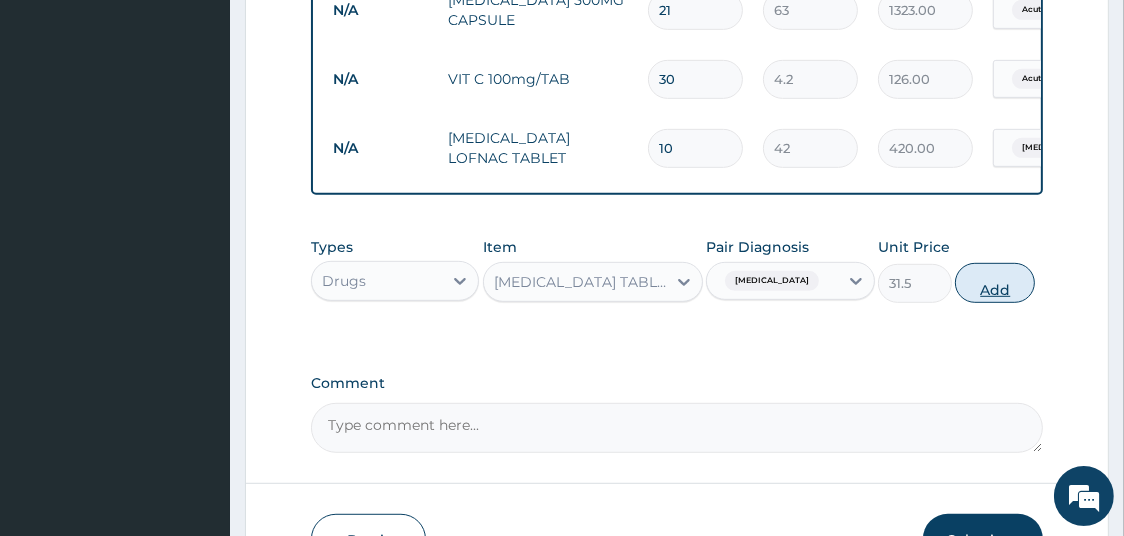 click on "Add" at bounding box center (995, 283) 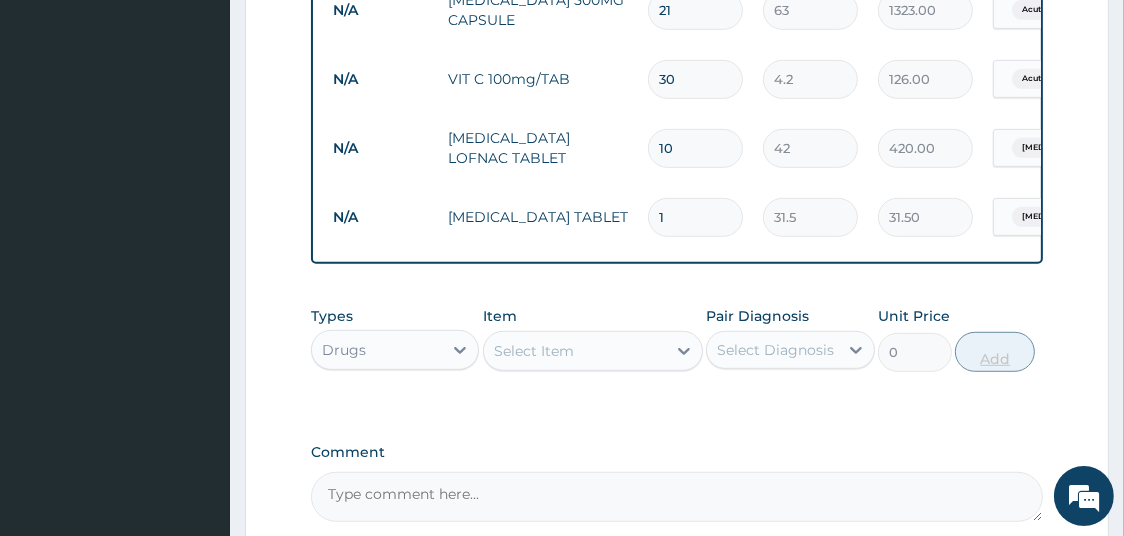 type 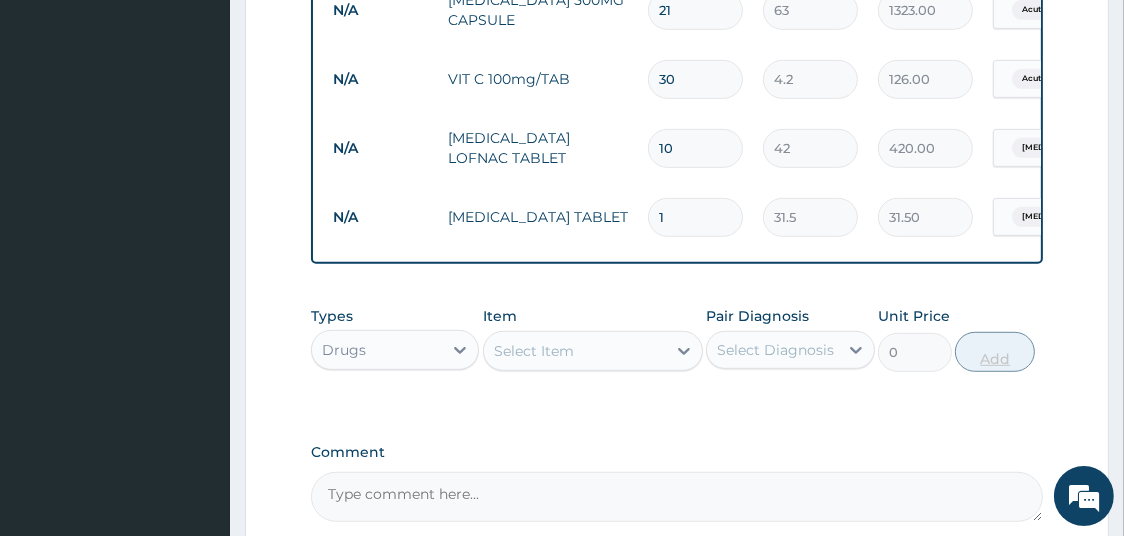 type on "0.00" 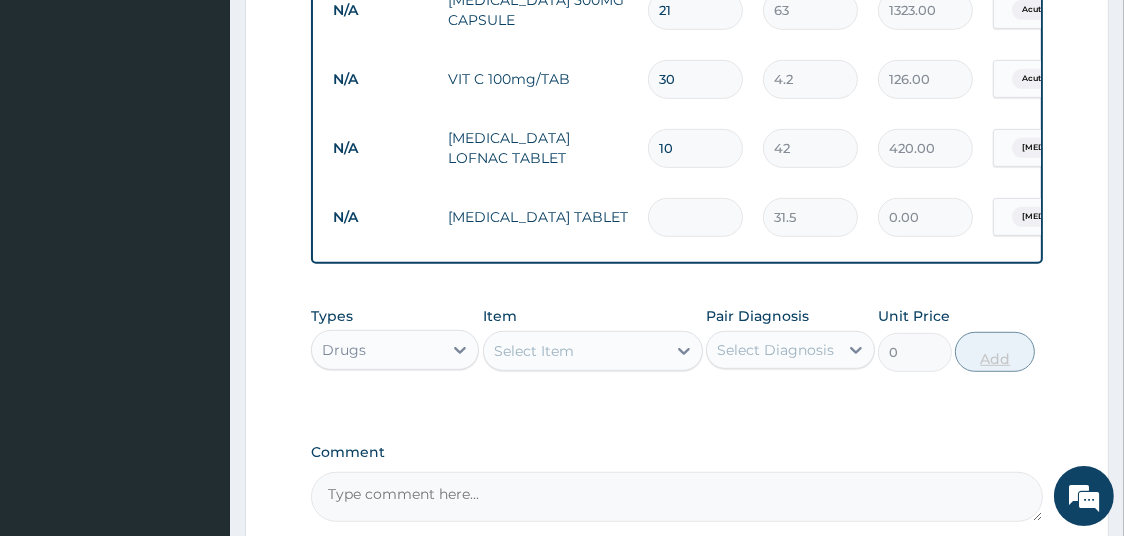 type on "3" 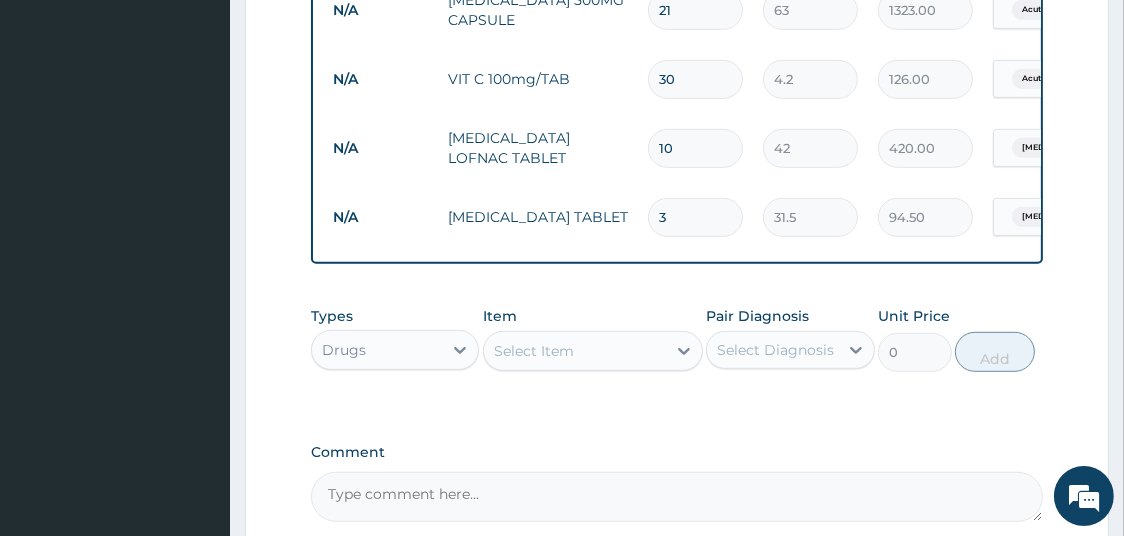 type on "3" 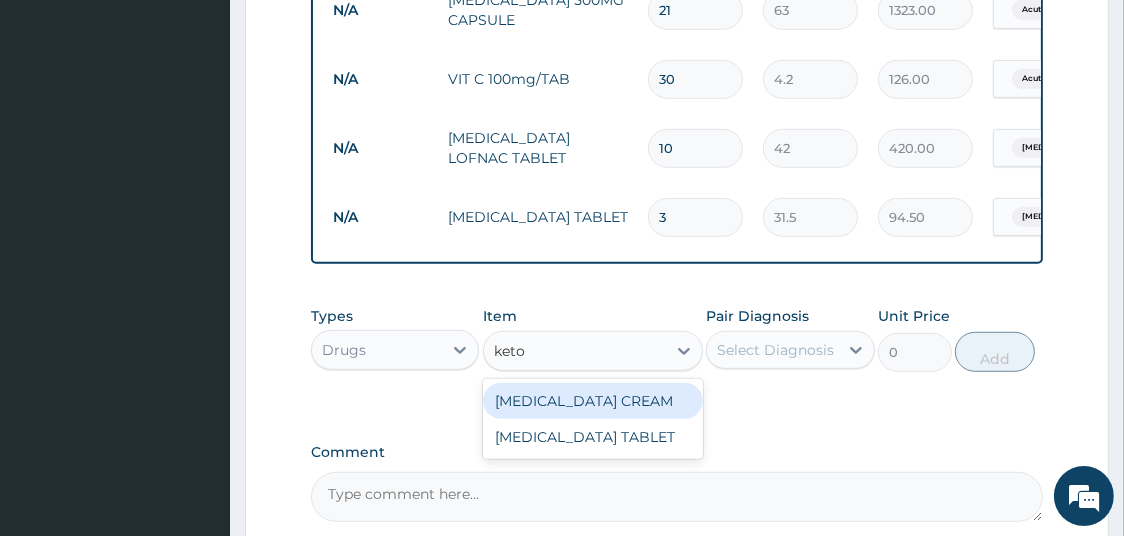 type on "ketoc" 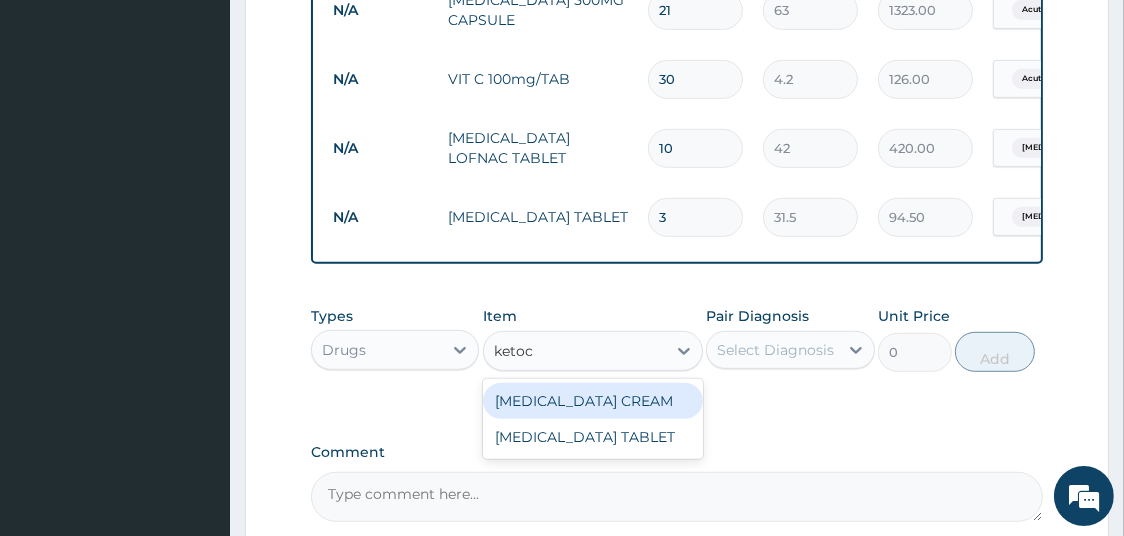 click on "KETOCONAZOLE CREAM" at bounding box center (593, 401) 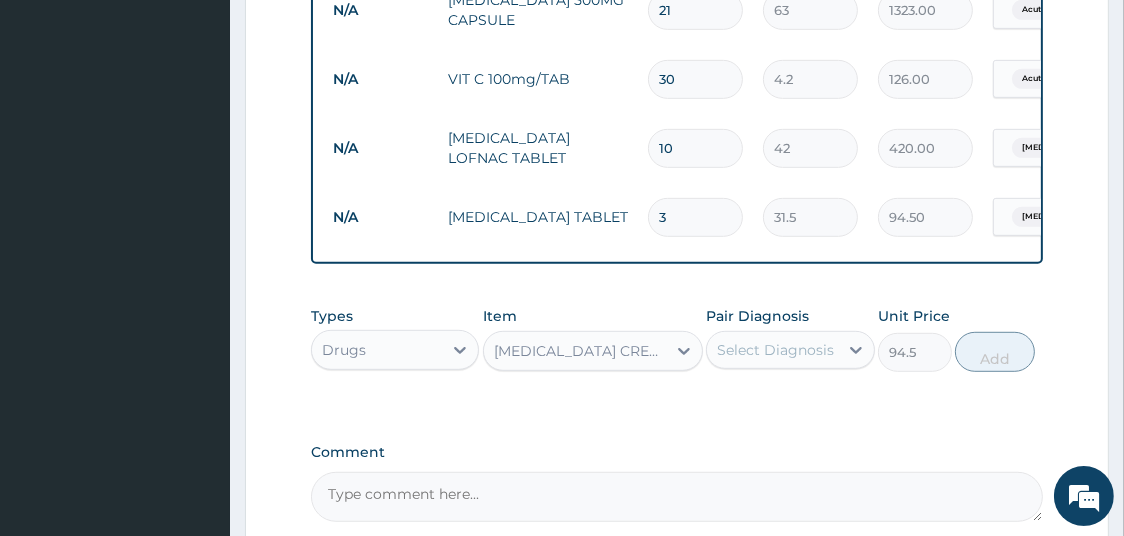 click on "KETOCONAZOLE CREAM" at bounding box center (581, 351) 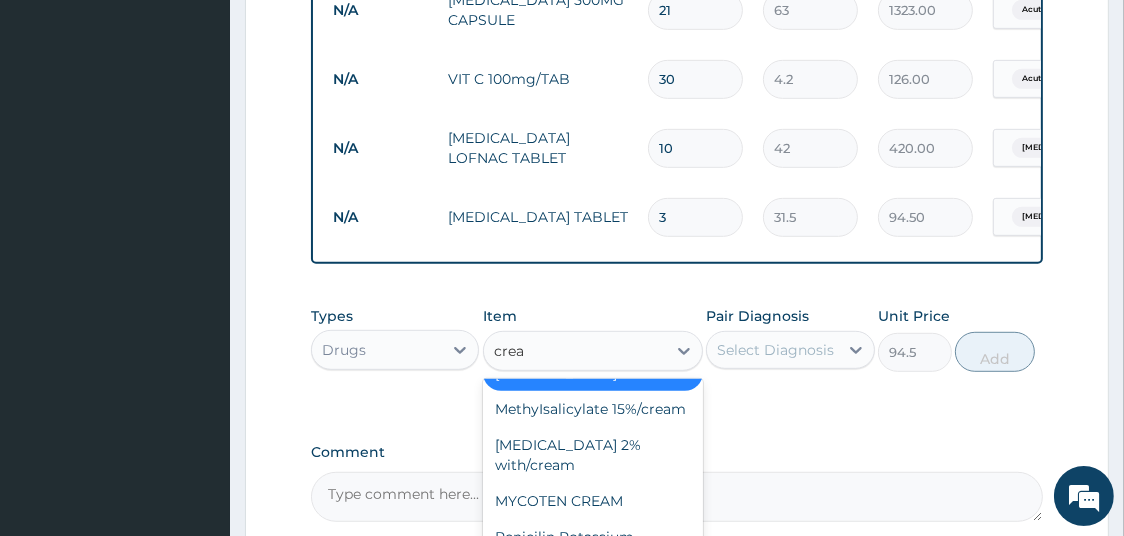 scroll, scrollTop: 1156, scrollLeft: 0, axis: vertical 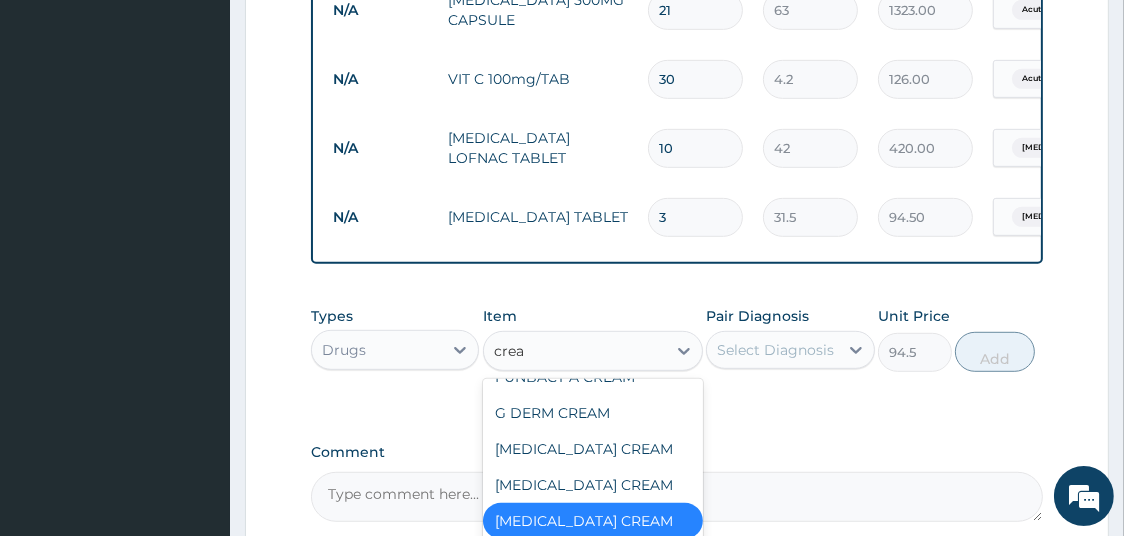 type on "cream" 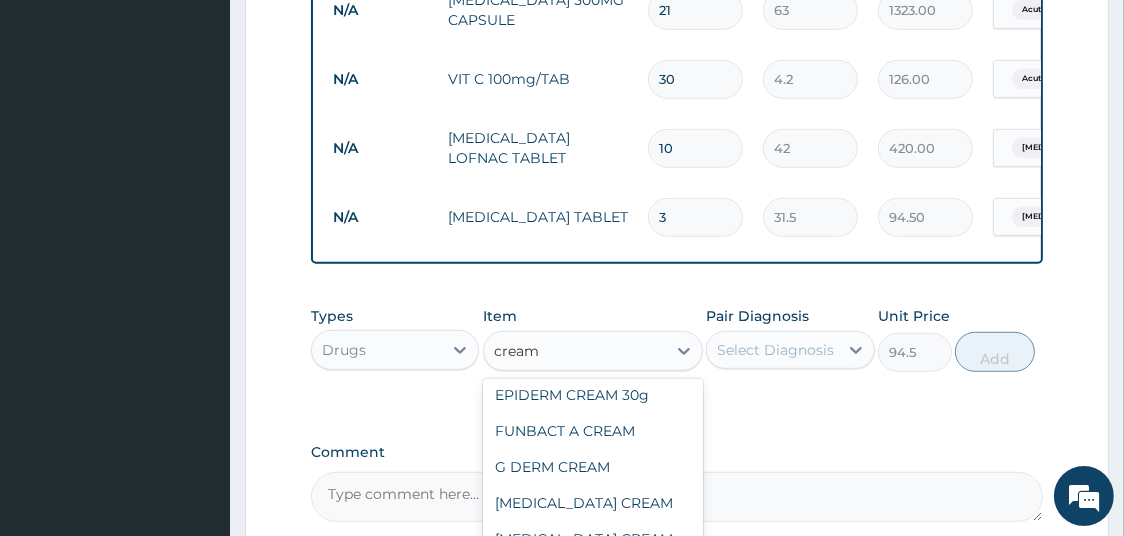 scroll, scrollTop: 1101, scrollLeft: 0, axis: vertical 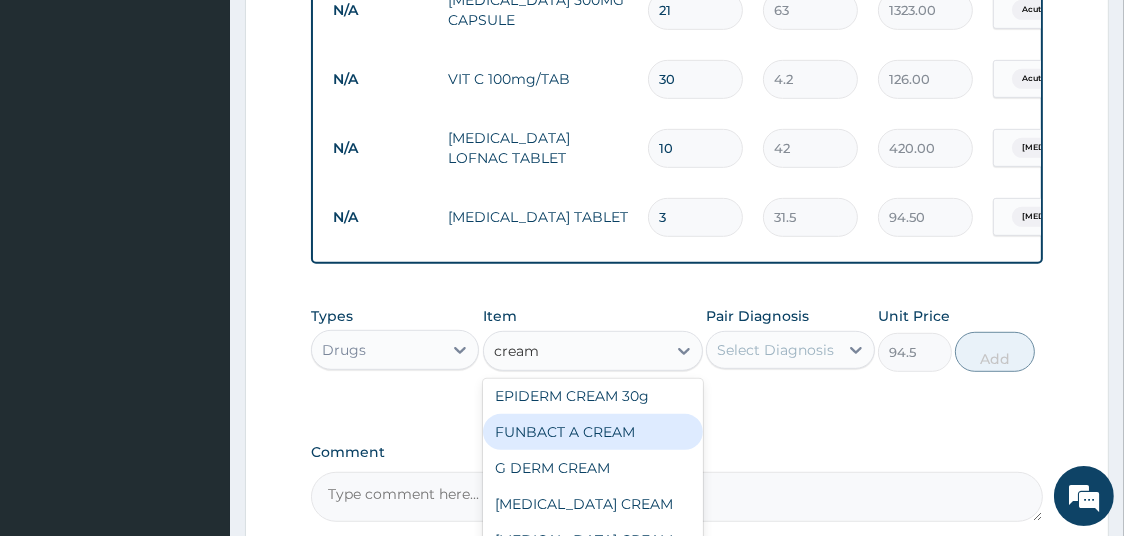 click on "FUNBACT A CREAM" at bounding box center (593, 432) 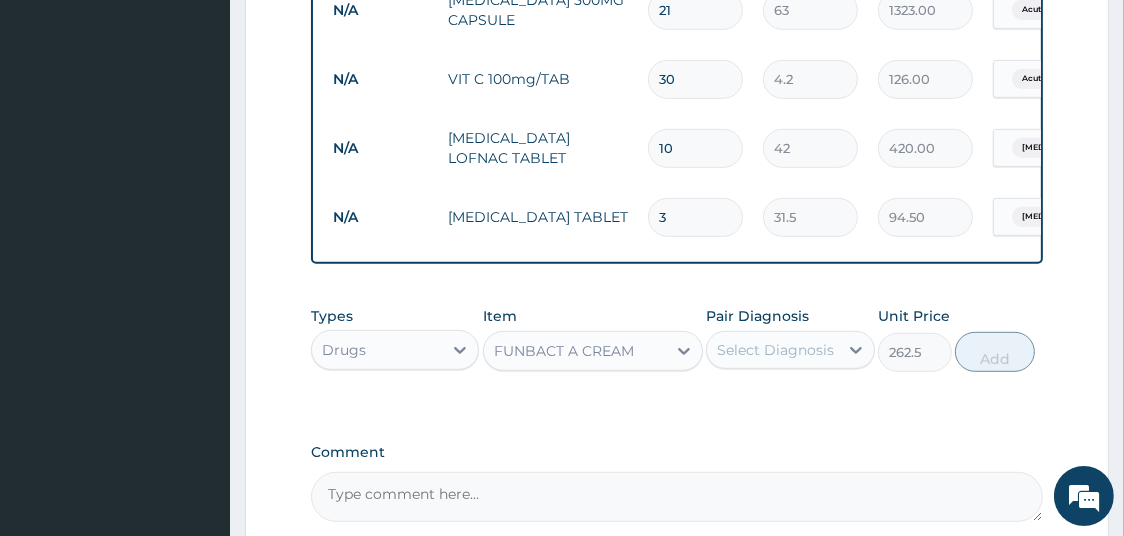 click on "Select Diagnosis" at bounding box center [775, 350] 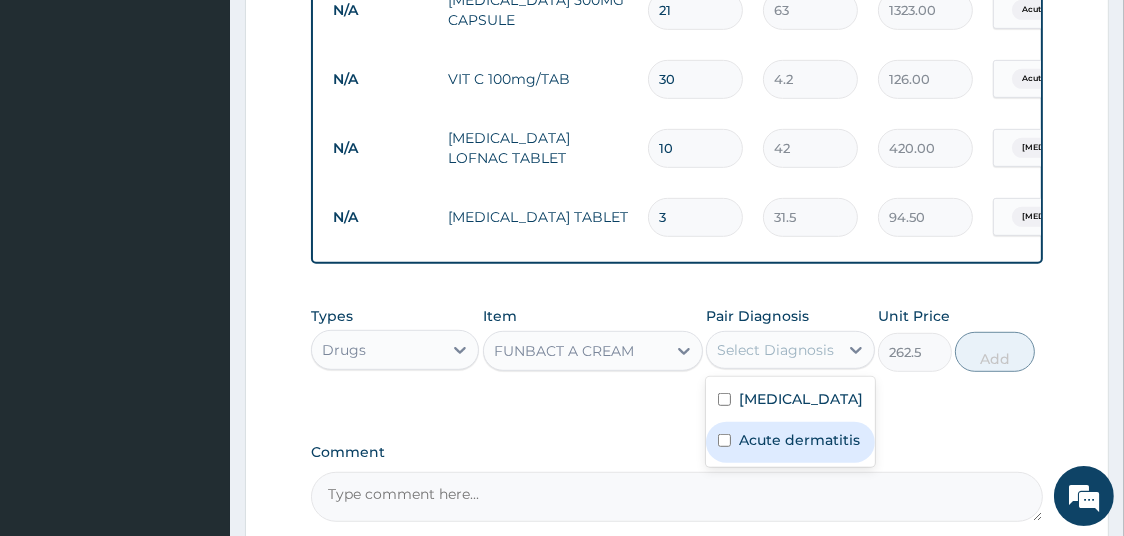 click on "Acute dermatitis" at bounding box center (799, 440) 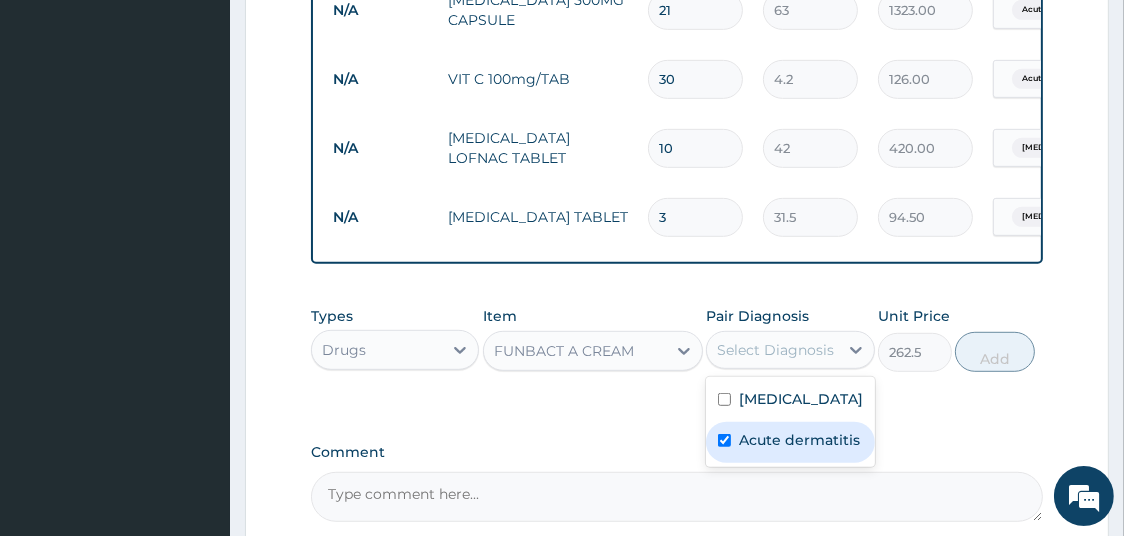 checkbox on "true" 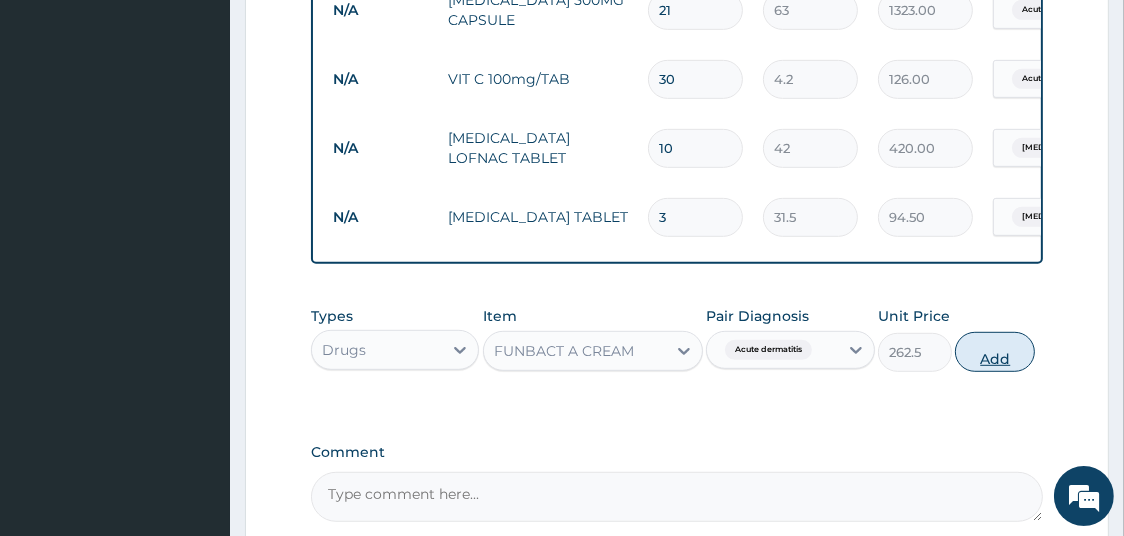 click on "Add" at bounding box center [995, 352] 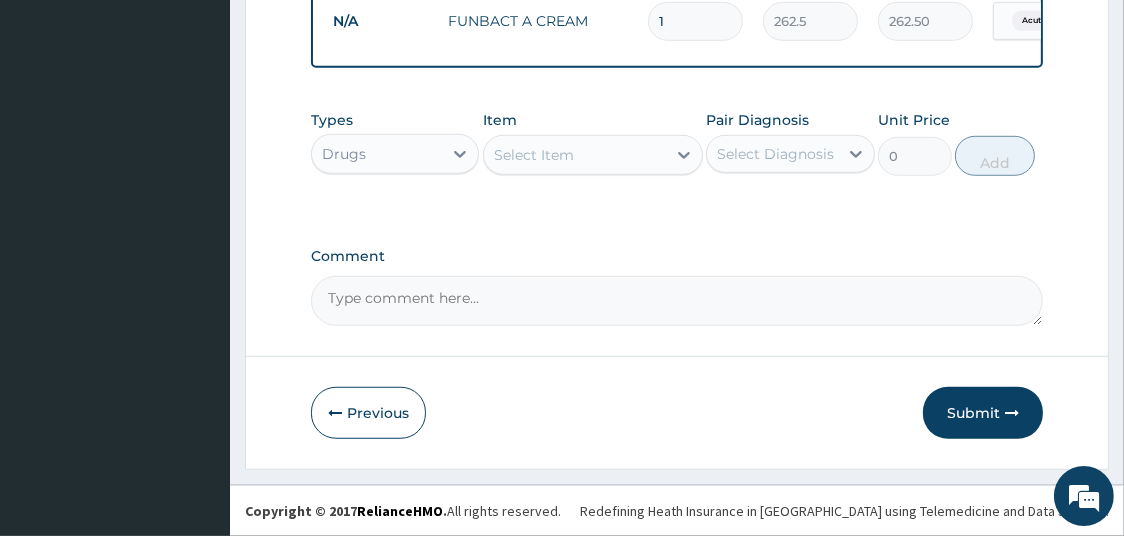 scroll, scrollTop: 1236, scrollLeft: 0, axis: vertical 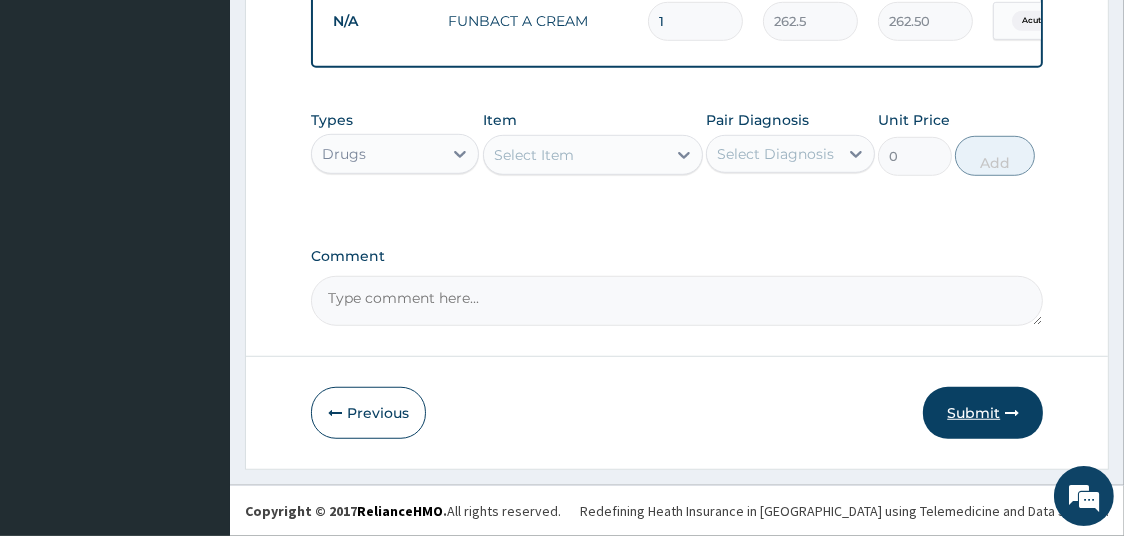 click on "Submit" at bounding box center (983, 413) 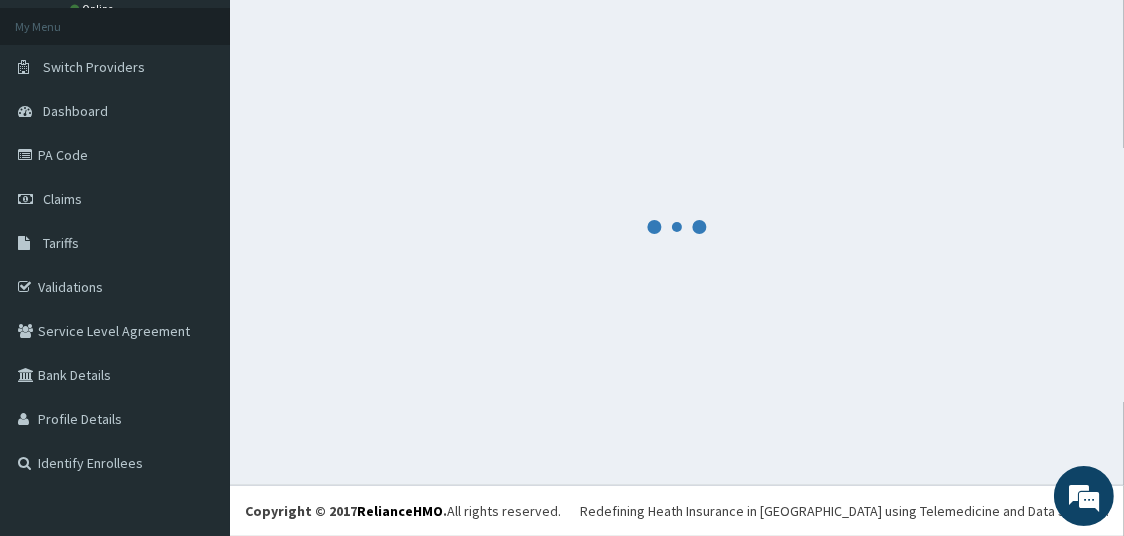 scroll, scrollTop: 106, scrollLeft: 0, axis: vertical 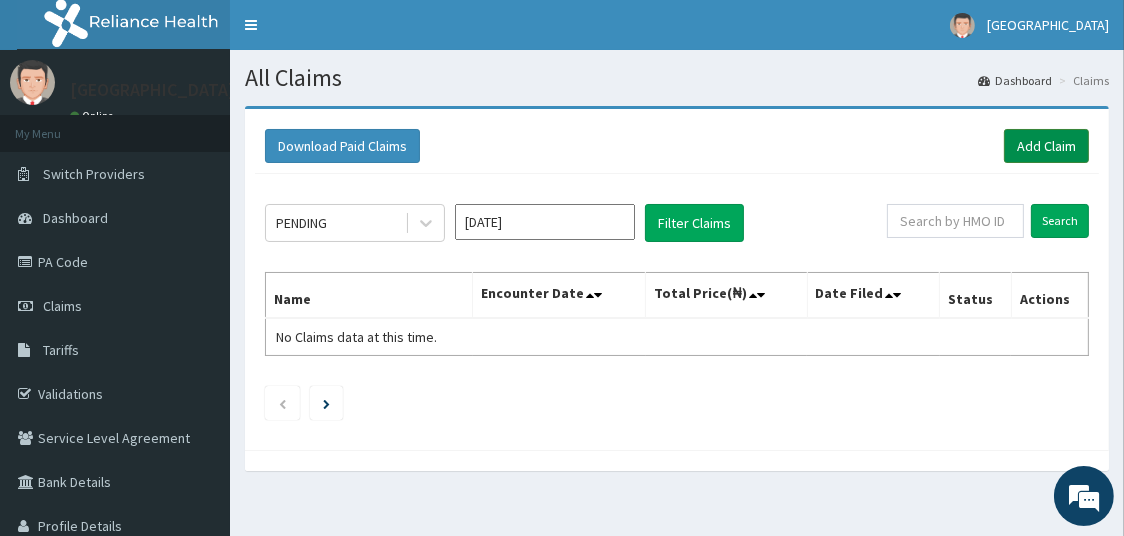click on "Add Claim" at bounding box center [1046, 146] 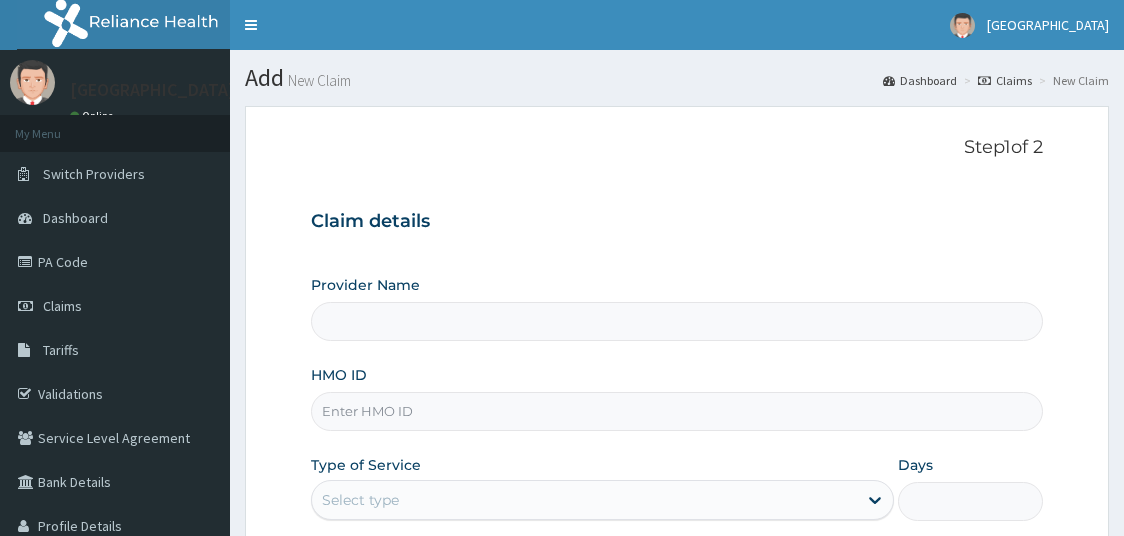 scroll, scrollTop: 0, scrollLeft: 0, axis: both 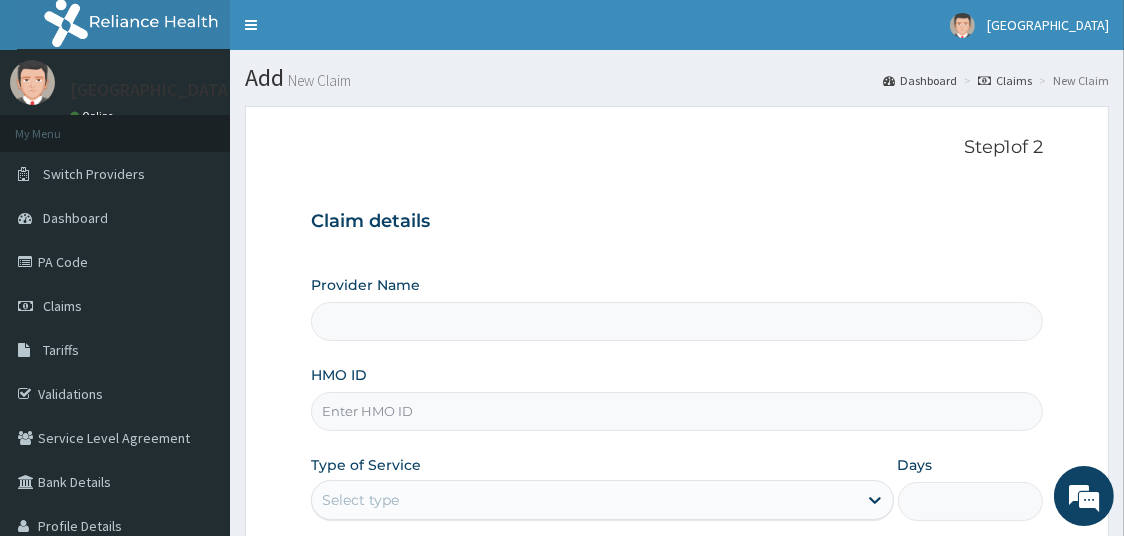 type on "[GEOGRAPHIC_DATA]" 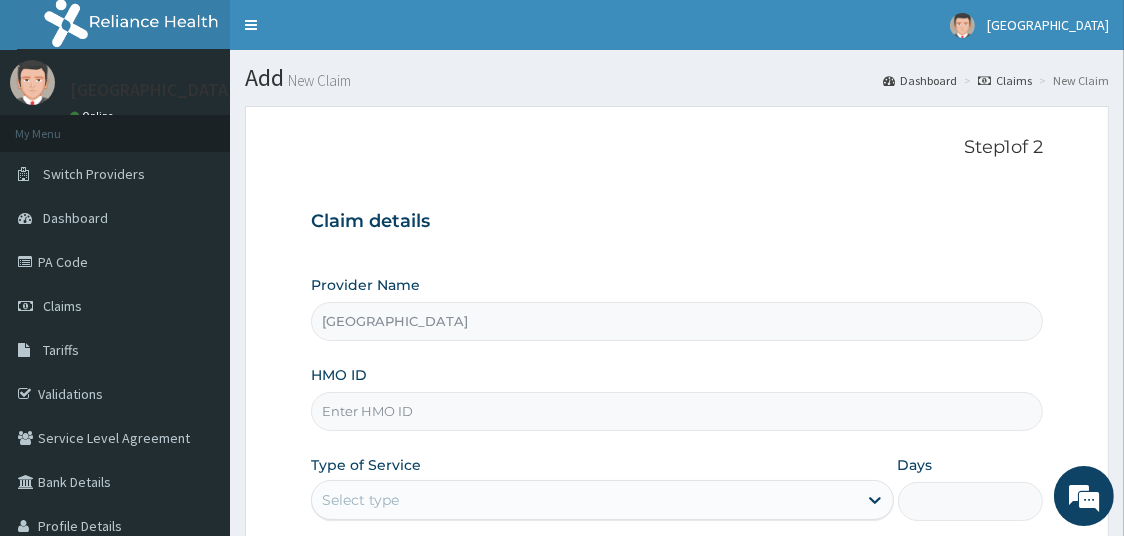 click on "HMO ID" at bounding box center [677, 411] 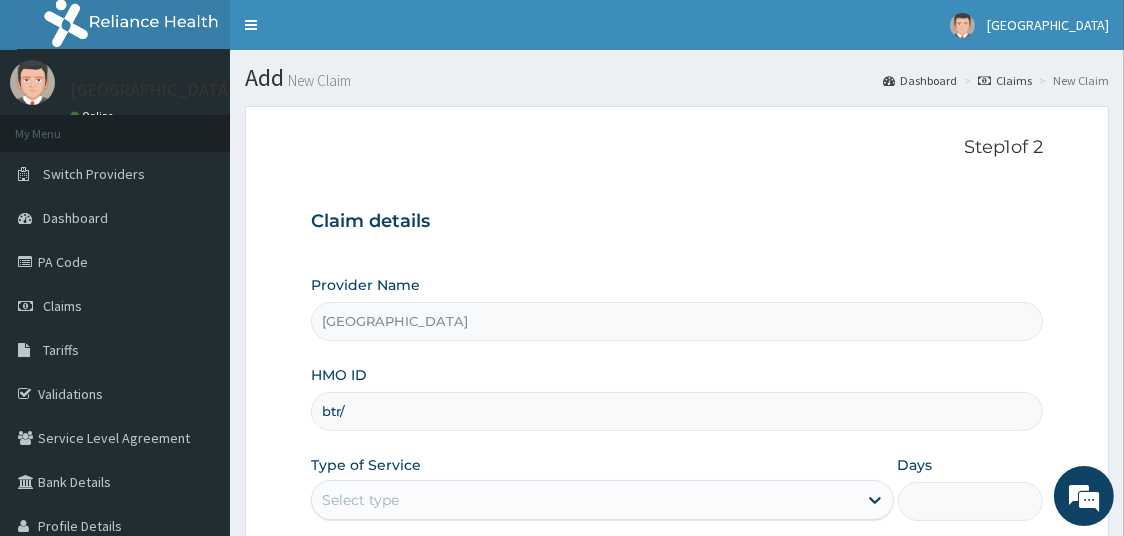 scroll, scrollTop: 0, scrollLeft: 0, axis: both 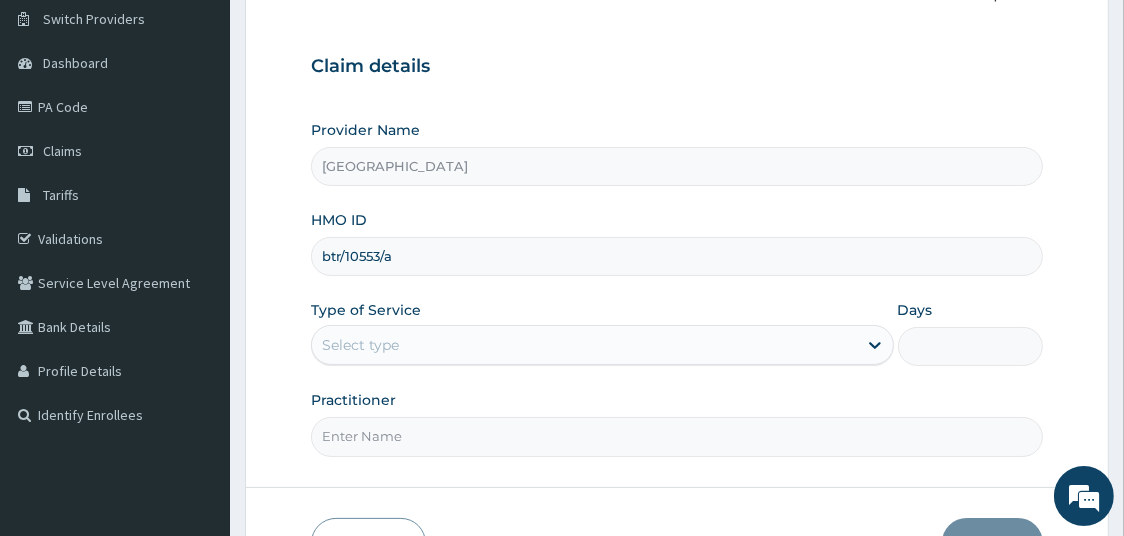 type on "btr/10553/a" 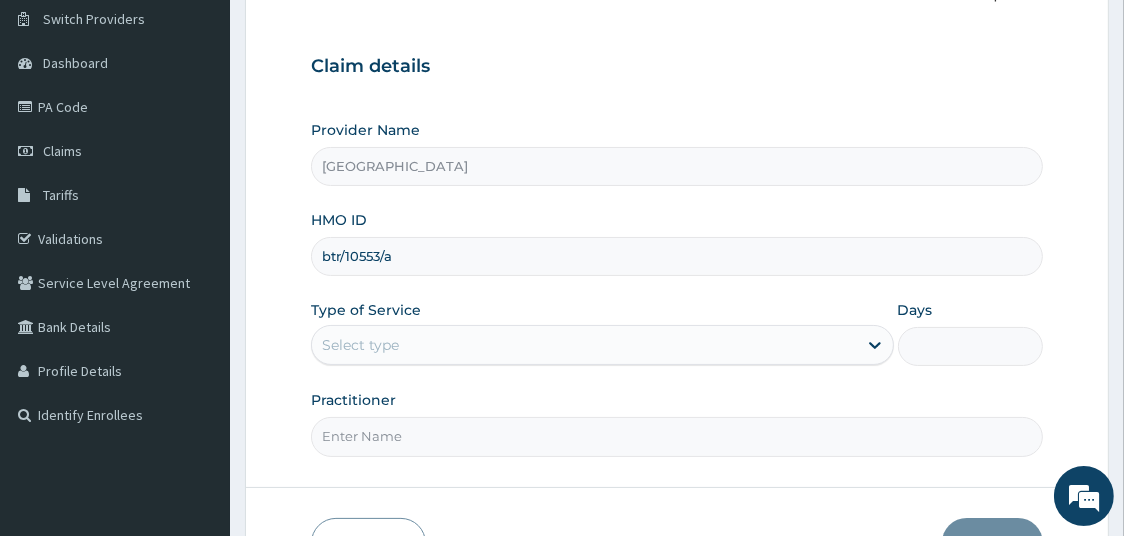 click on "Select type" at bounding box center [584, 345] 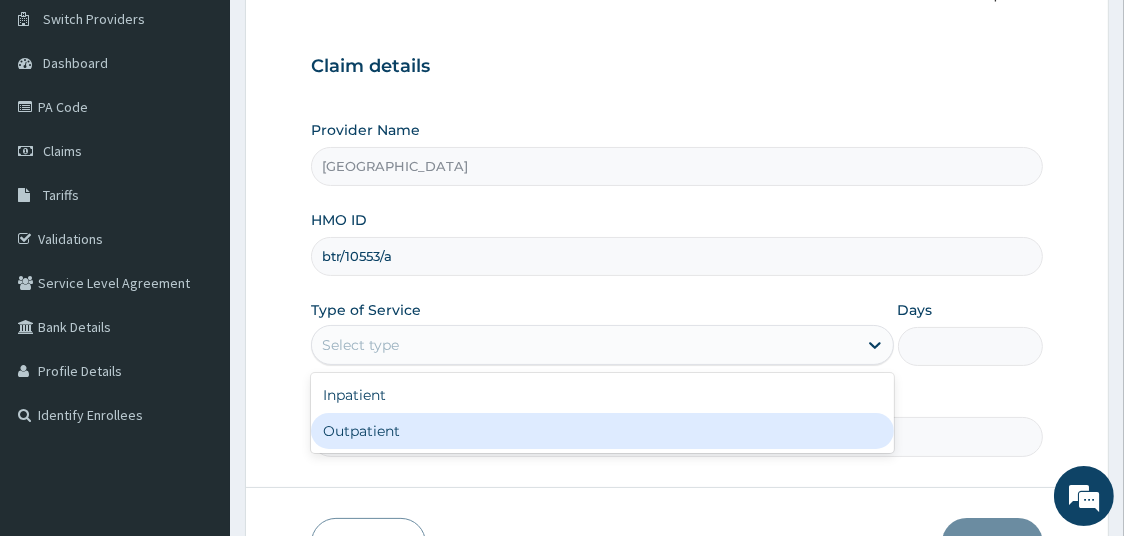 click on "Outpatient" at bounding box center (602, 431) 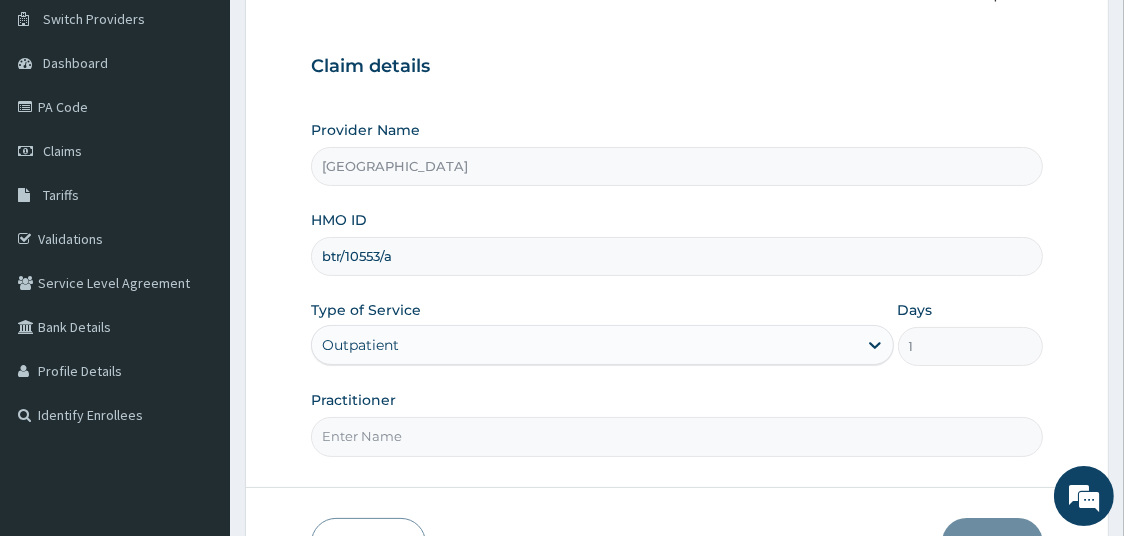 click on "Practitioner" at bounding box center (677, 436) 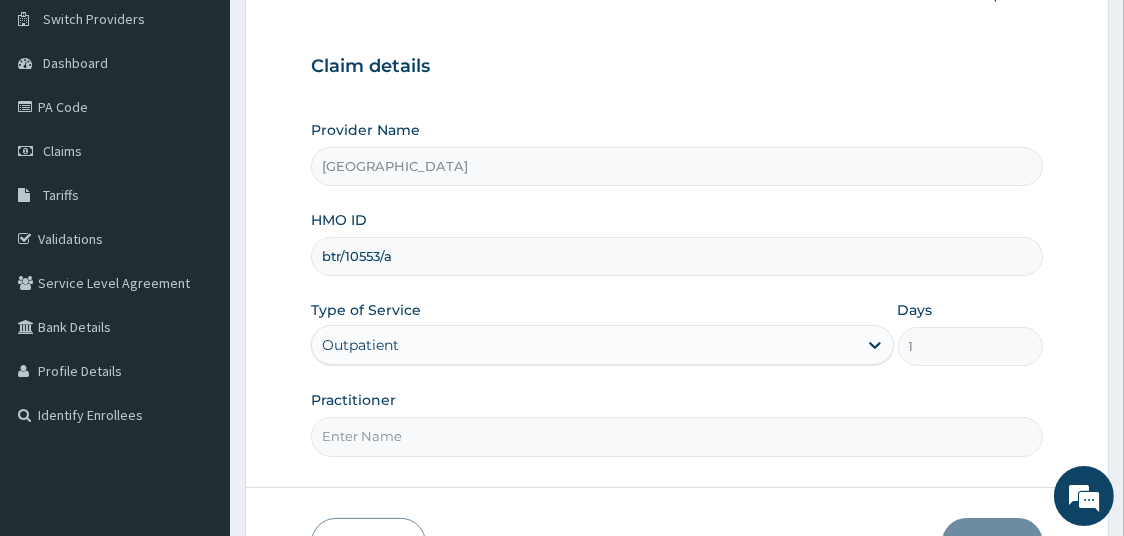 type on "S" 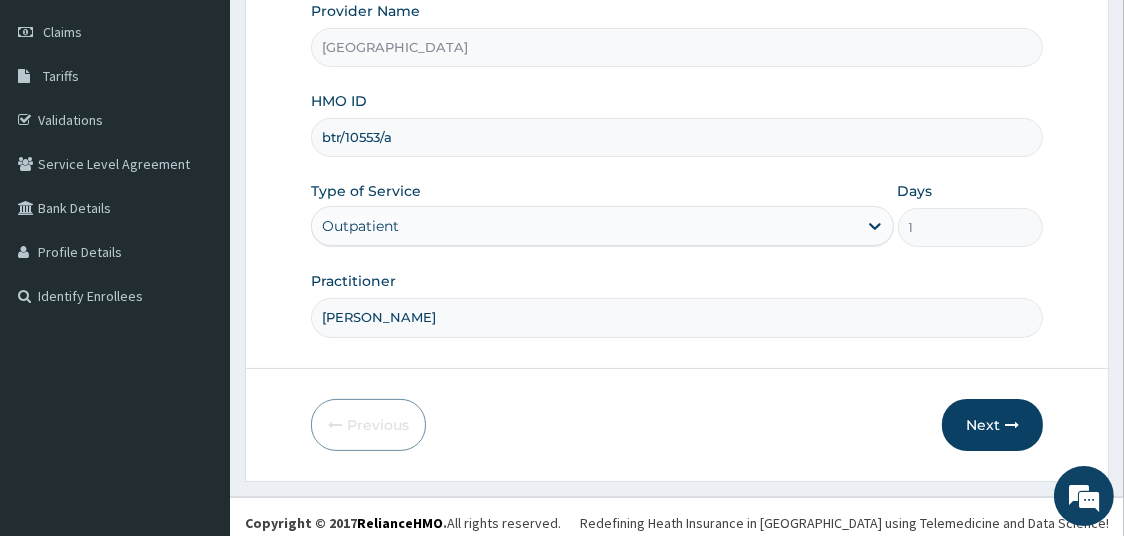 scroll, scrollTop: 284, scrollLeft: 0, axis: vertical 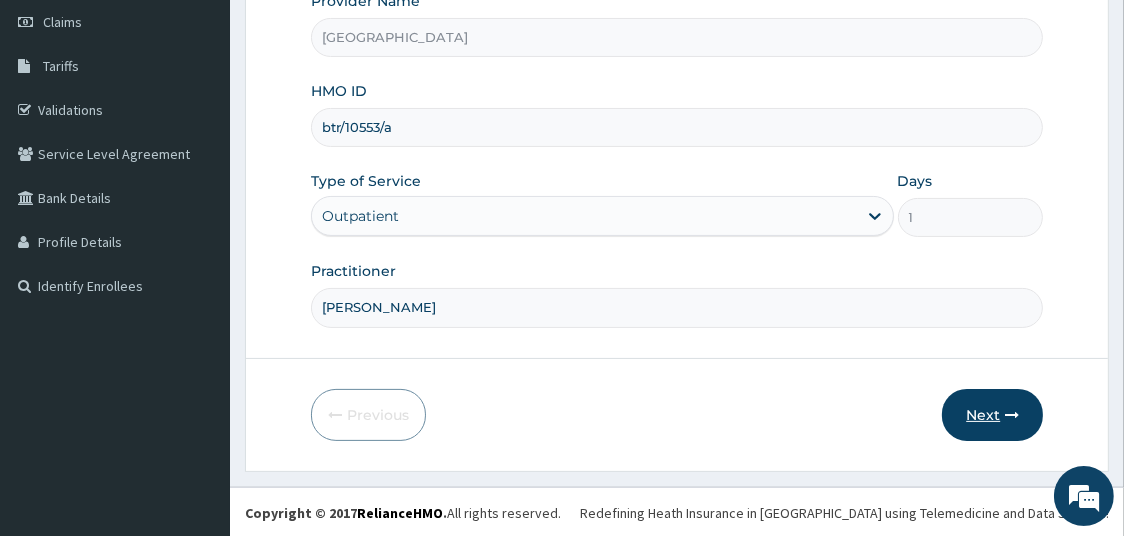 type on "[PERSON_NAME]" 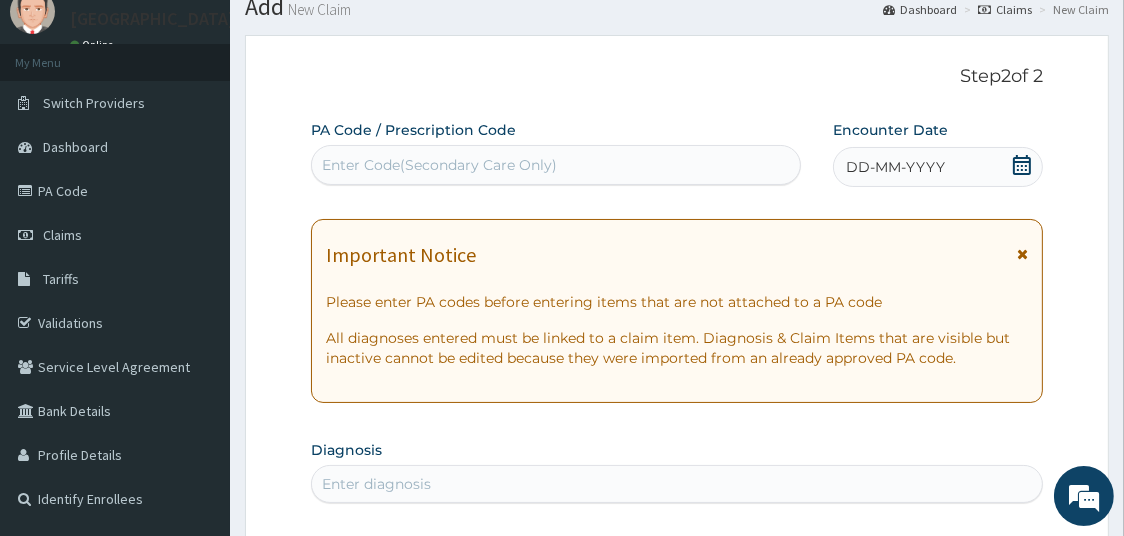 scroll, scrollTop: 54, scrollLeft: 0, axis: vertical 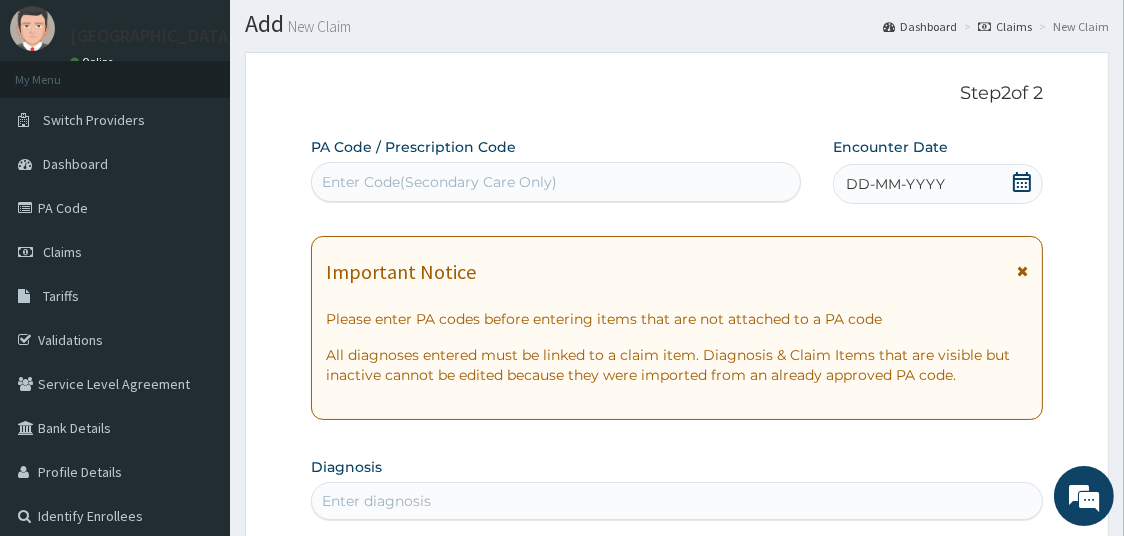 click on "DD-MM-YYYY" at bounding box center [938, 184] 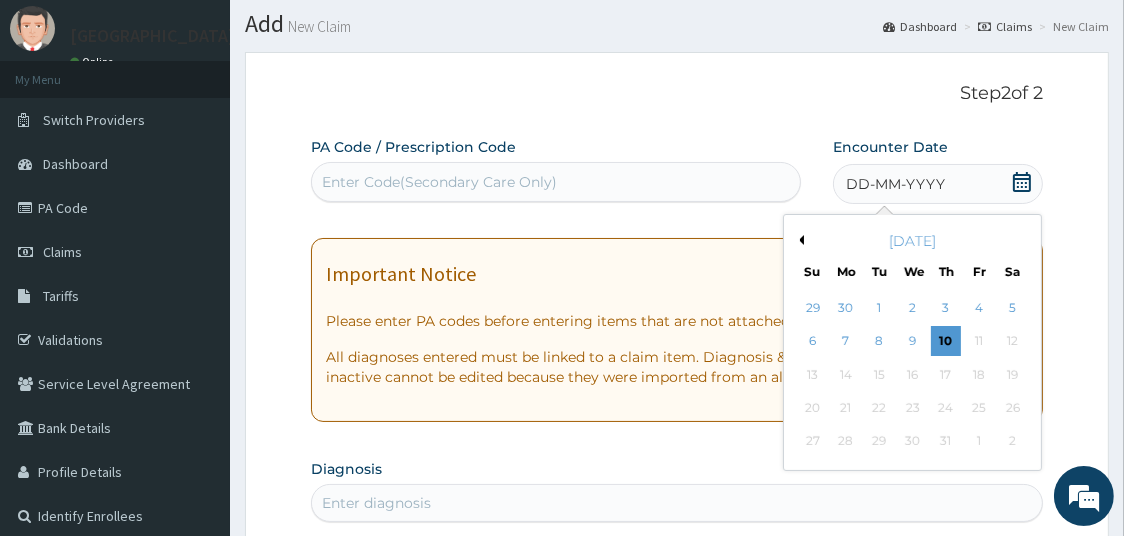click on "Previous Month" at bounding box center (799, 240) 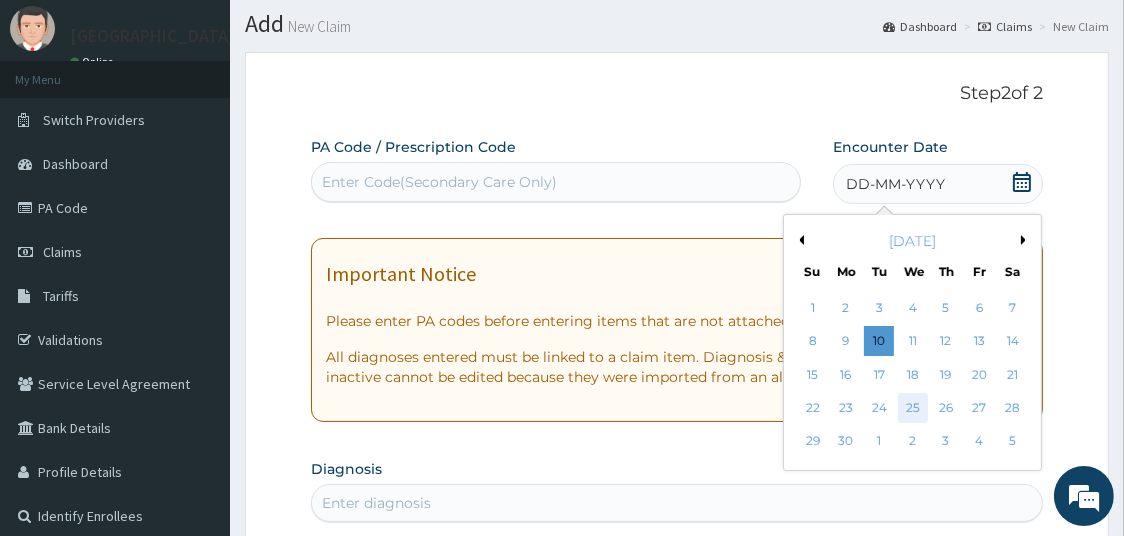 click on "25" at bounding box center [913, 408] 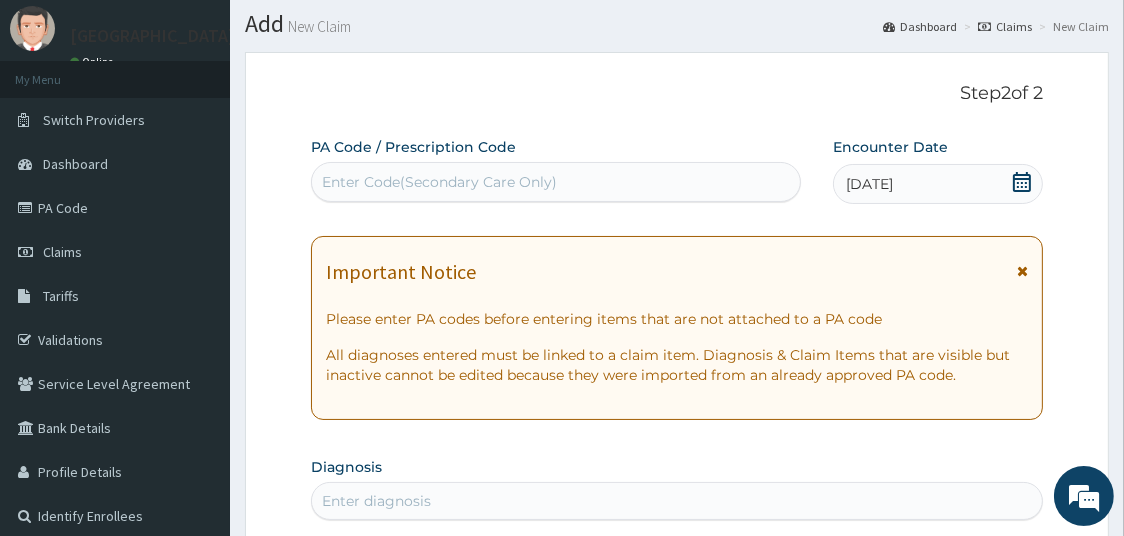 click on "Enter diagnosis" at bounding box center [677, 501] 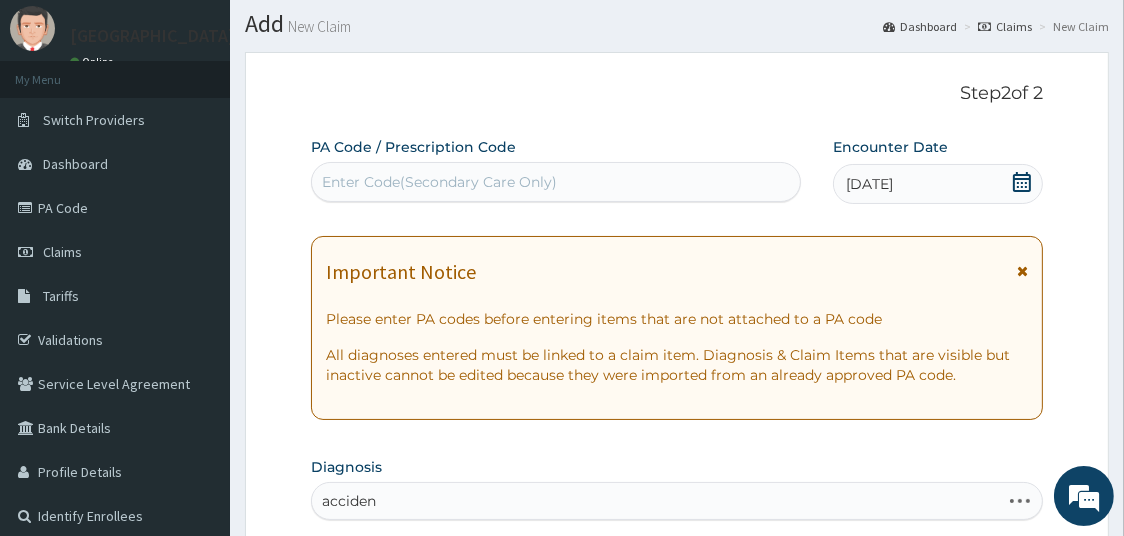 type on "accident" 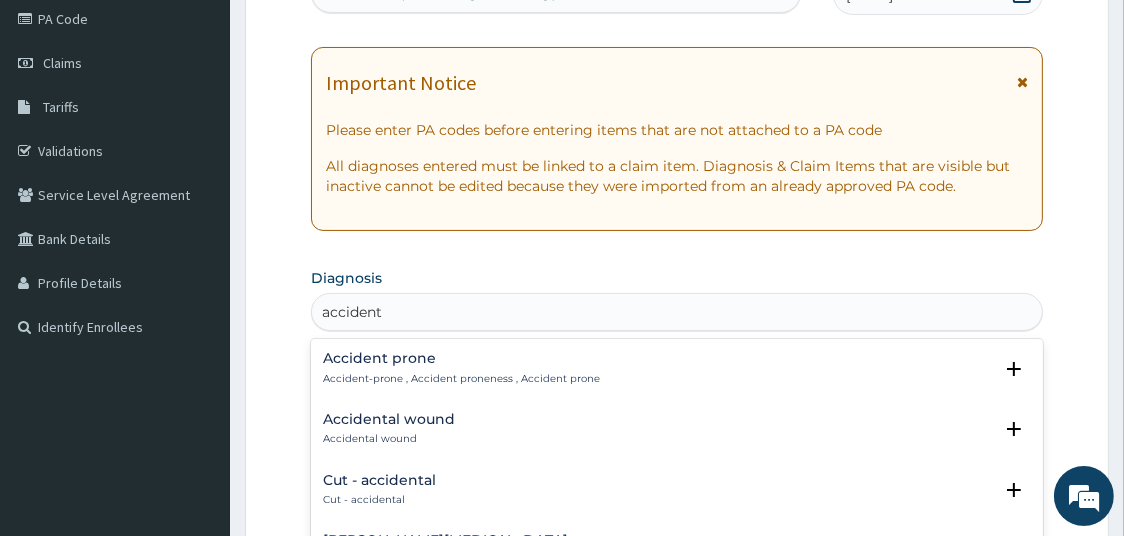 scroll, scrollTop: 247, scrollLeft: 0, axis: vertical 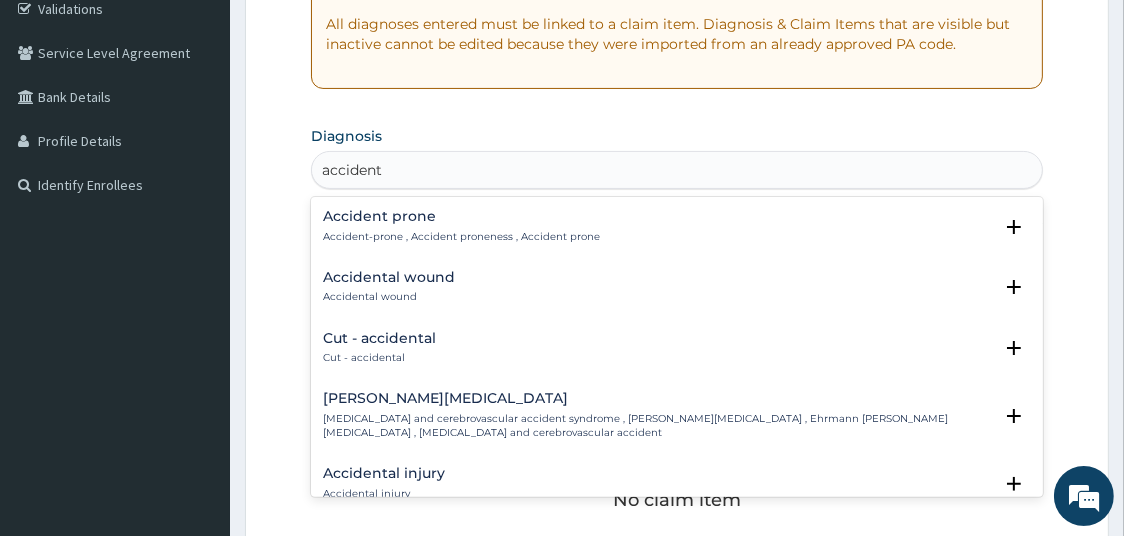click on "Cut - accidental Cut - accidental" at bounding box center (379, 348) 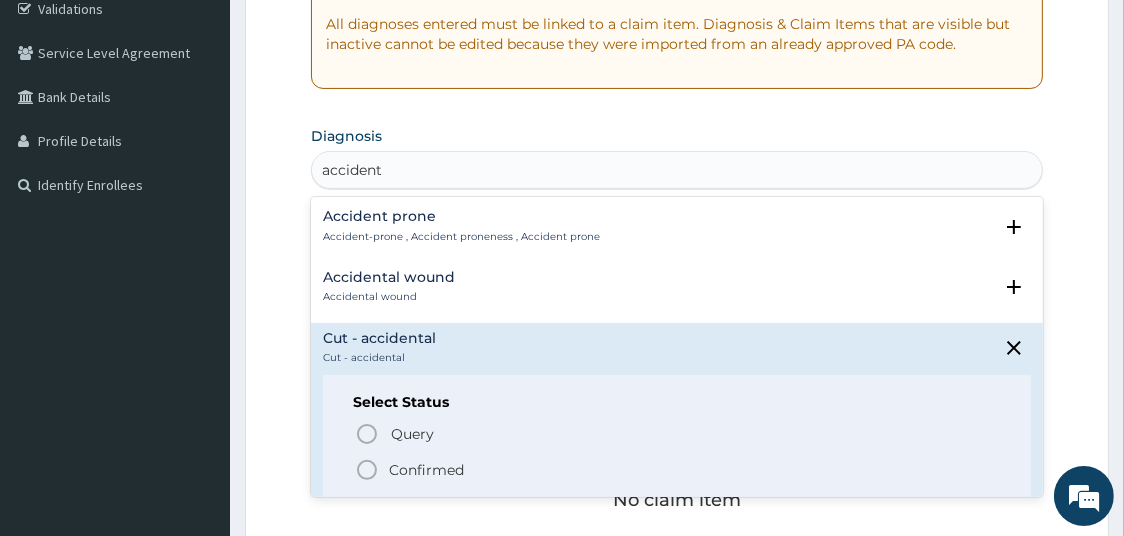 click 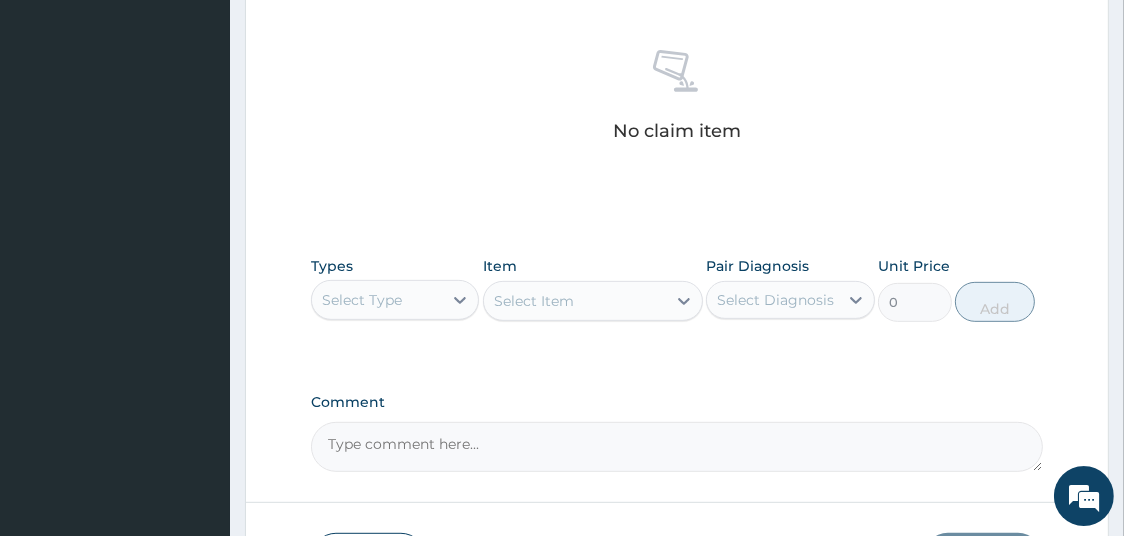 scroll, scrollTop: 770, scrollLeft: 0, axis: vertical 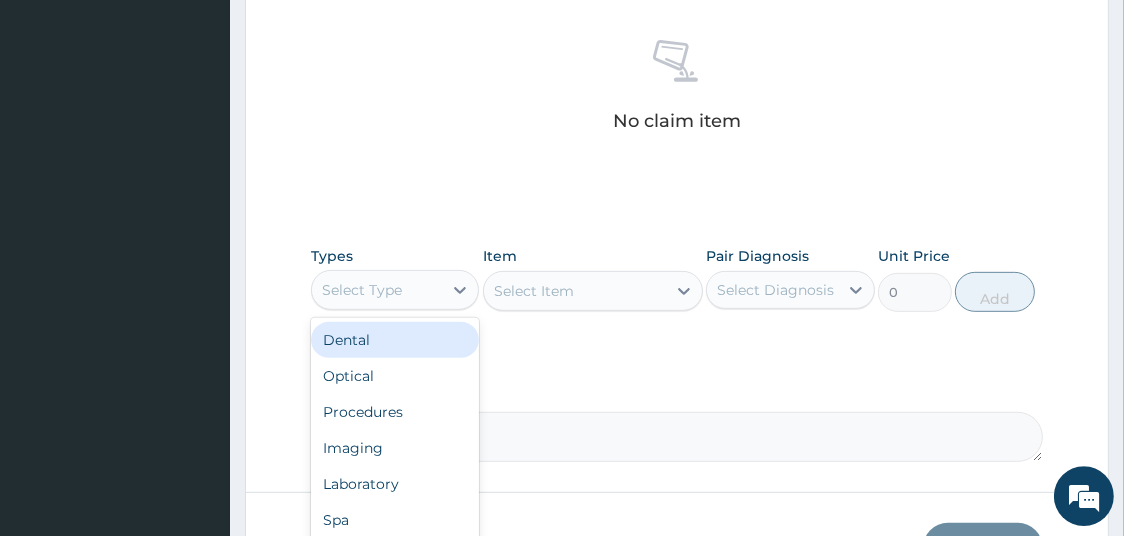 click on "Select Type" at bounding box center [377, 290] 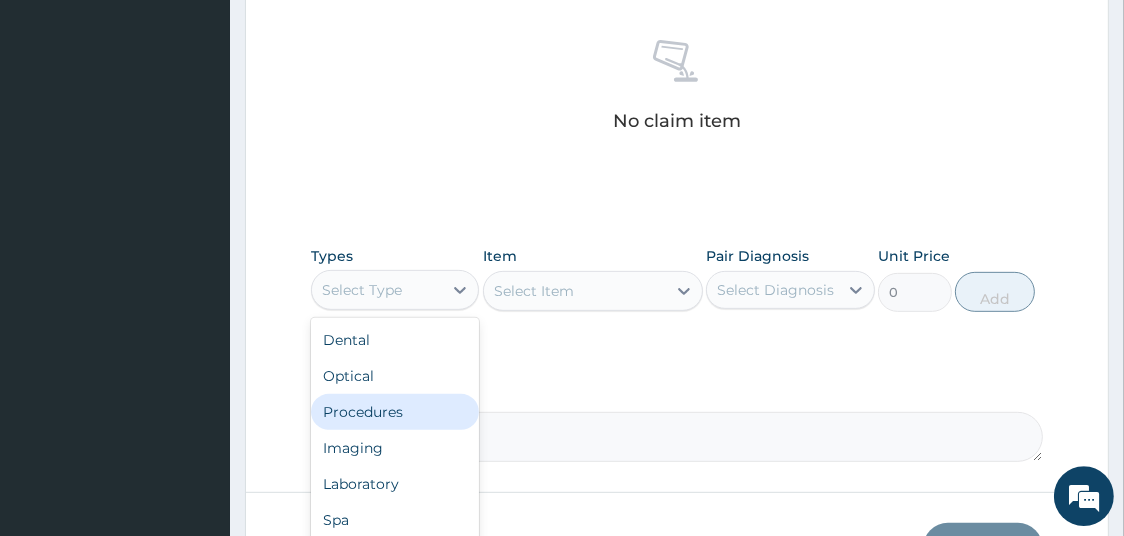 click on "Procedures" at bounding box center (395, 412) 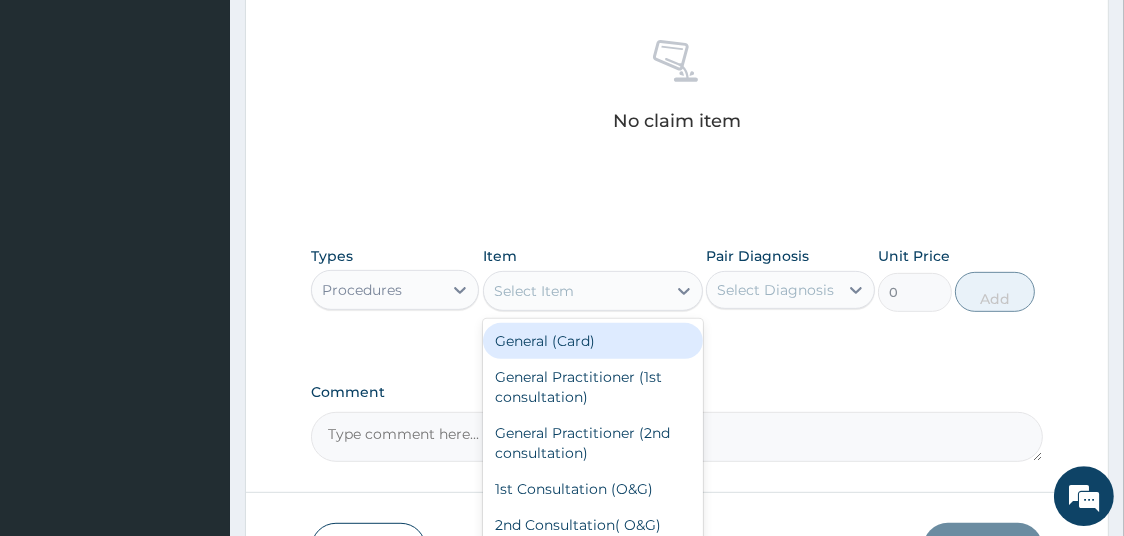 click on "Select Item" at bounding box center [534, 291] 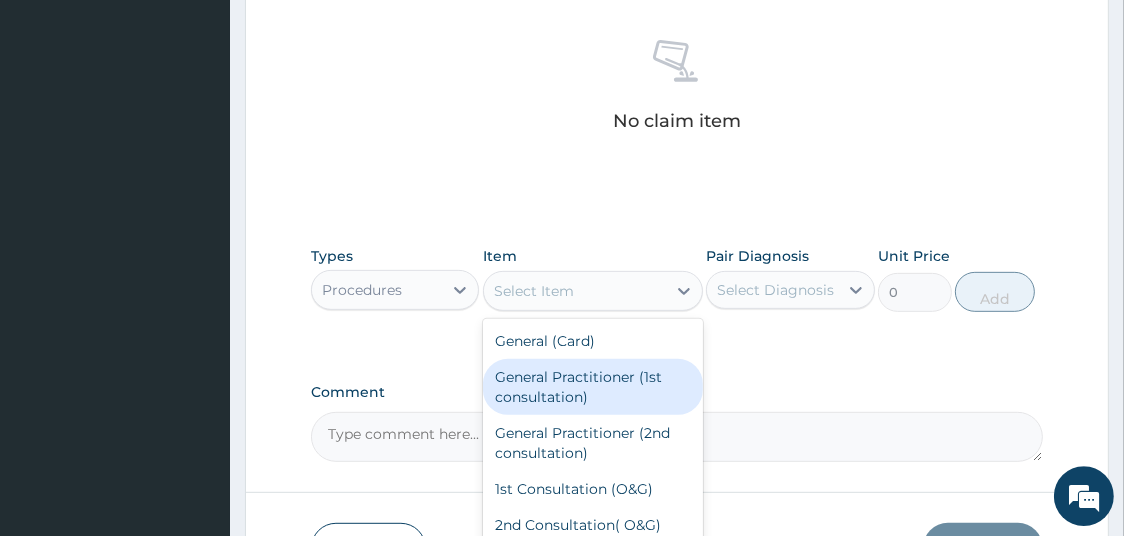 click on "General Practitioner (1st consultation)" at bounding box center (593, 387) 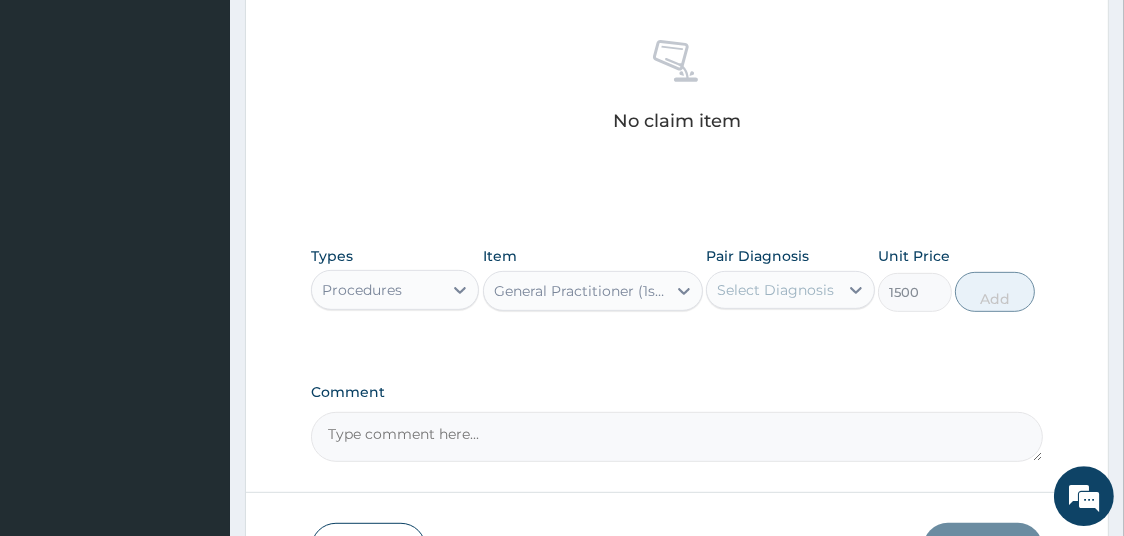 click on "Select Diagnosis" at bounding box center (772, 290) 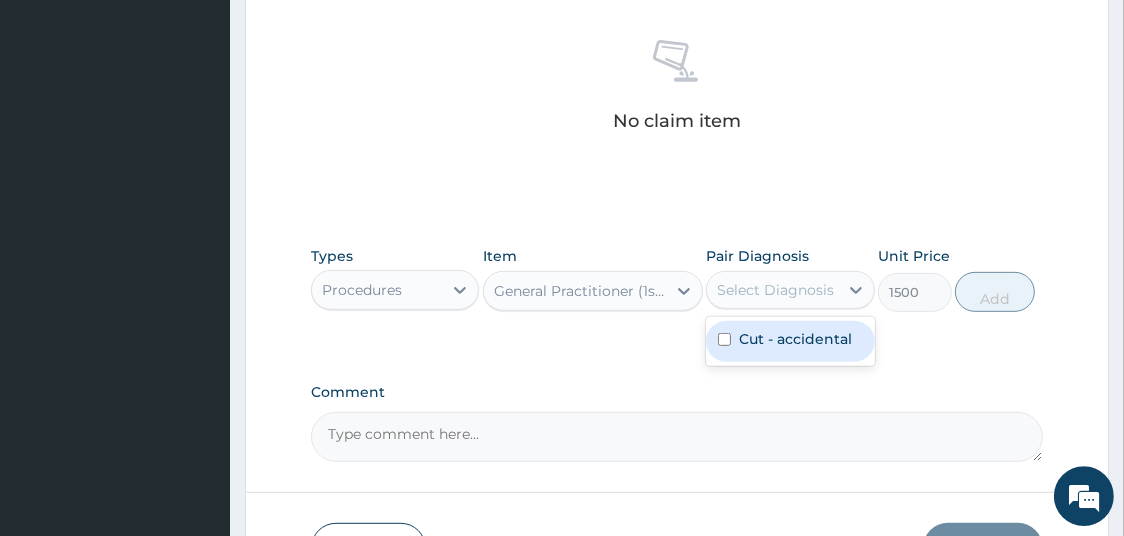 click on "Cut - accidental" at bounding box center (795, 339) 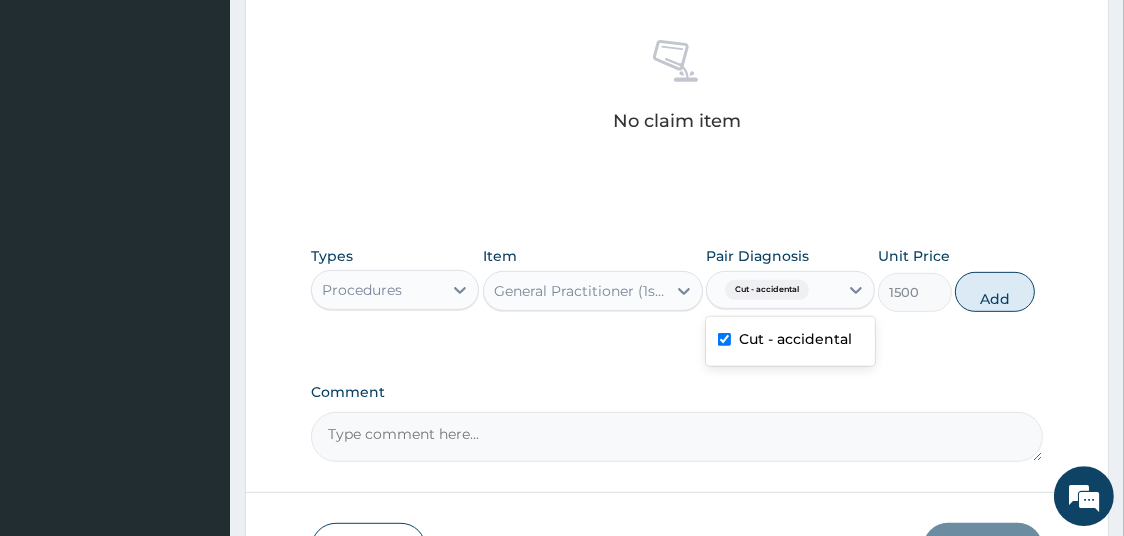 checkbox on "true" 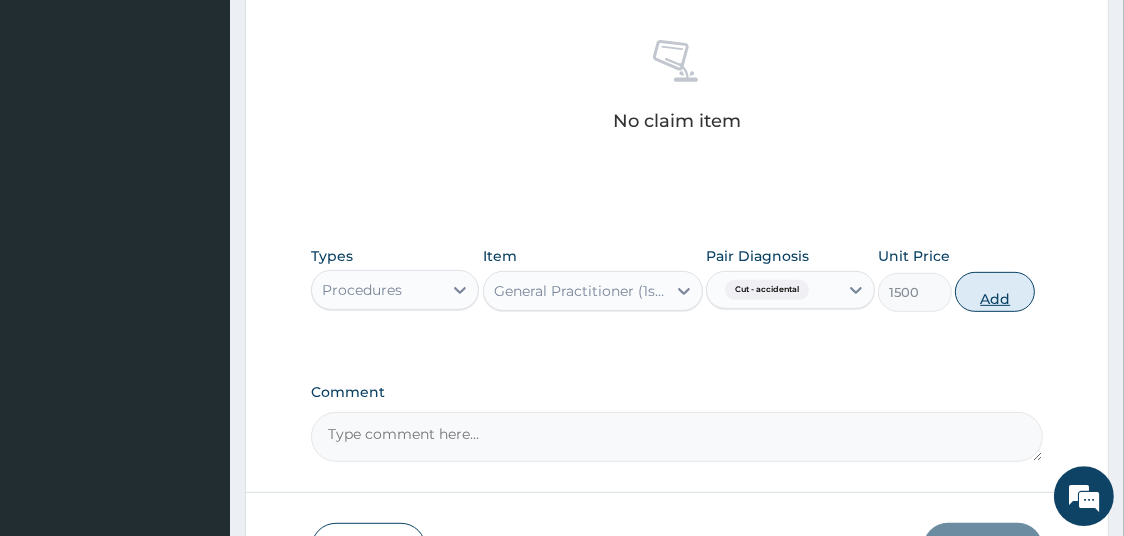 click on "Add" at bounding box center (995, 292) 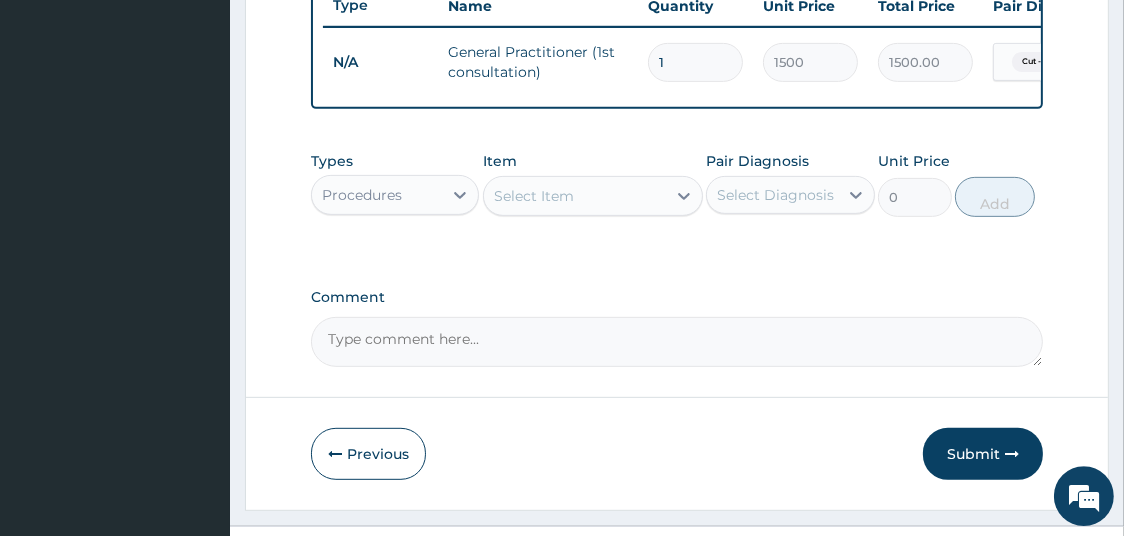 click on "Select Item" at bounding box center [575, 196] 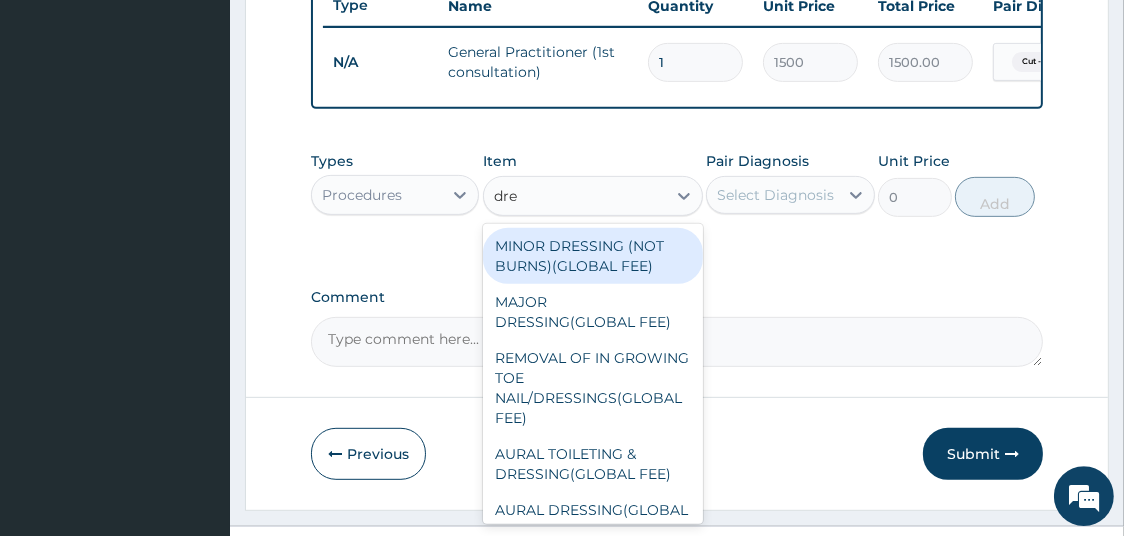 type on "dres" 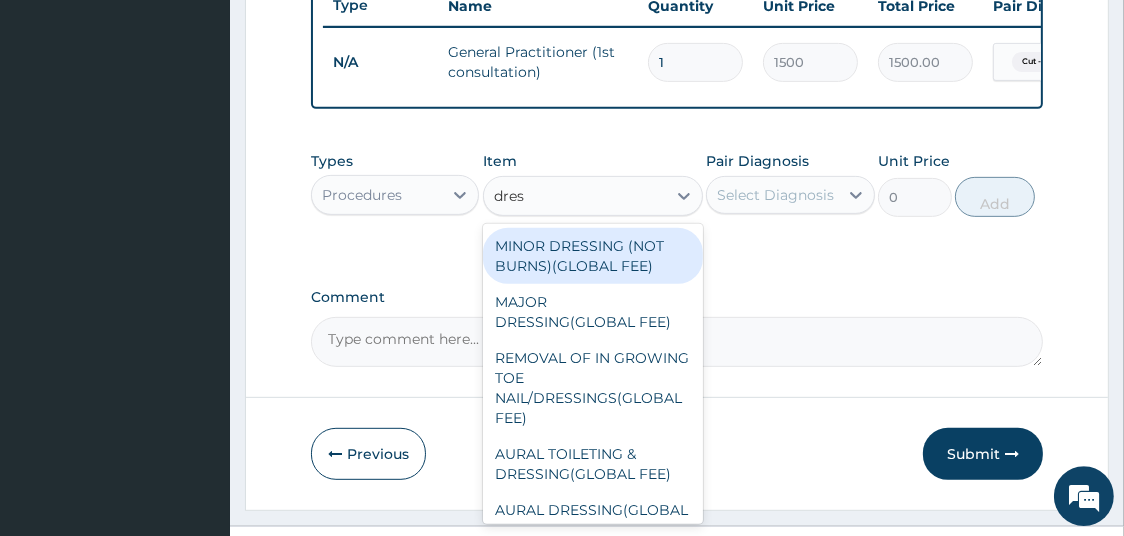 click on "MINOR DRESSING (NOT BURNS)(GLOBAL FEE)" at bounding box center (593, 256) 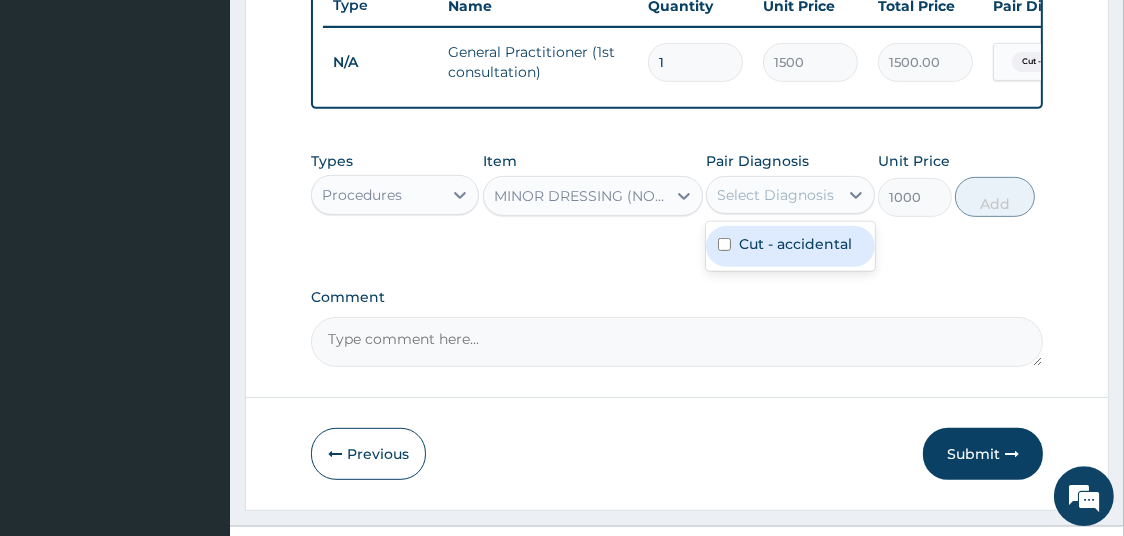 click on "Select Diagnosis" at bounding box center (775, 195) 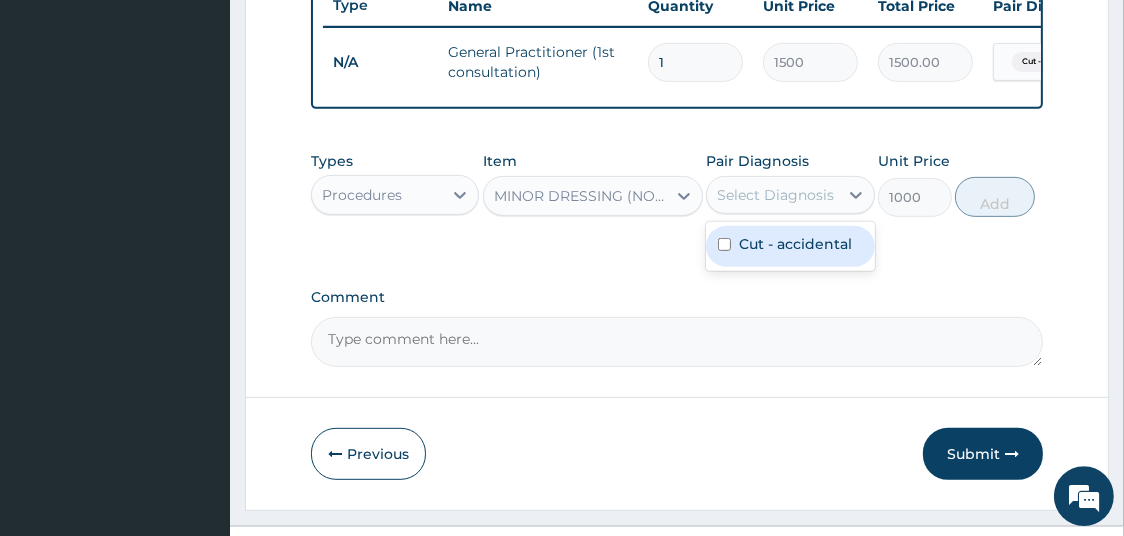 click on "Cut - accidental" at bounding box center [795, 244] 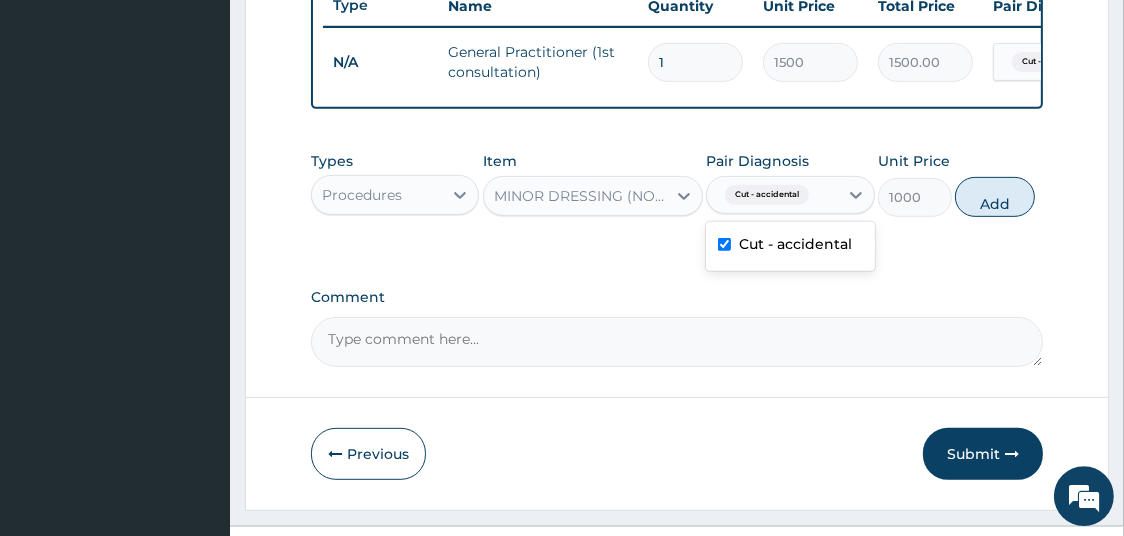 checkbox on "true" 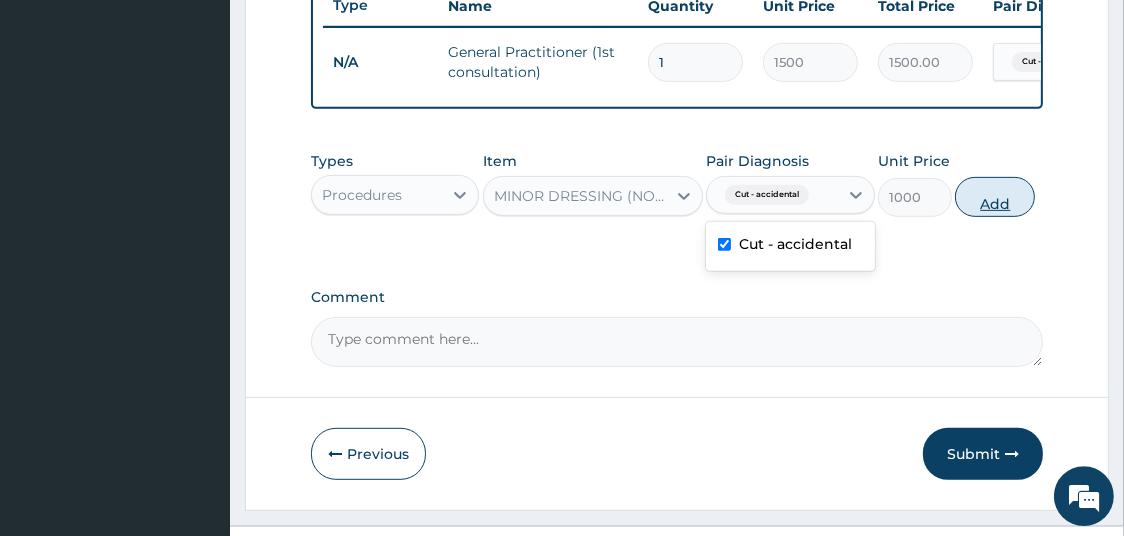 click on "Add" at bounding box center [995, 197] 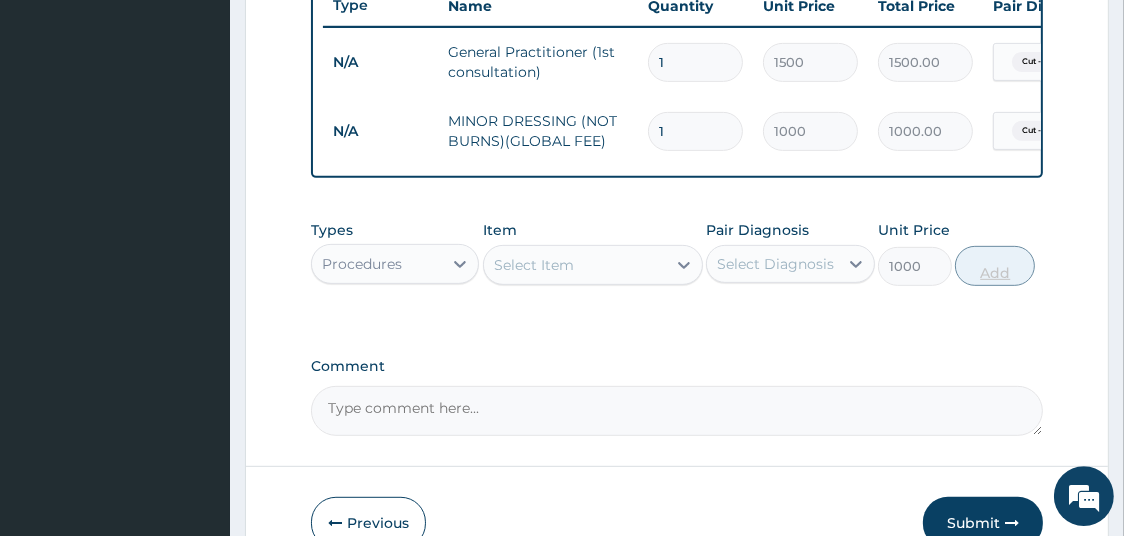 type on "0" 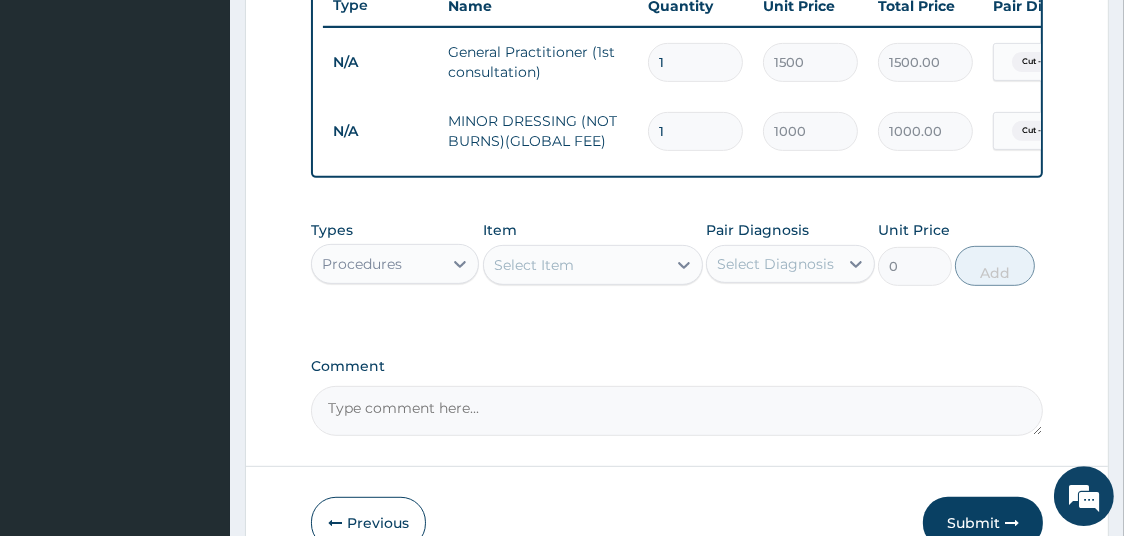 click on "Procedures" at bounding box center (377, 264) 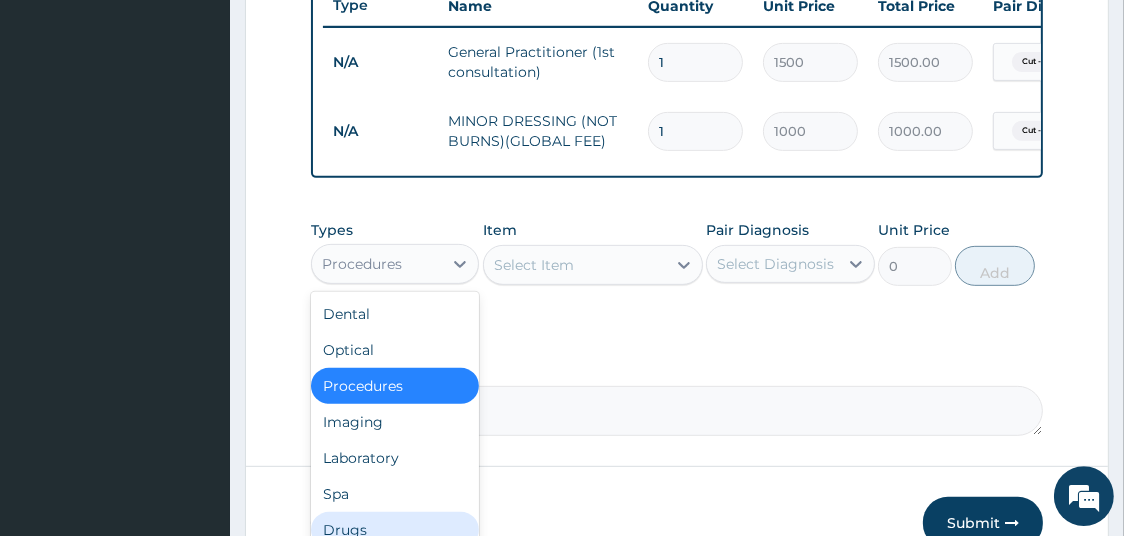 click on "Drugs" at bounding box center [395, 530] 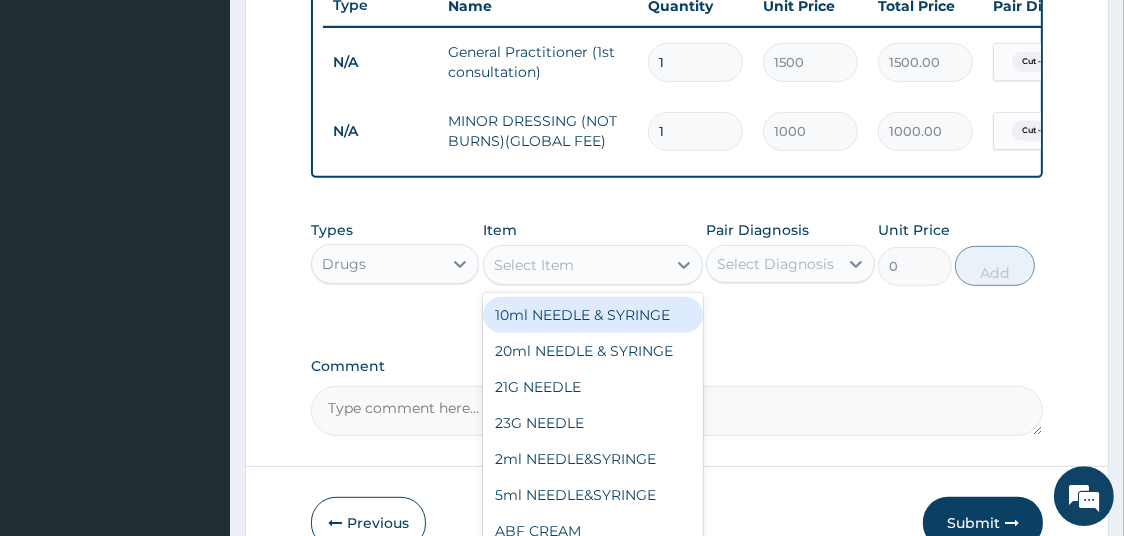 click on "Select Item" at bounding box center [534, 265] 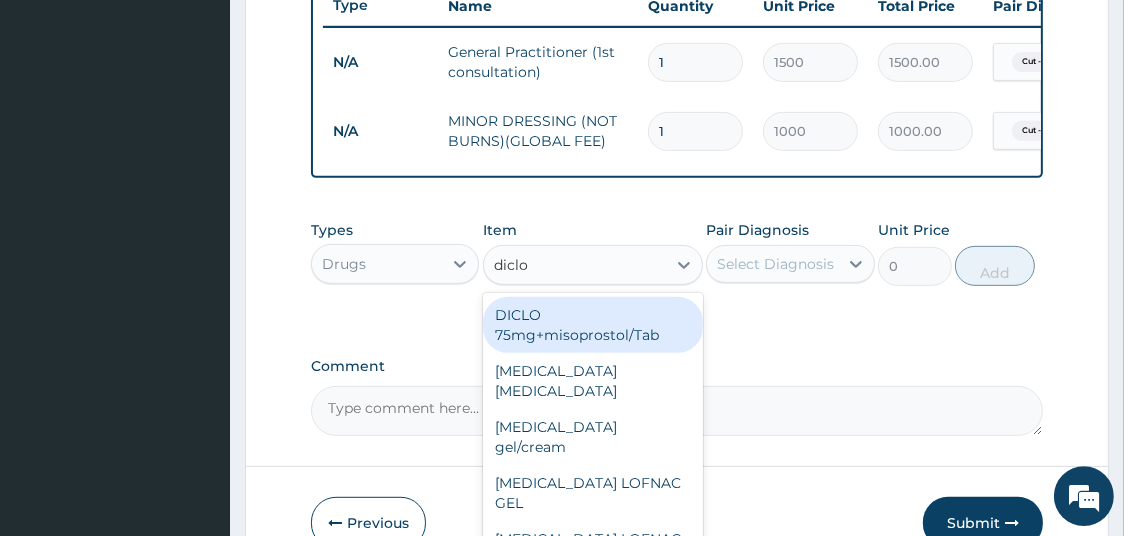 type on "diclof" 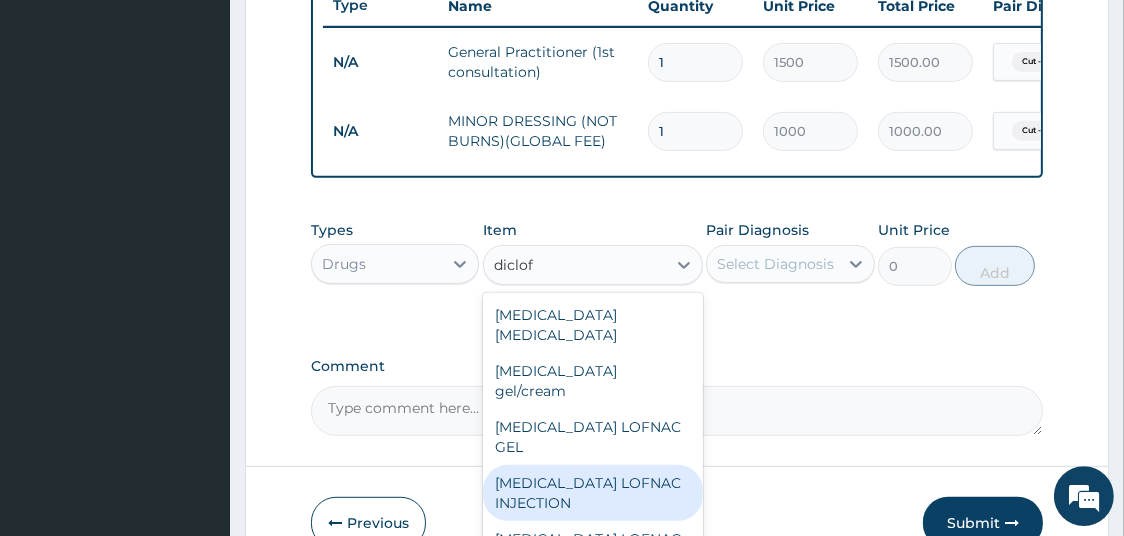 click on "Diclofenac LOFNAC INJECTION" at bounding box center [593, 493] 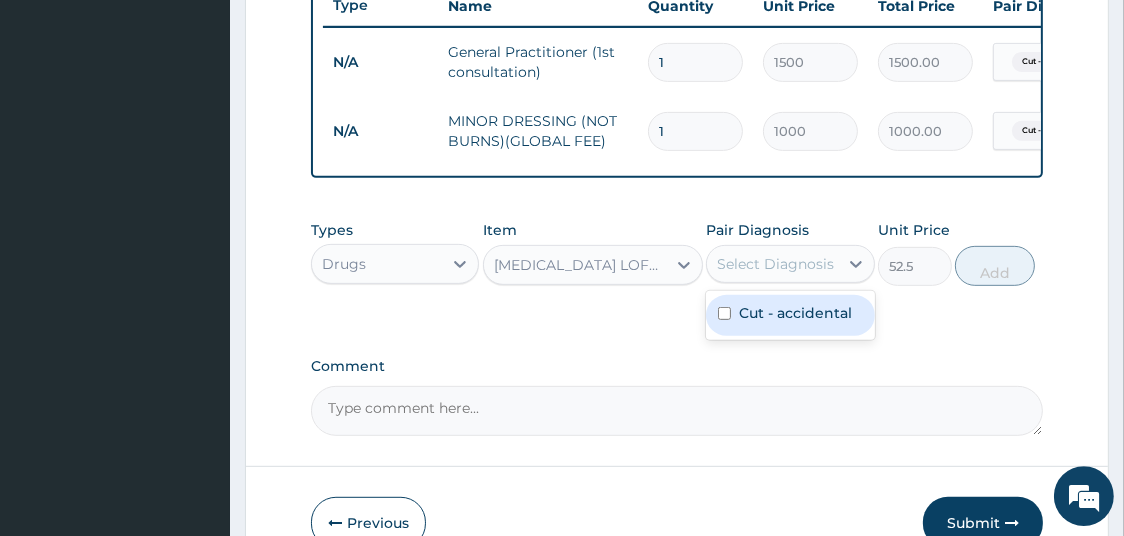 click on "Select Diagnosis" at bounding box center (775, 264) 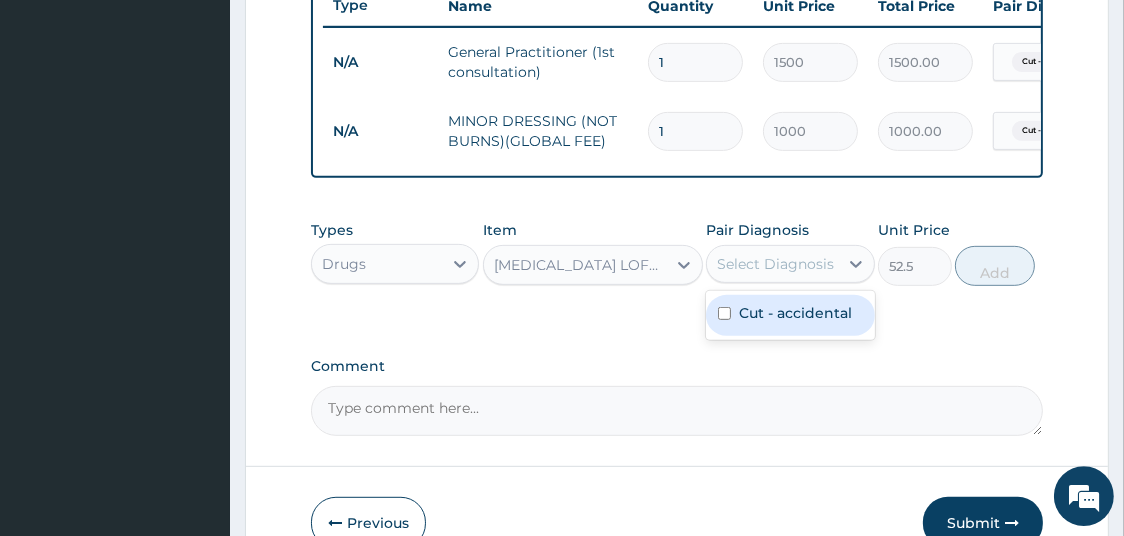 click on "Cut - accidental" at bounding box center [795, 313] 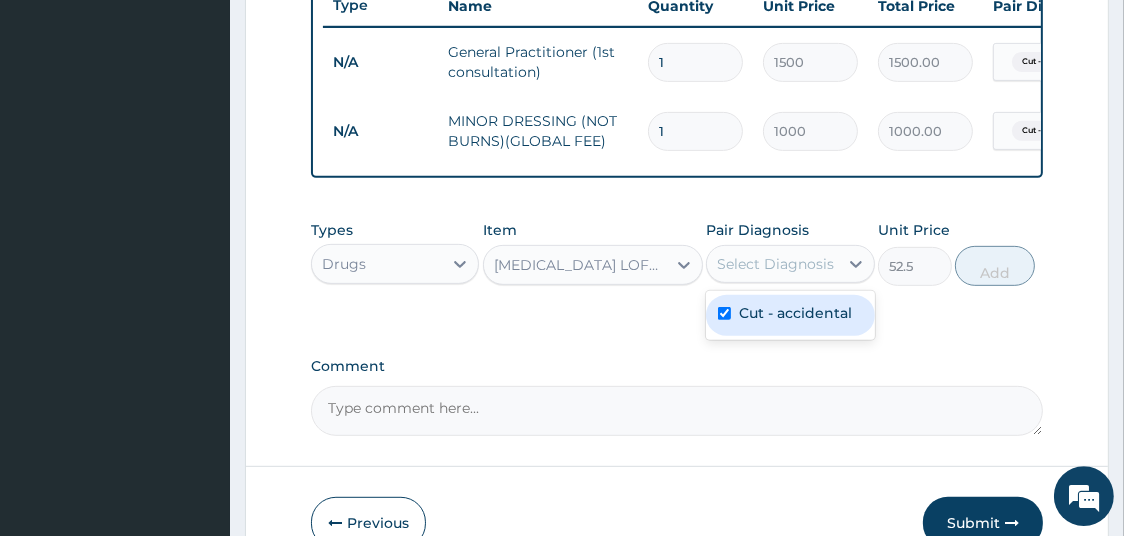 checkbox on "true" 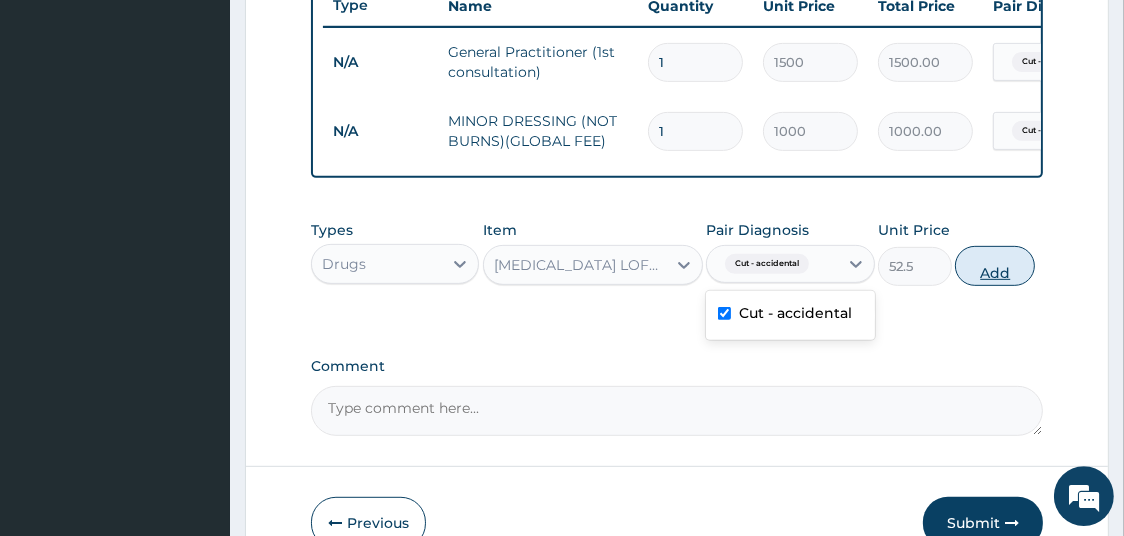 click on "Add" at bounding box center (995, 266) 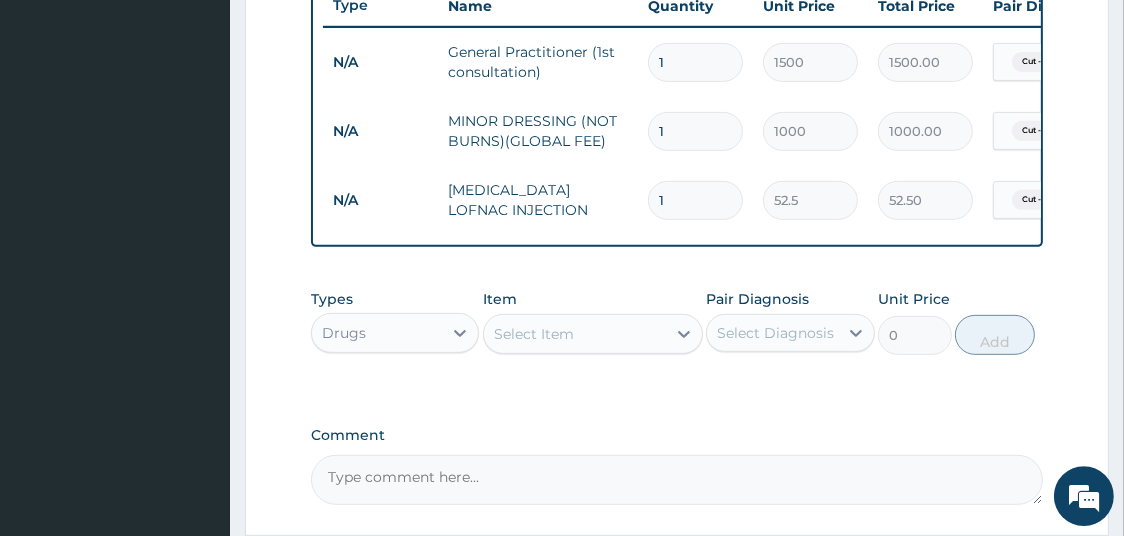 click on "Select Item" at bounding box center (575, 334) 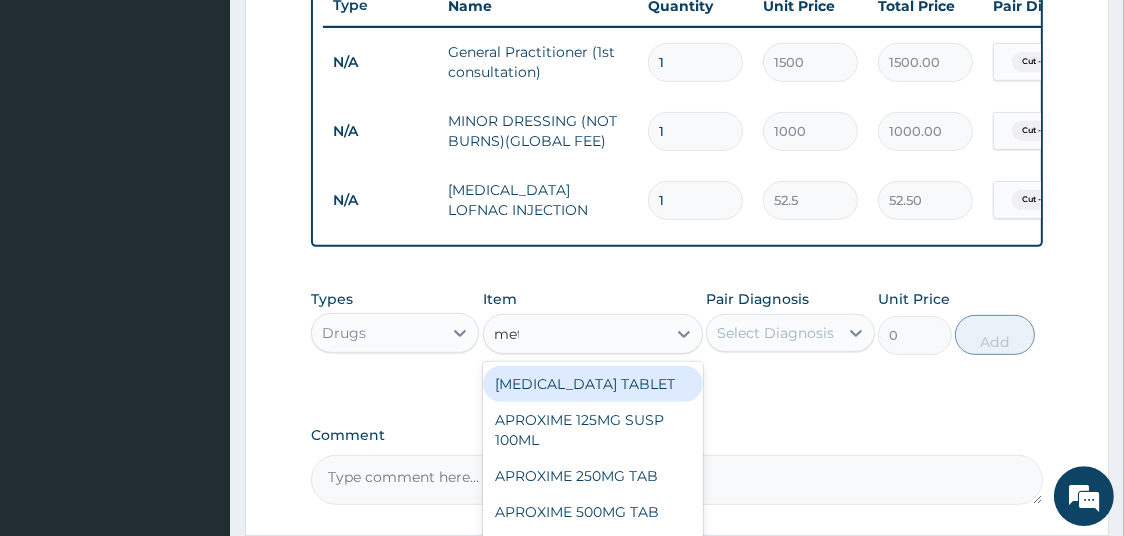 type on "metr" 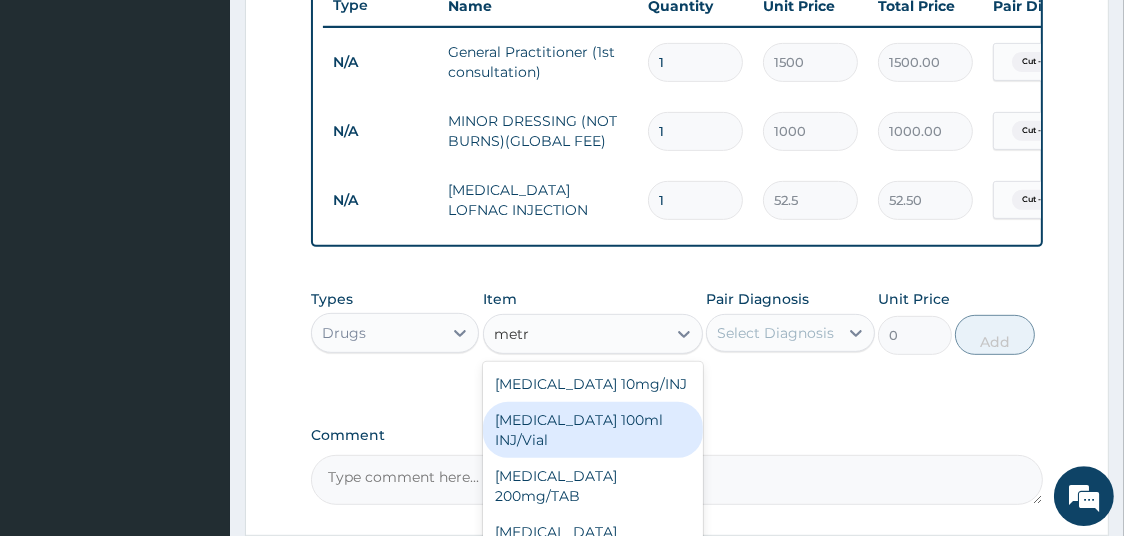 click on "Metronidazole 100ml INJ/Vial" at bounding box center [593, 430] 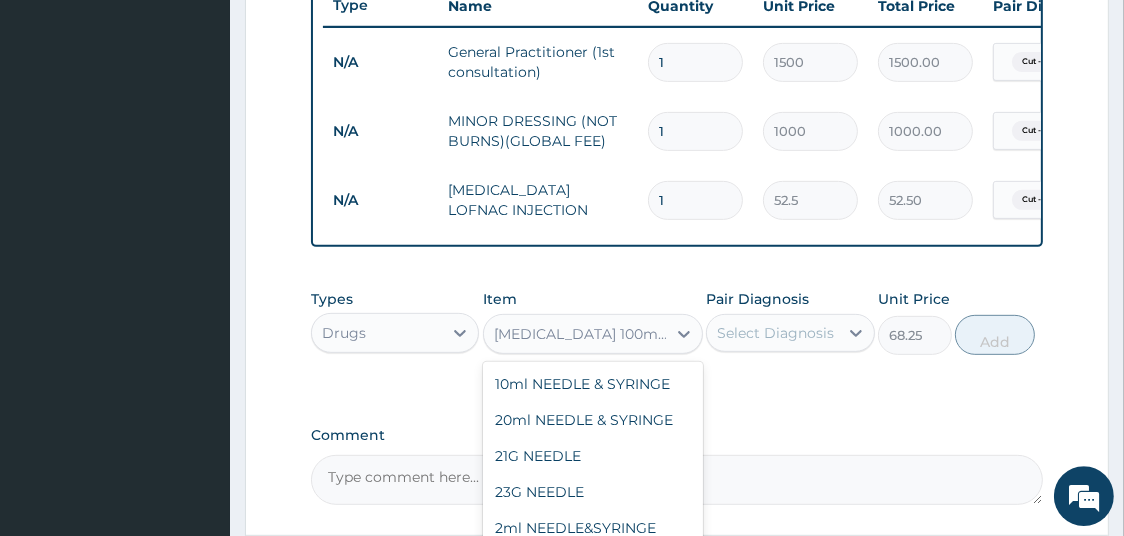 click on "Metronidazole 100ml INJ/Vial" at bounding box center [581, 334] 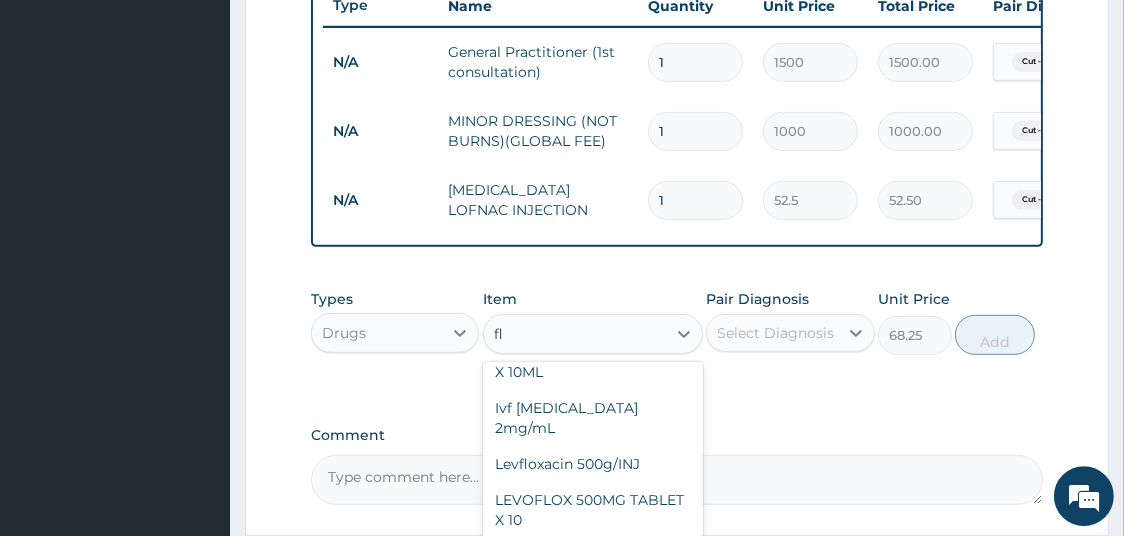 type on "fla" 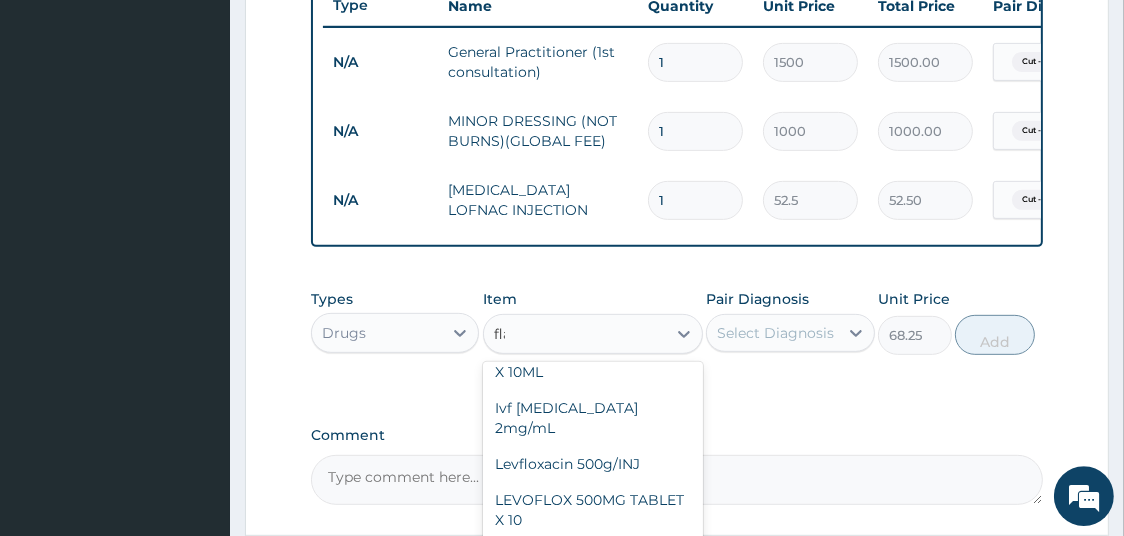 scroll, scrollTop: 112, scrollLeft: 0, axis: vertical 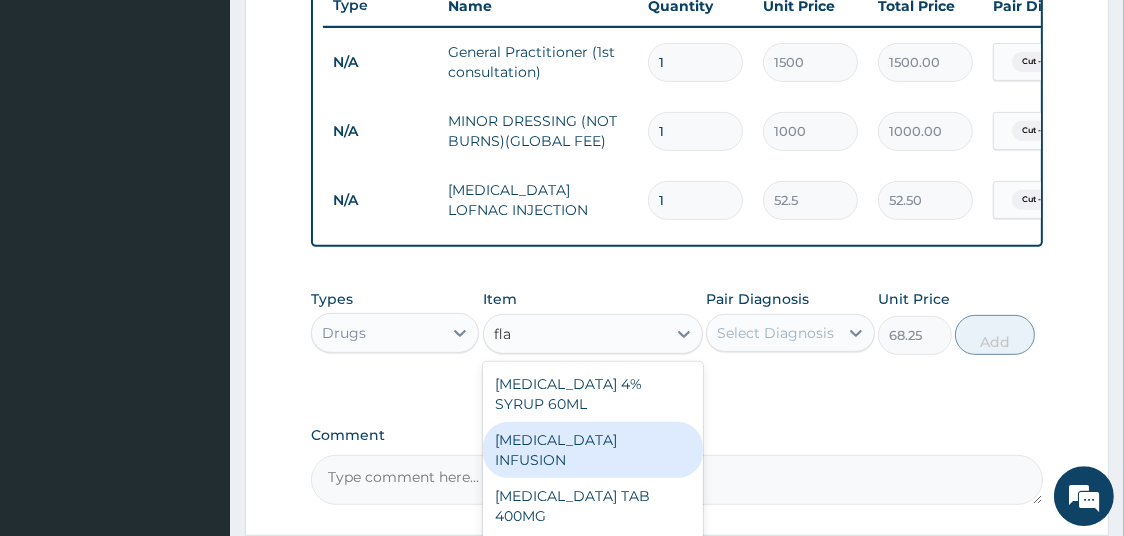 click on "FLAGYL INFUSION" at bounding box center (593, 450) 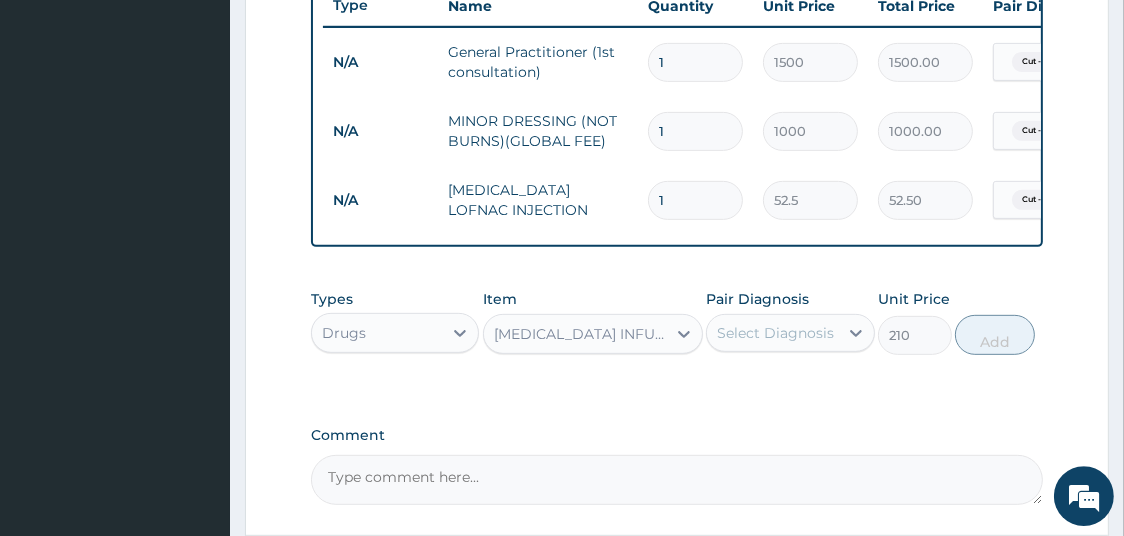 click on "Select Diagnosis" at bounding box center (775, 333) 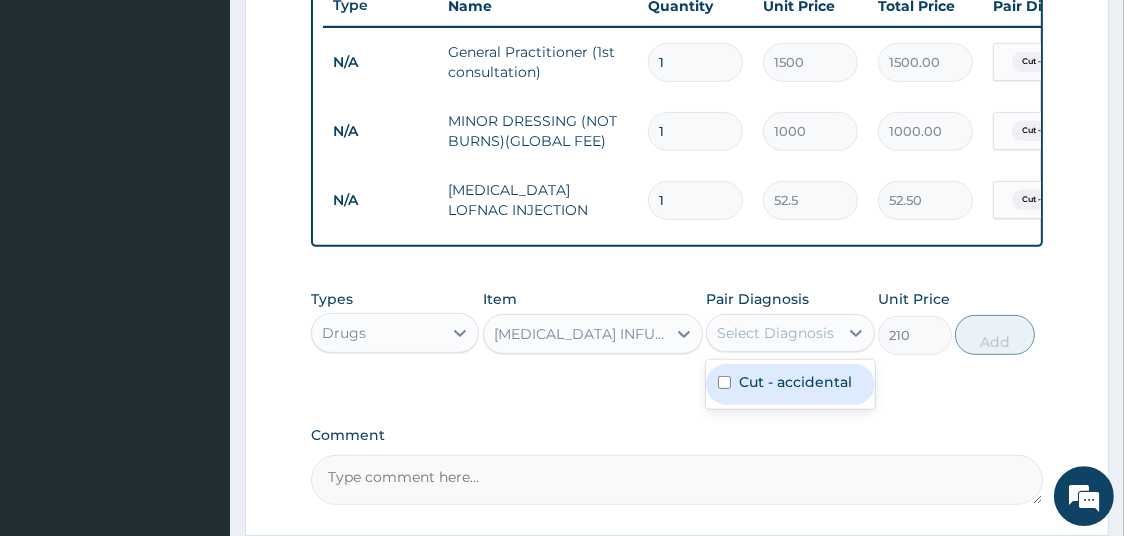 click on "Cut - accidental" at bounding box center (795, 382) 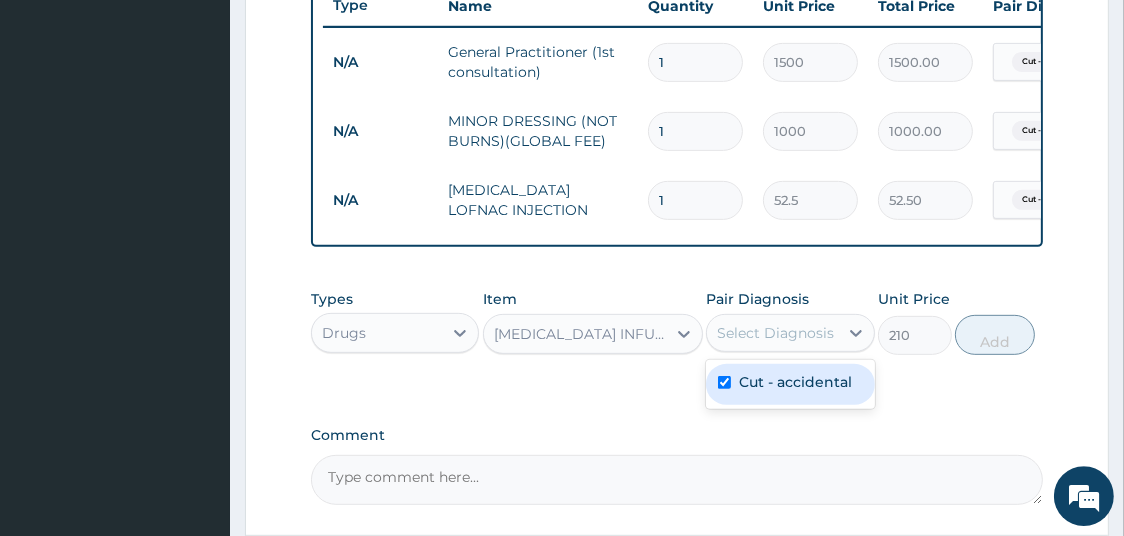 checkbox on "true" 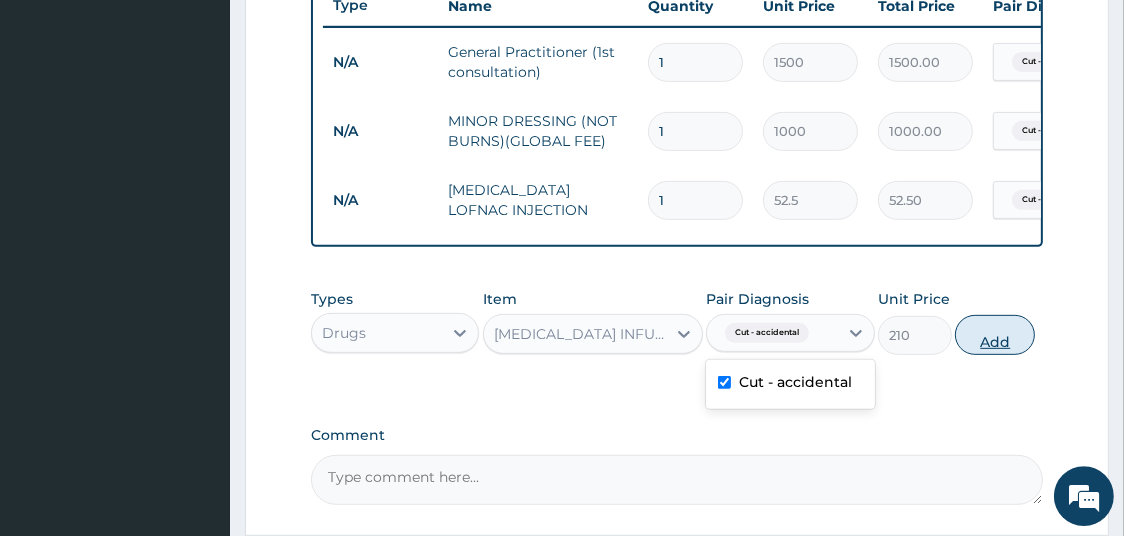 click on "Add" at bounding box center (995, 335) 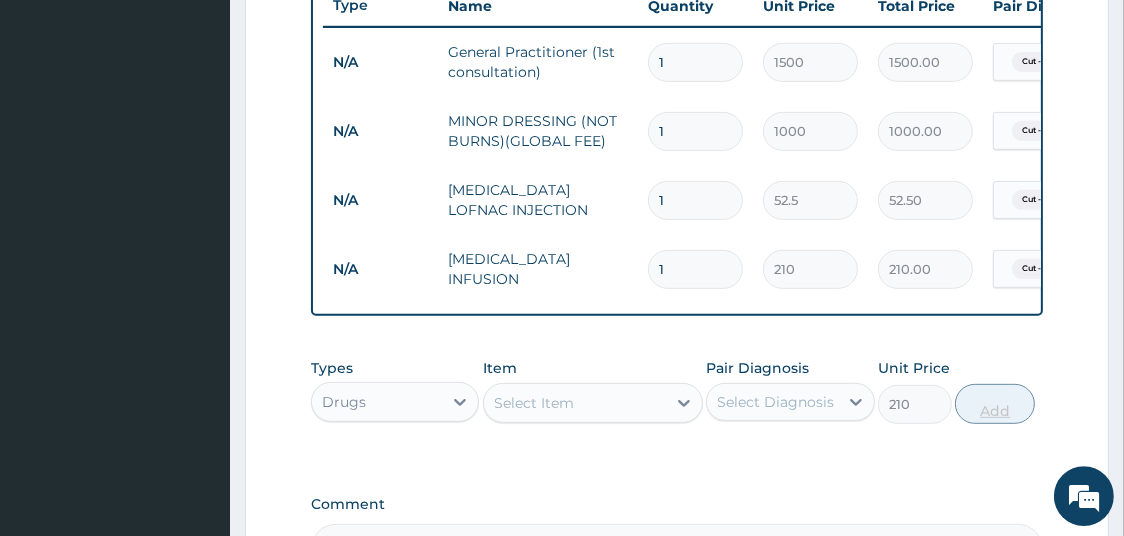 type on "0" 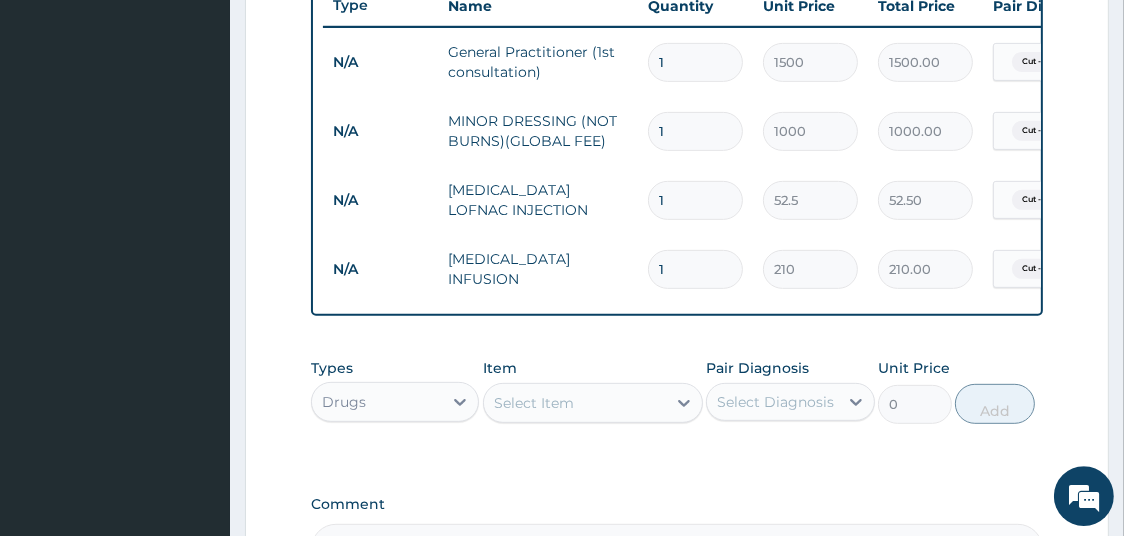 click on "Select Item" at bounding box center [575, 403] 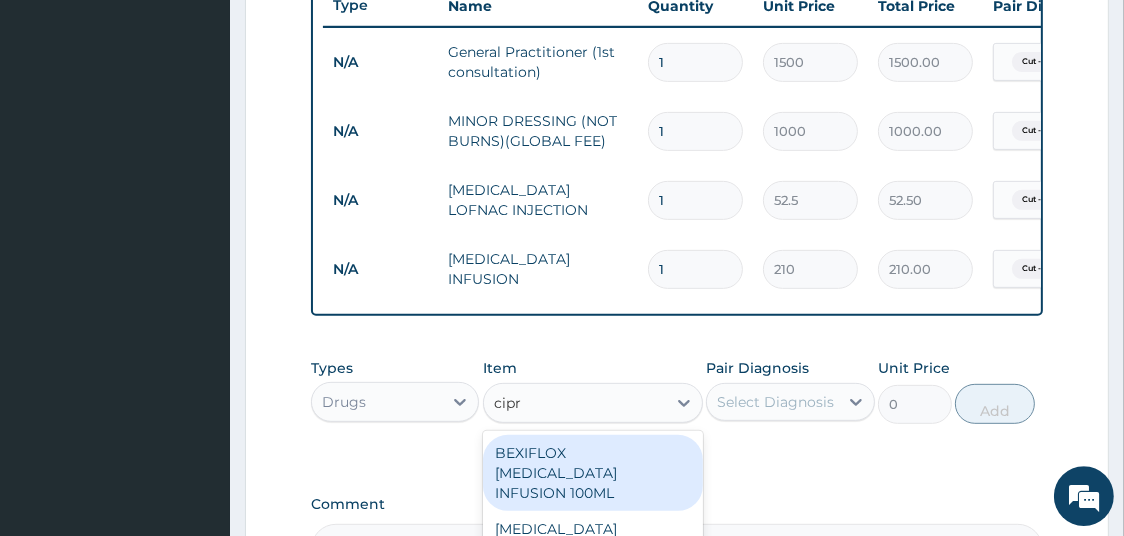type on "cipro" 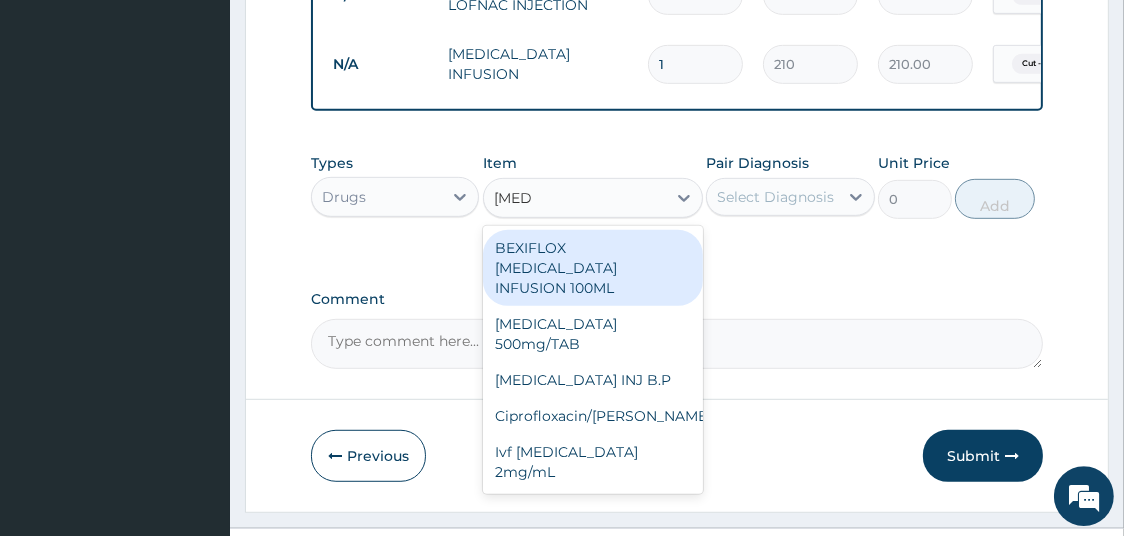 scroll, scrollTop: 976, scrollLeft: 0, axis: vertical 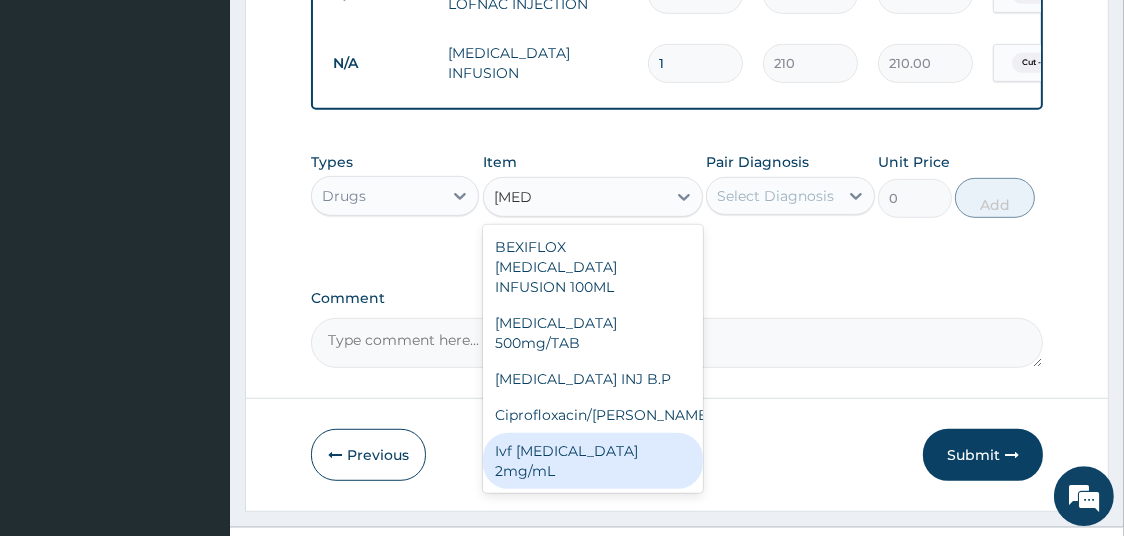 click on "Ivf Ciprofloxacin 2mg/mL" at bounding box center [593, 461] 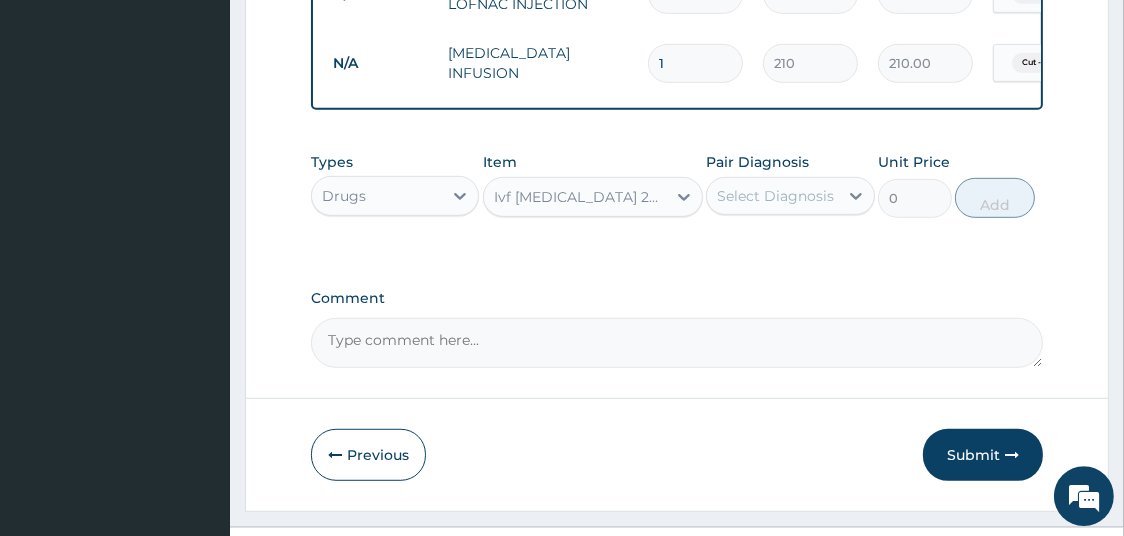type 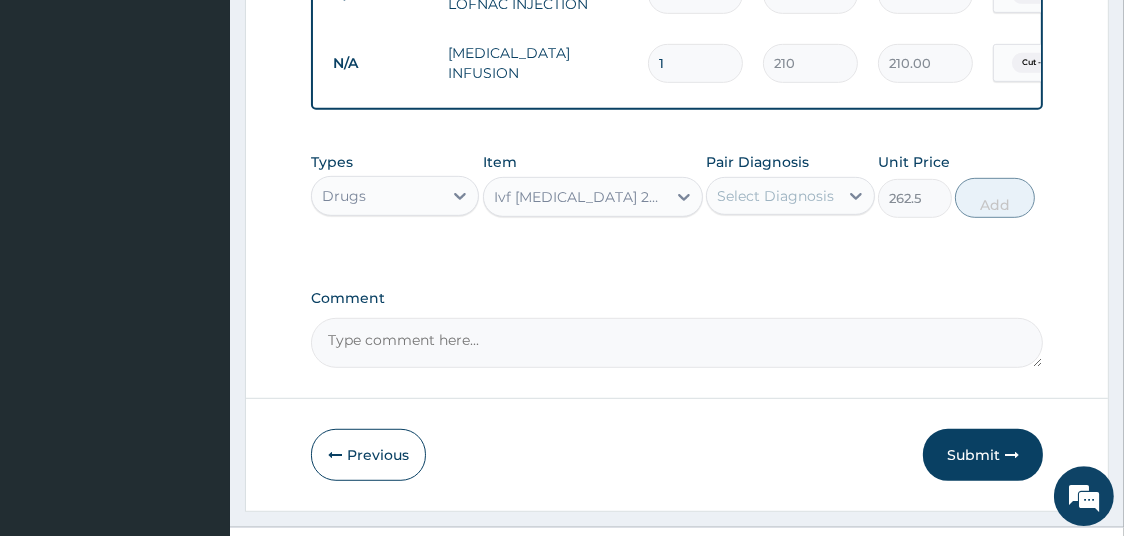 click on "Select Diagnosis" at bounding box center [772, 196] 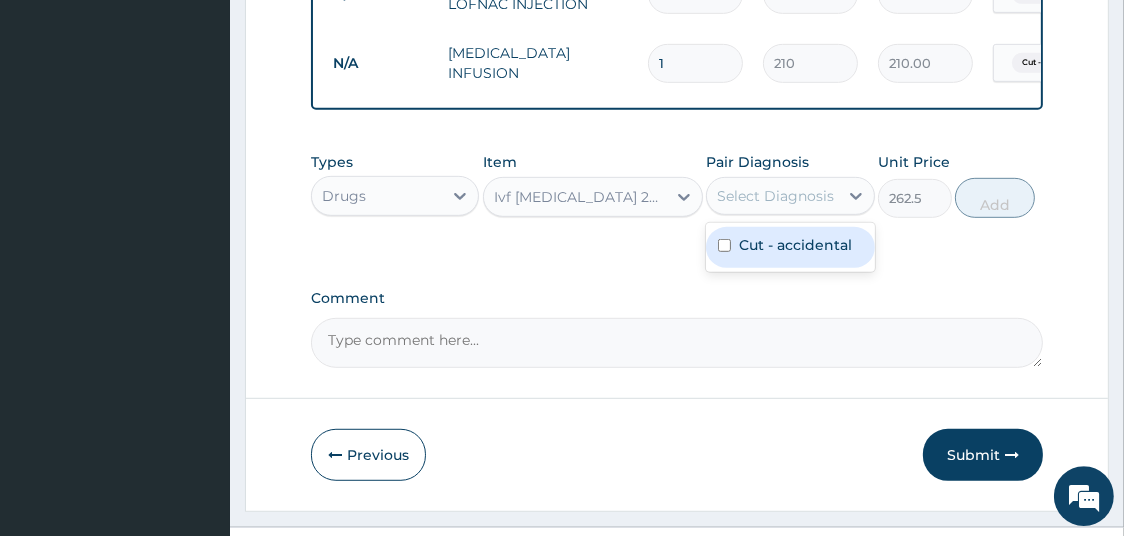 click on "Cut - accidental" at bounding box center [790, 247] 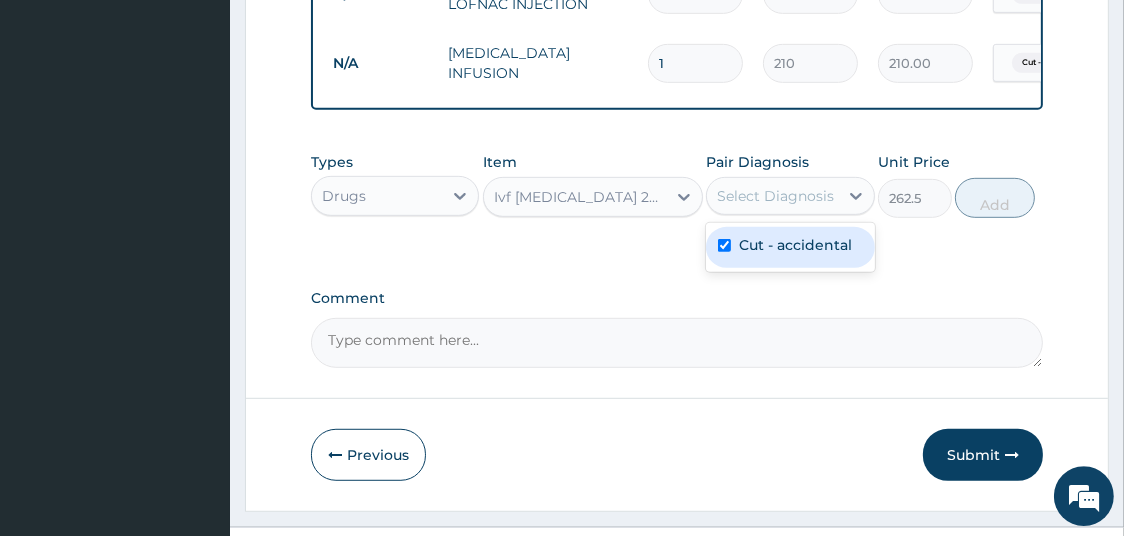 checkbox on "true" 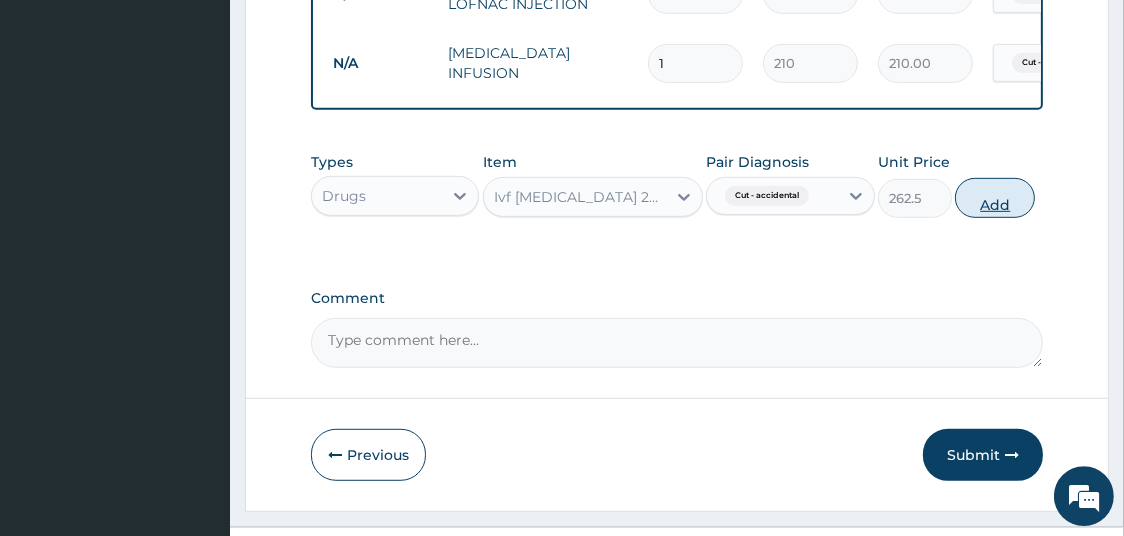 click on "Add" at bounding box center [995, 198] 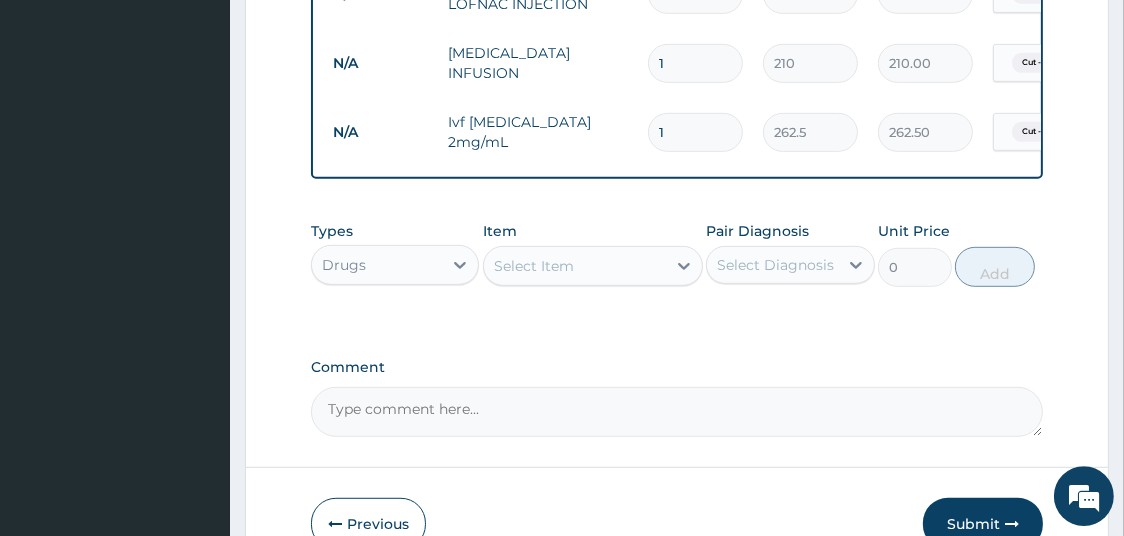click on "Select Item" at bounding box center (575, 266) 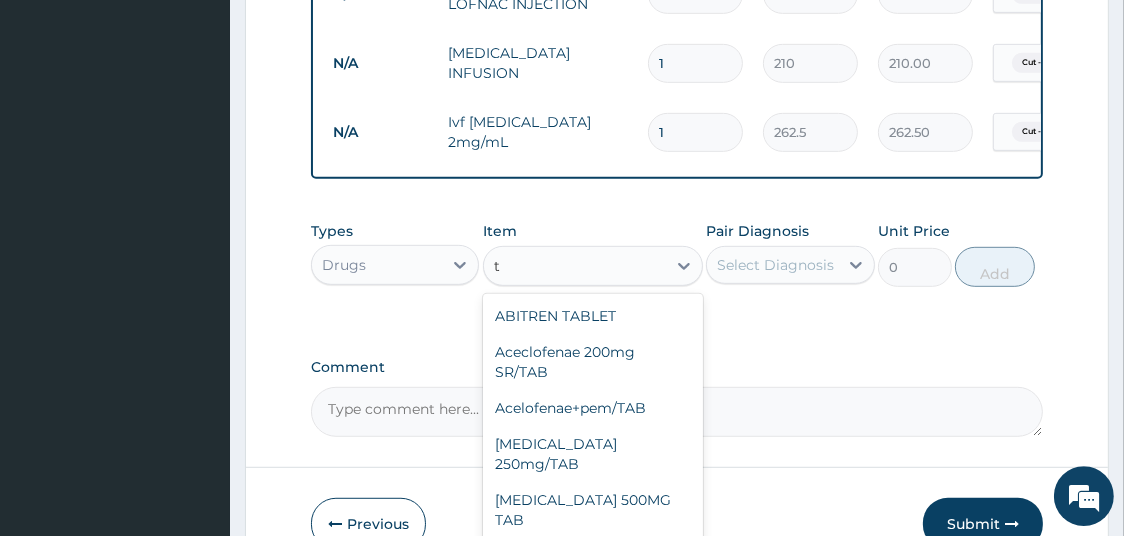 type on "t." 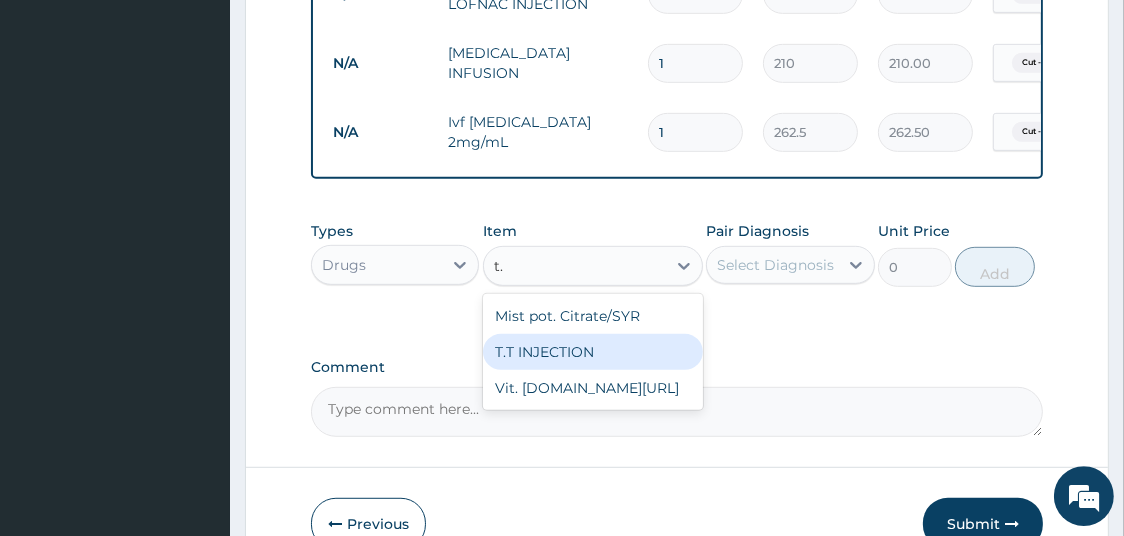 click on "T.T INJECTION" at bounding box center (593, 352) 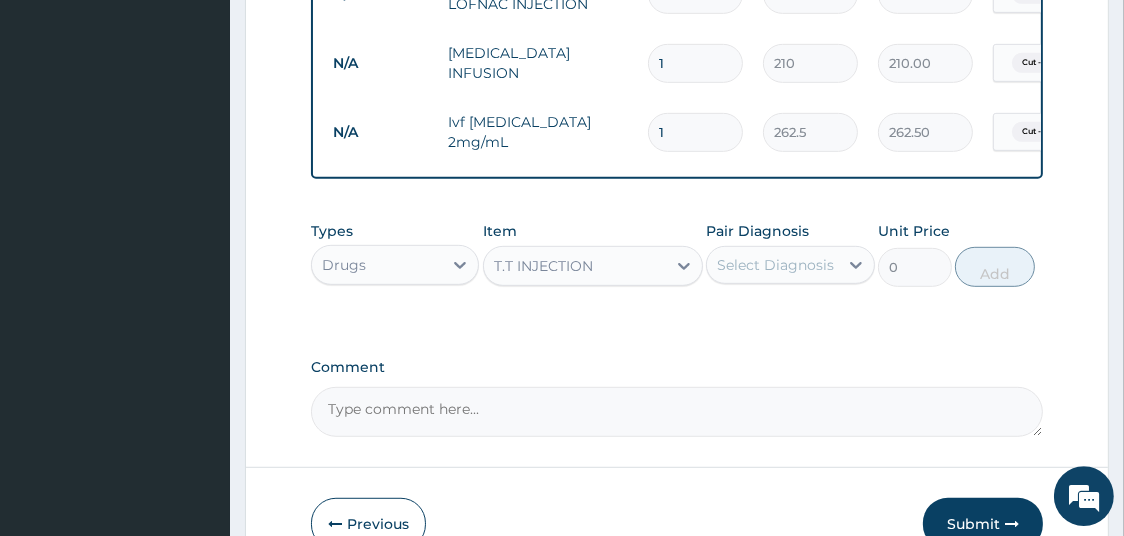 type 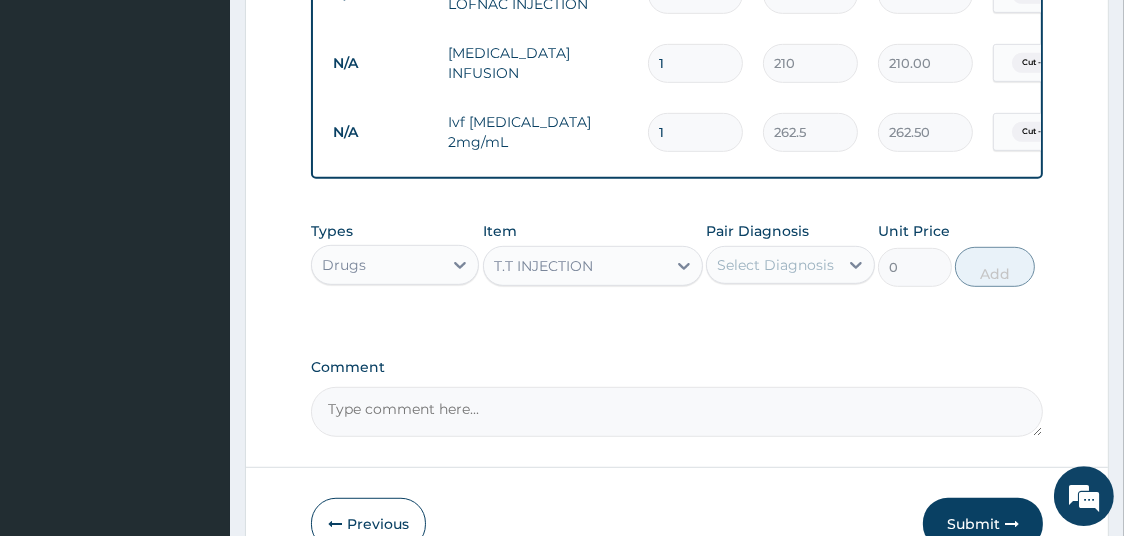 type on "157.5" 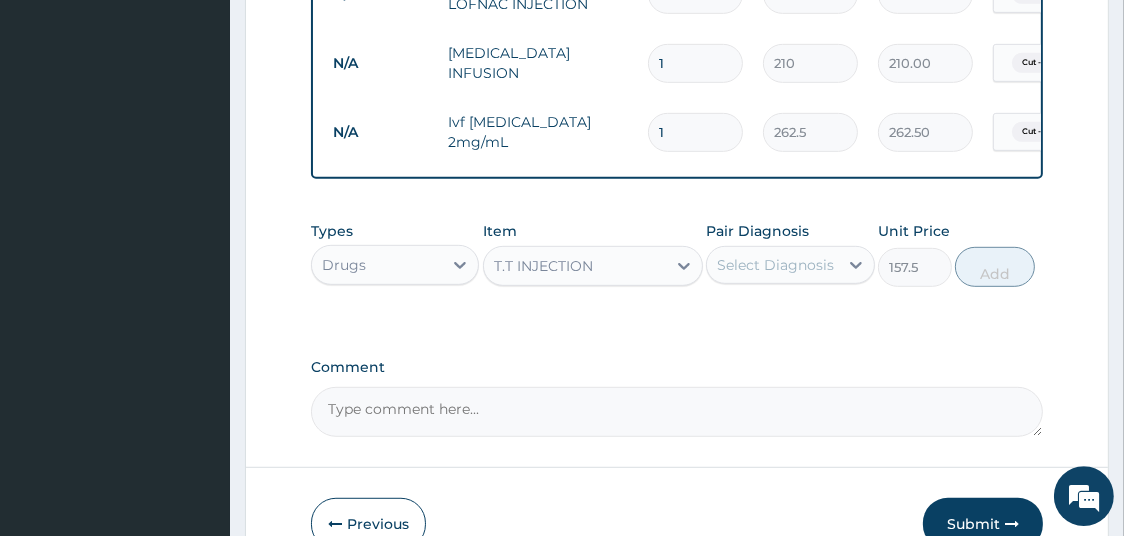click on "Select Diagnosis" at bounding box center (775, 265) 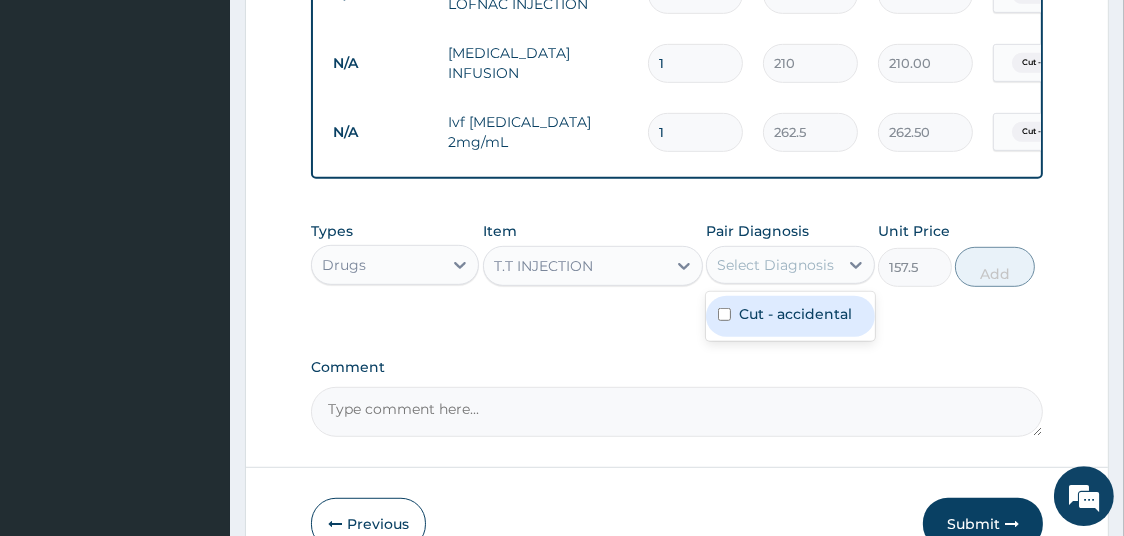click on "Cut - accidental" at bounding box center [795, 314] 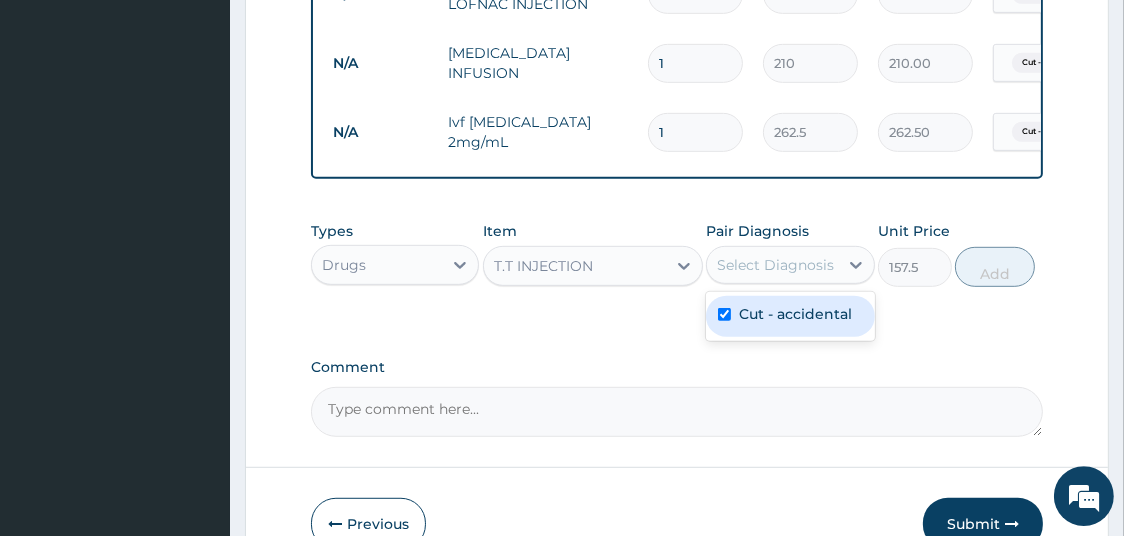checkbox on "true" 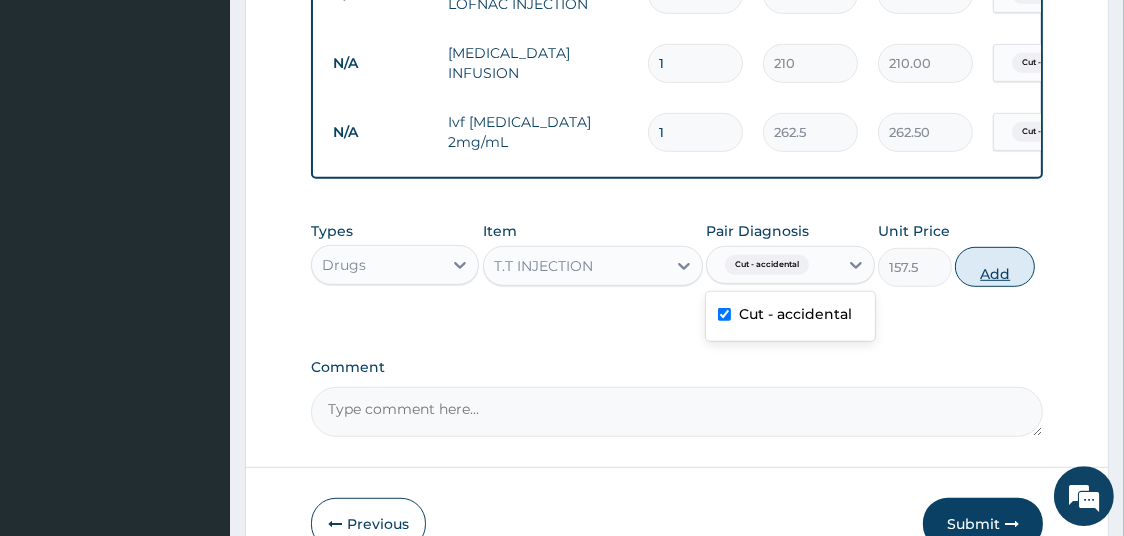 click on "Add" at bounding box center (995, 267) 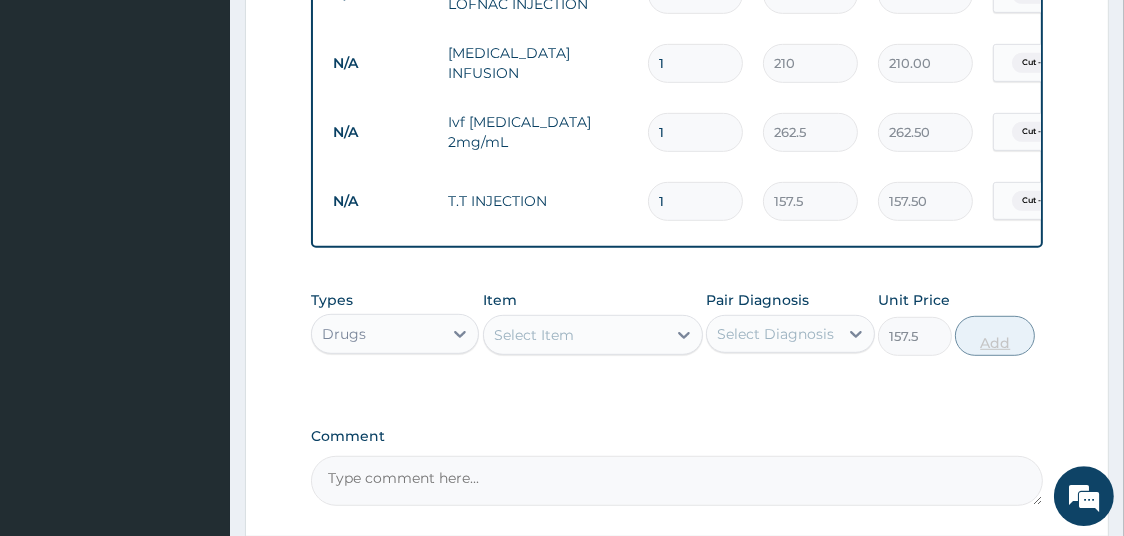 type on "0" 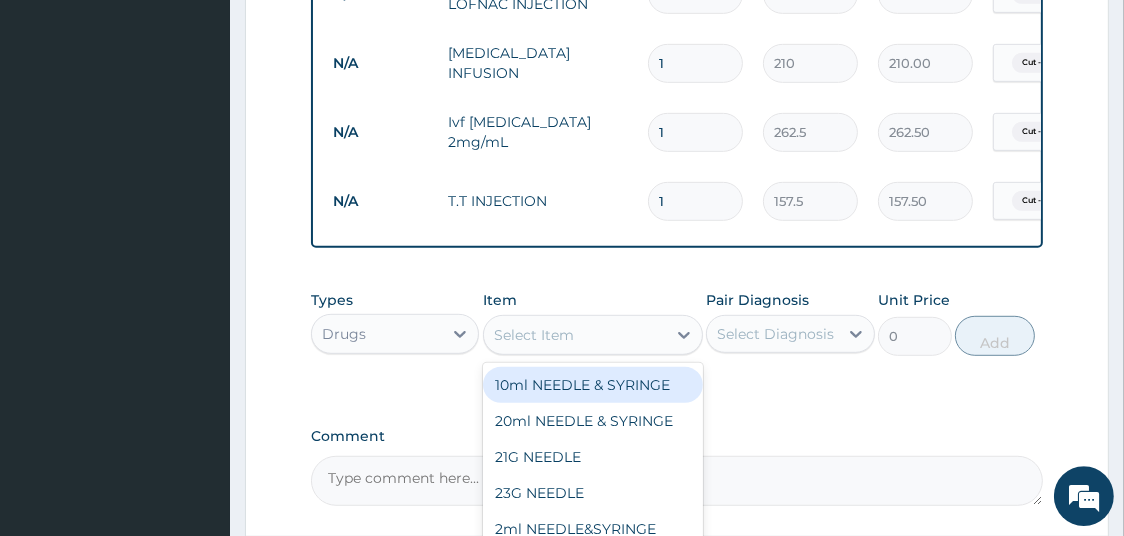 click on "Select Item" at bounding box center [575, 335] 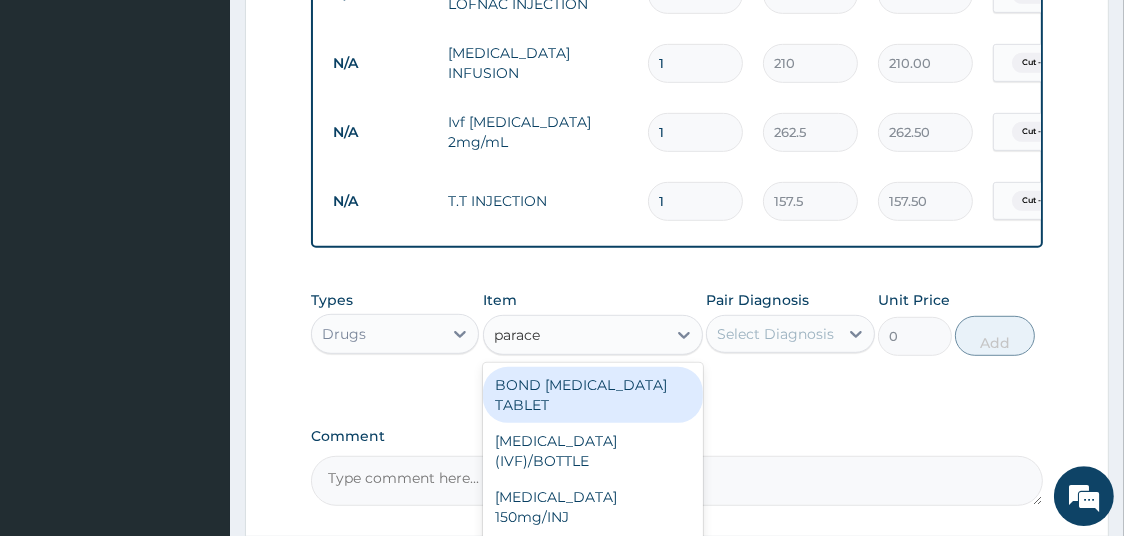 type on "paracet" 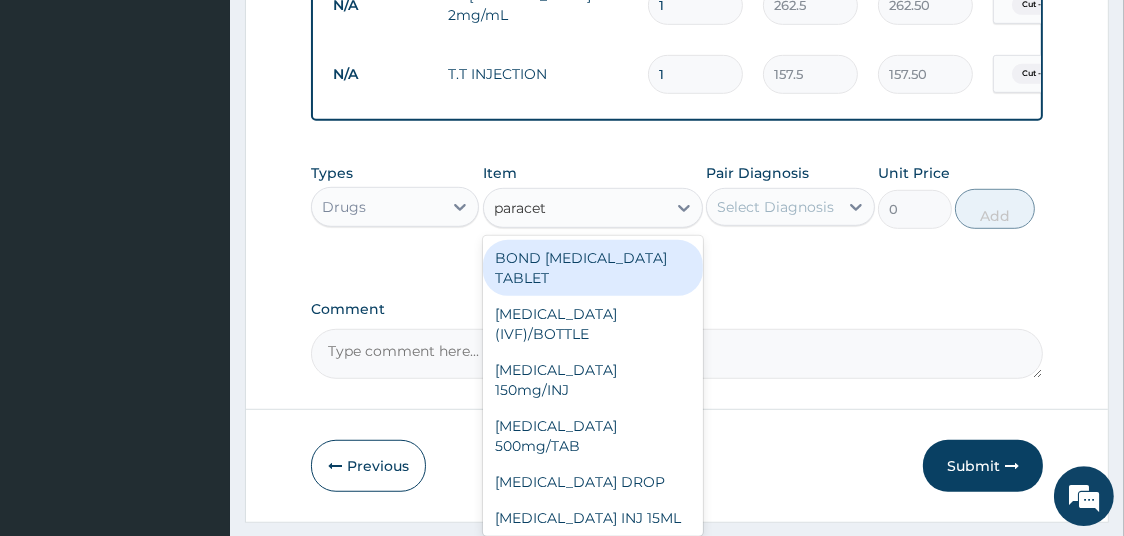 scroll, scrollTop: 1145, scrollLeft: 0, axis: vertical 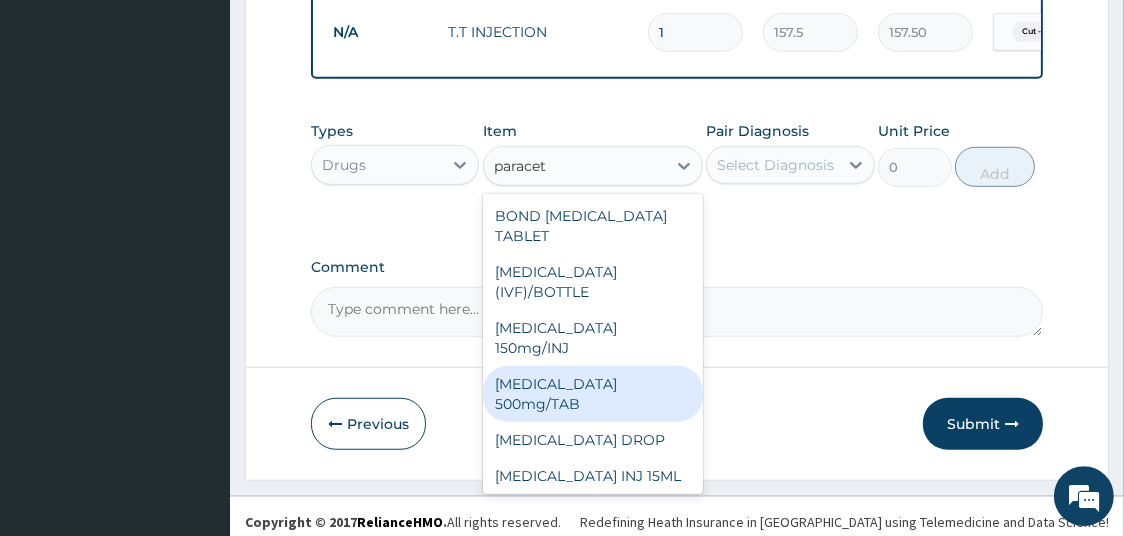 click on "PARACETAMOL 500mg/TAB" at bounding box center [593, 394] 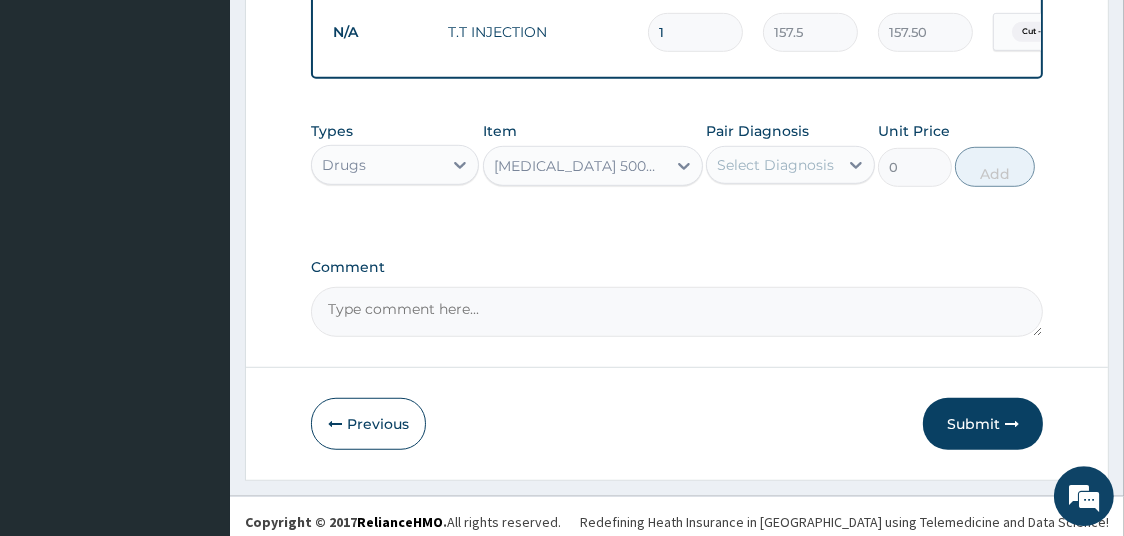 type 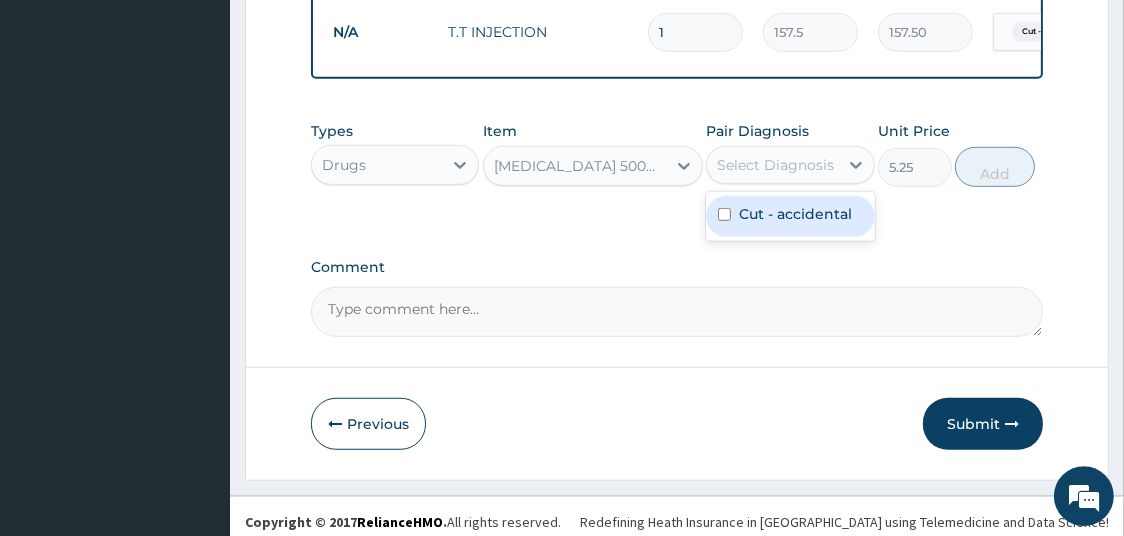 click on "Select Diagnosis" at bounding box center [775, 165] 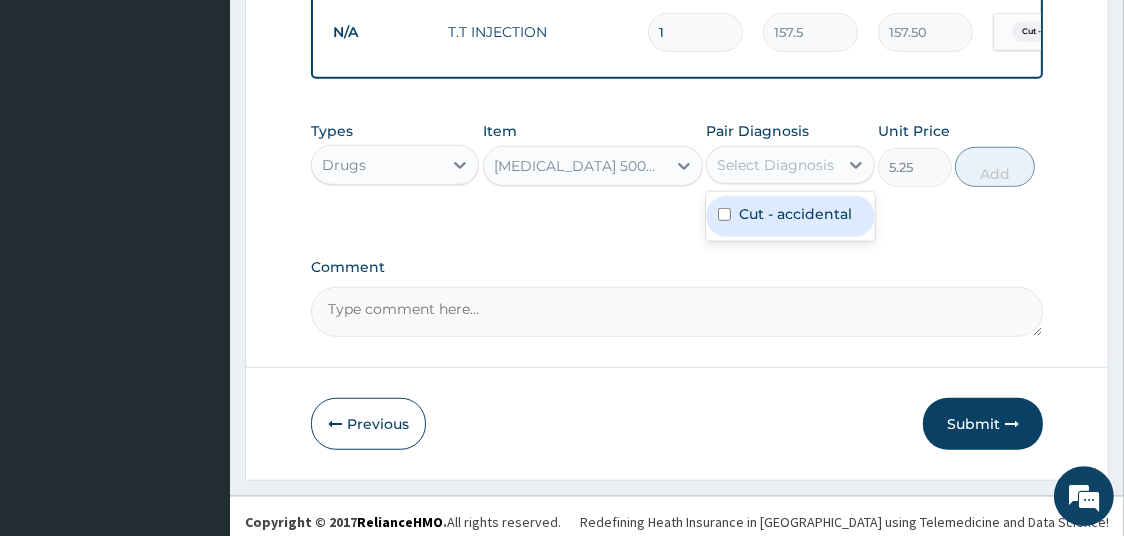 click on "Cut - accidental" at bounding box center [795, 214] 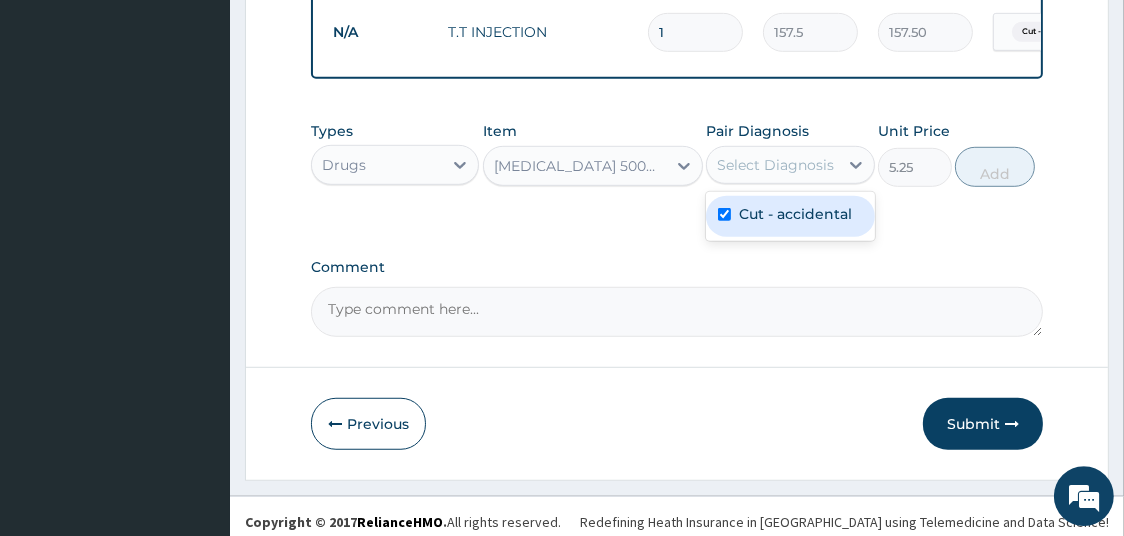 checkbox on "true" 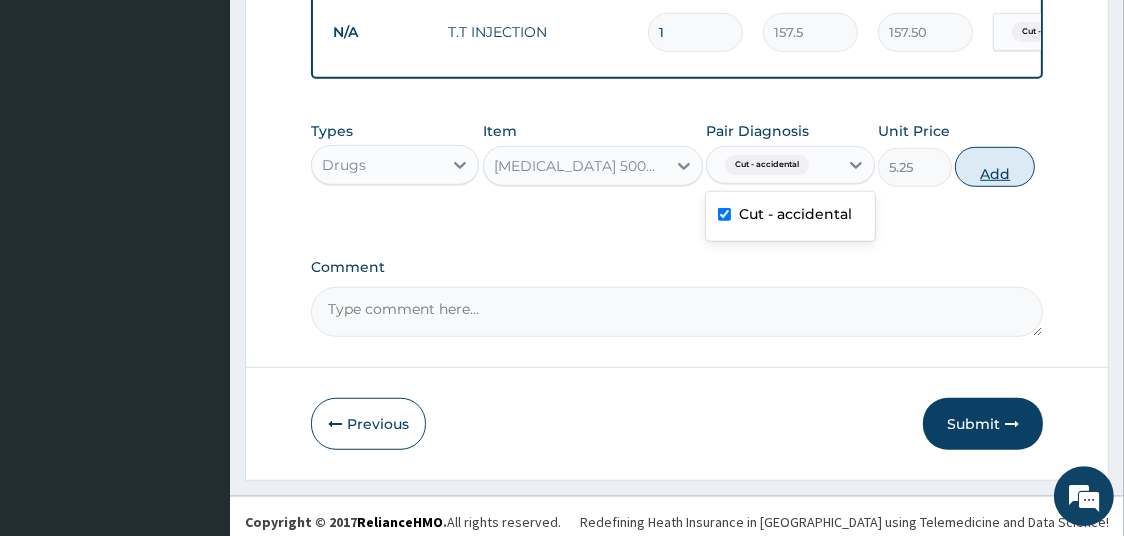 click on "Add" at bounding box center (995, 167) 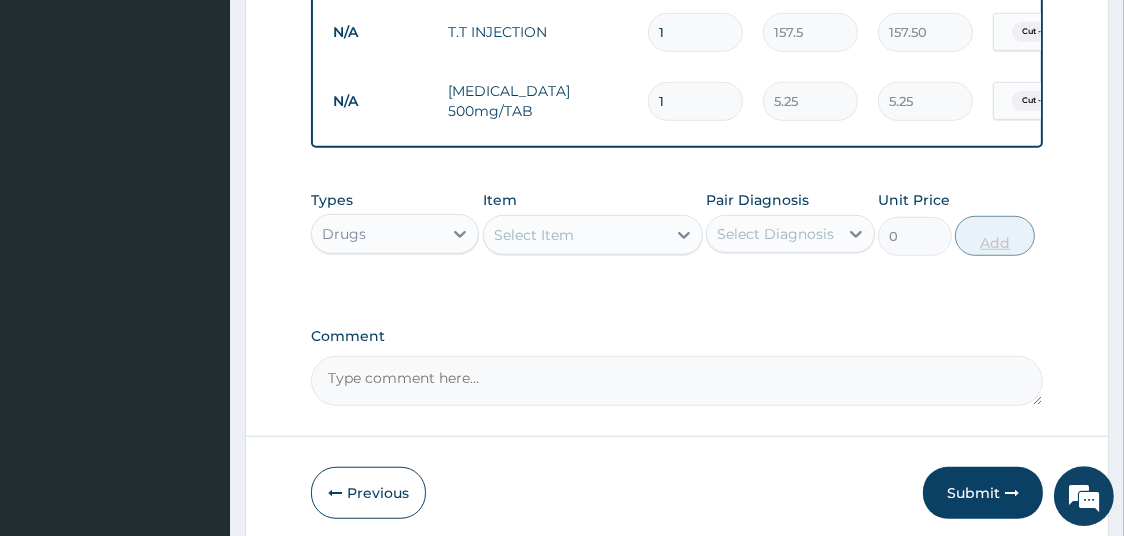 type on "18" 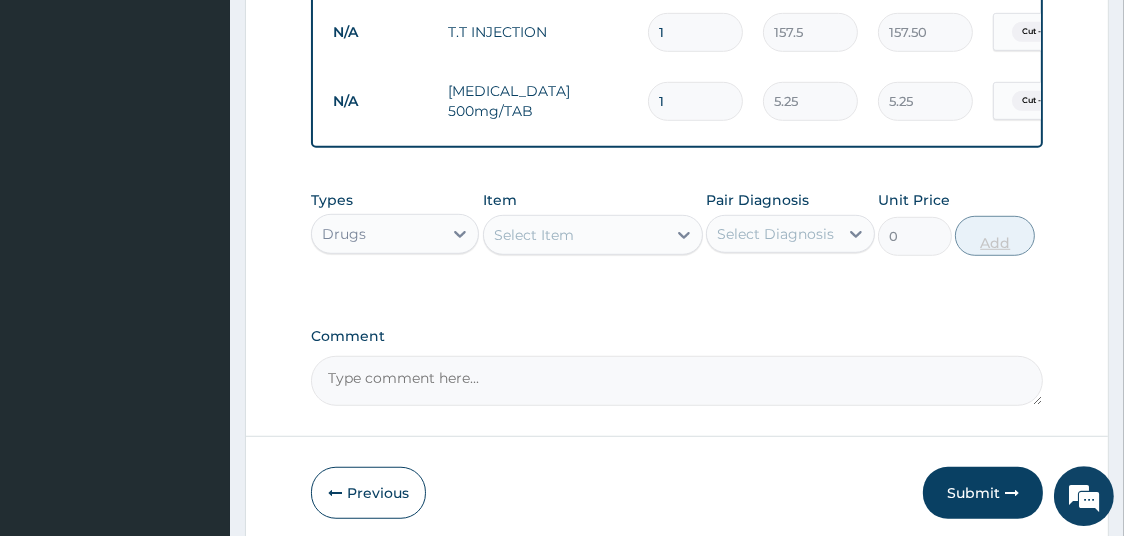 type on "94.50" 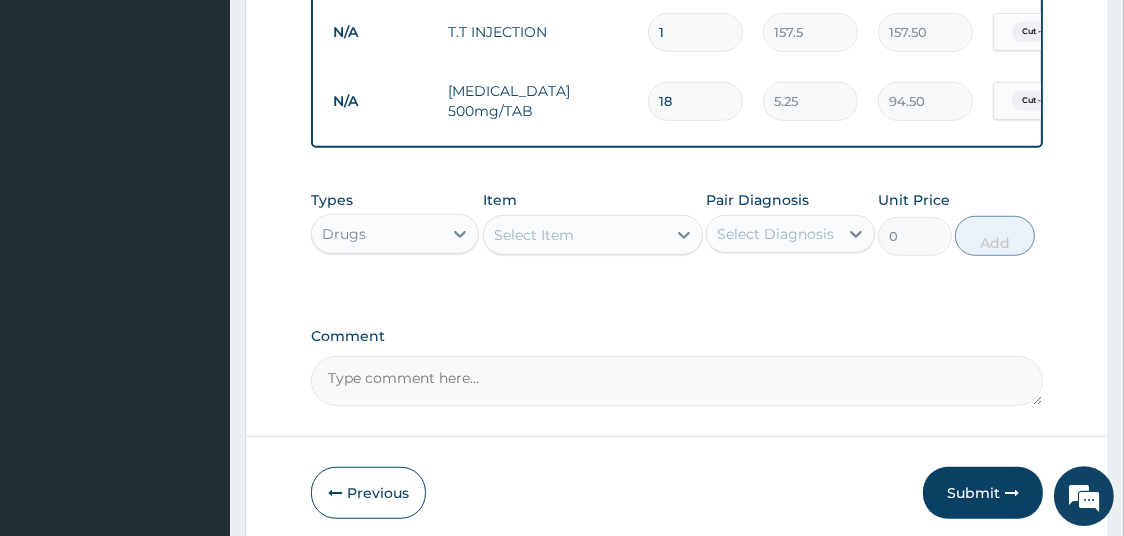 type on "18" 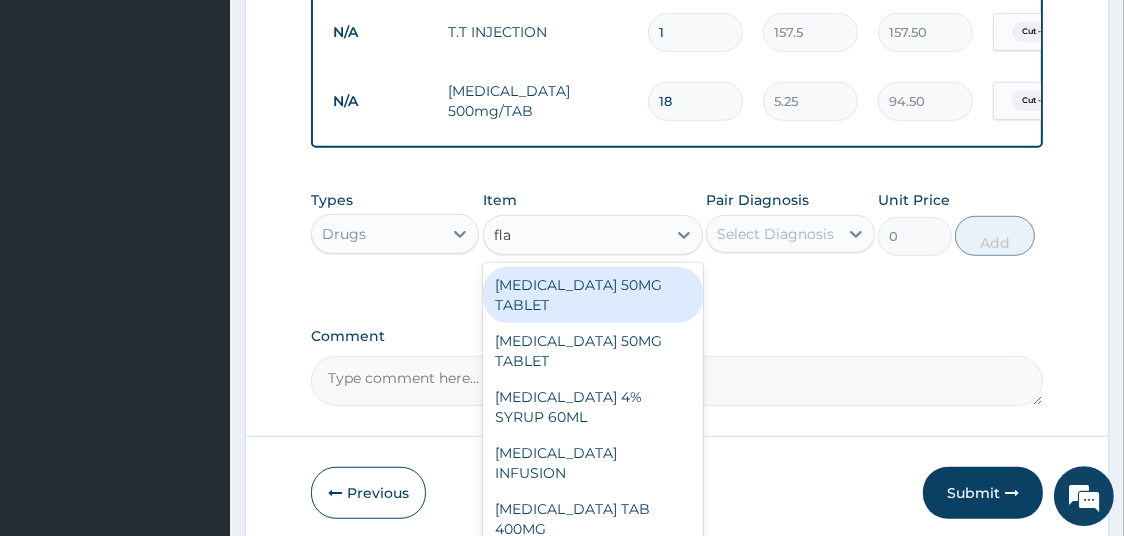 type on "flag" 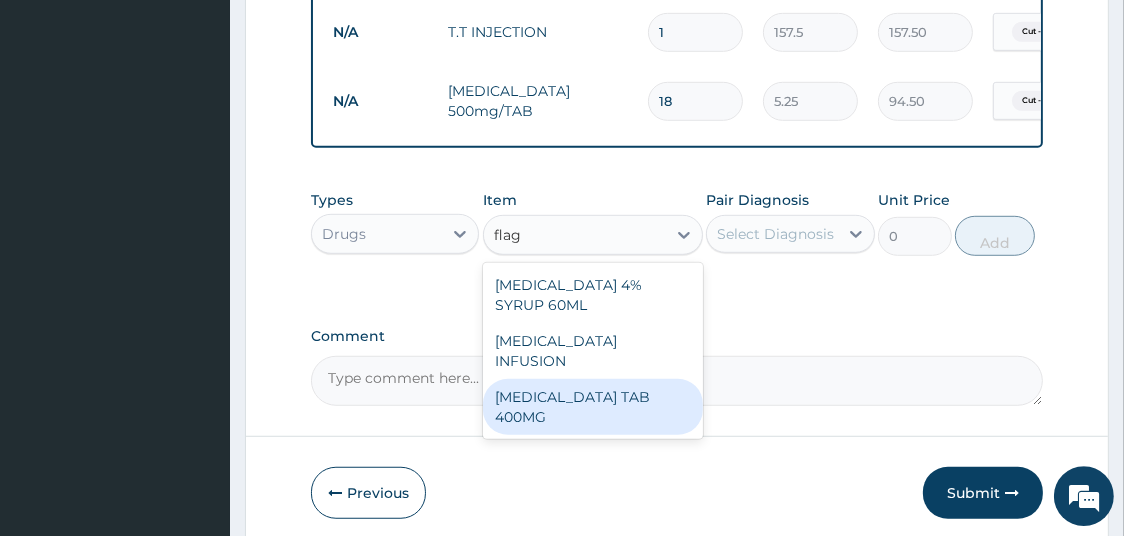 click on "FLAGYL TAB 400MG" at bounding box center (593, 407) 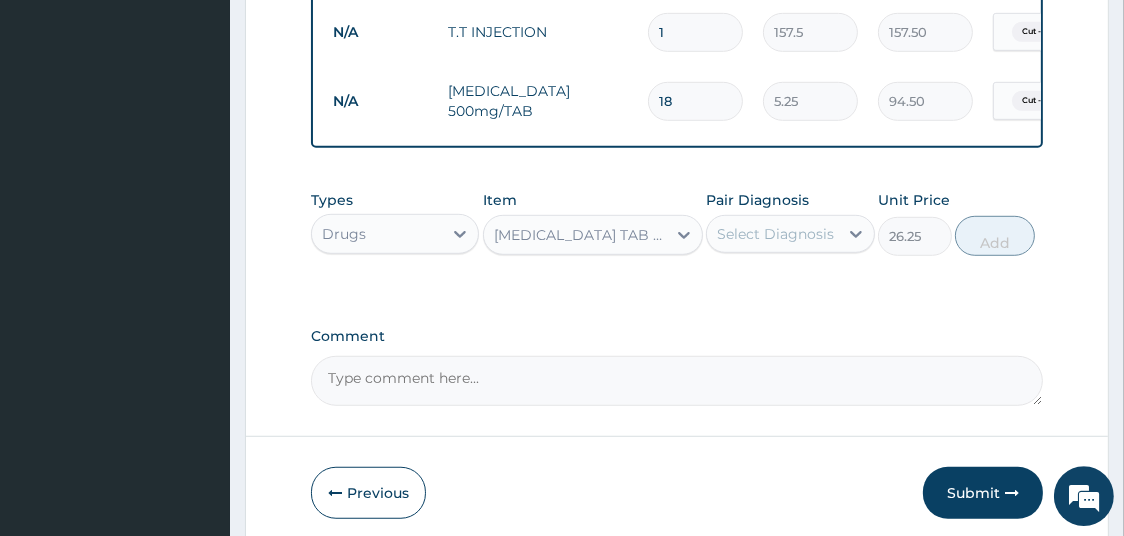 click on "Select Diagnosis" at bounding box center [775, 234] 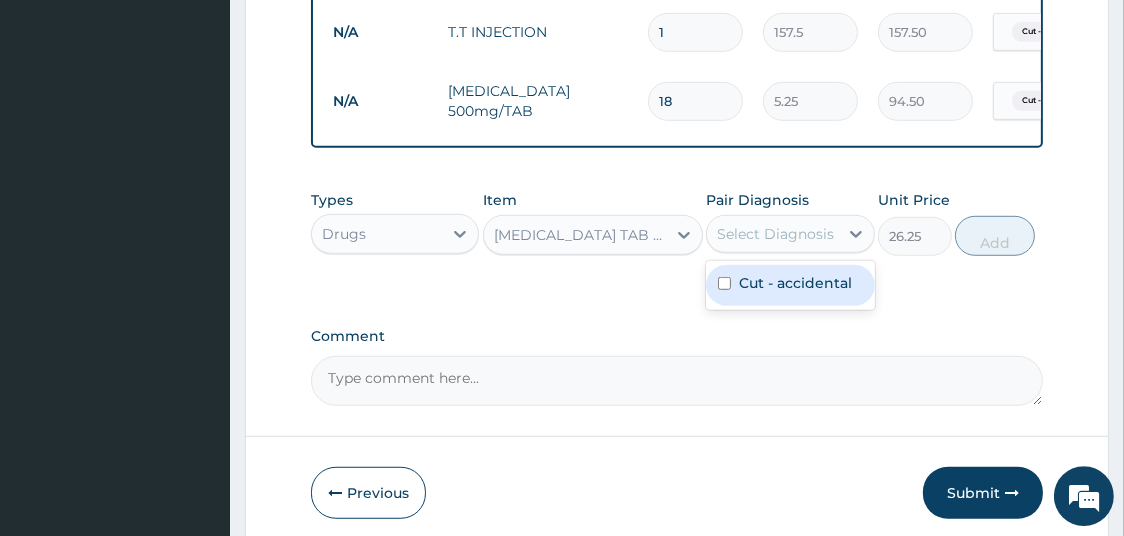 click on "Cut - accidental" at bounding box center [795, 283] 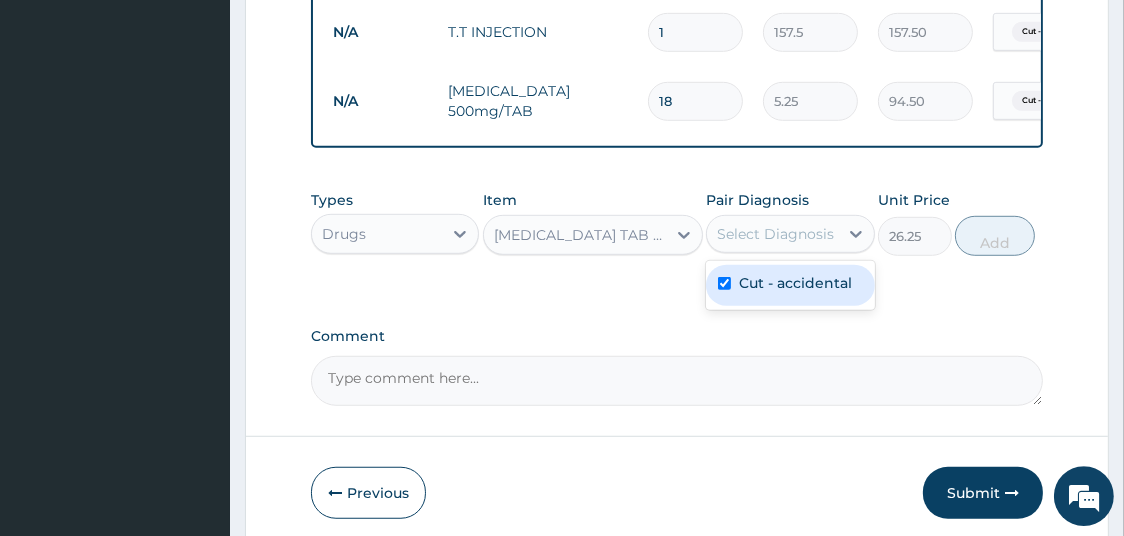 checkbox on "true" 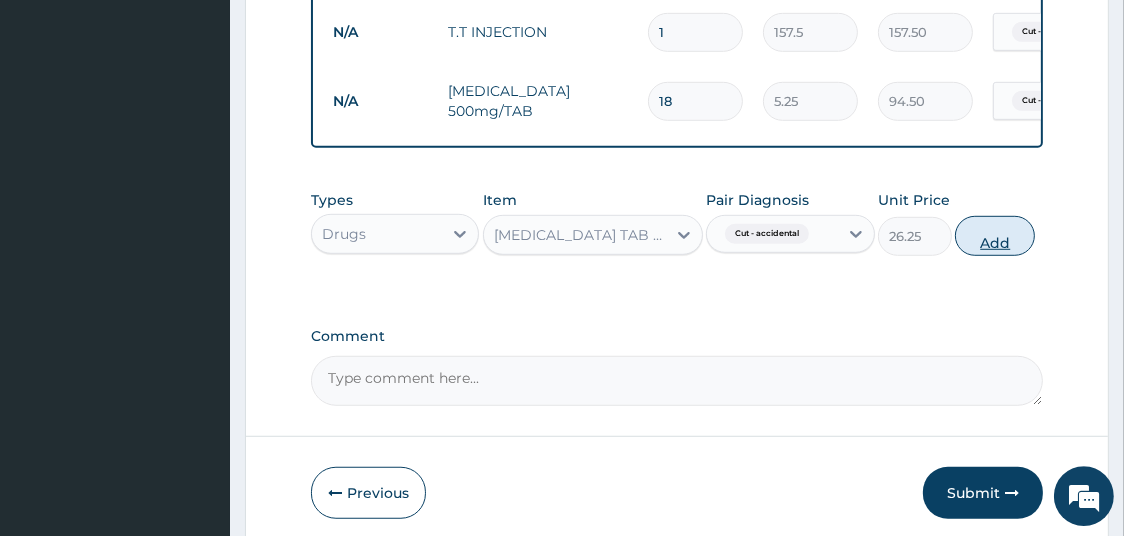 click on "Add" at bounding box center (995, 236) 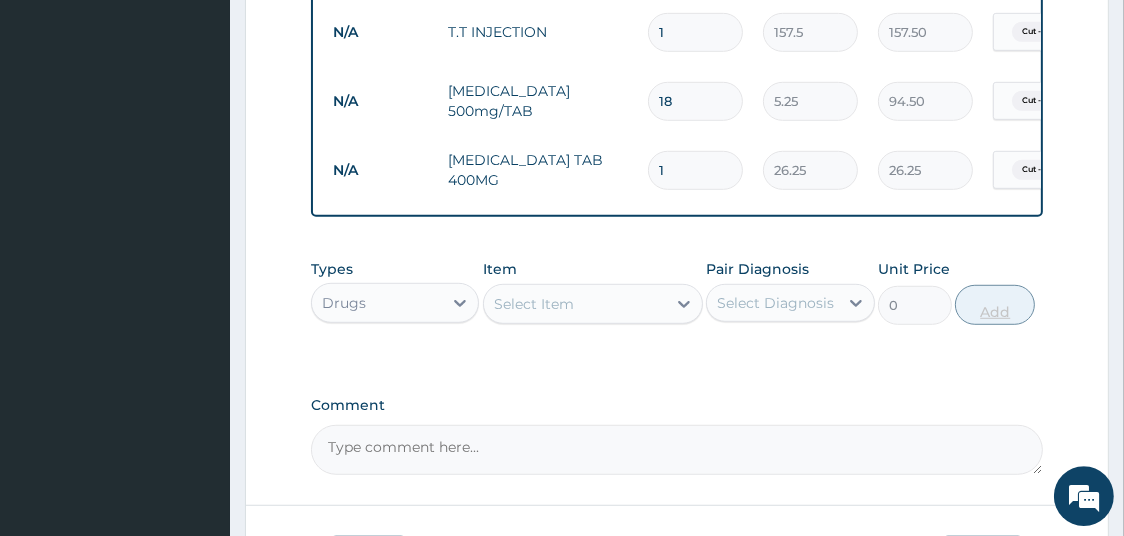 type 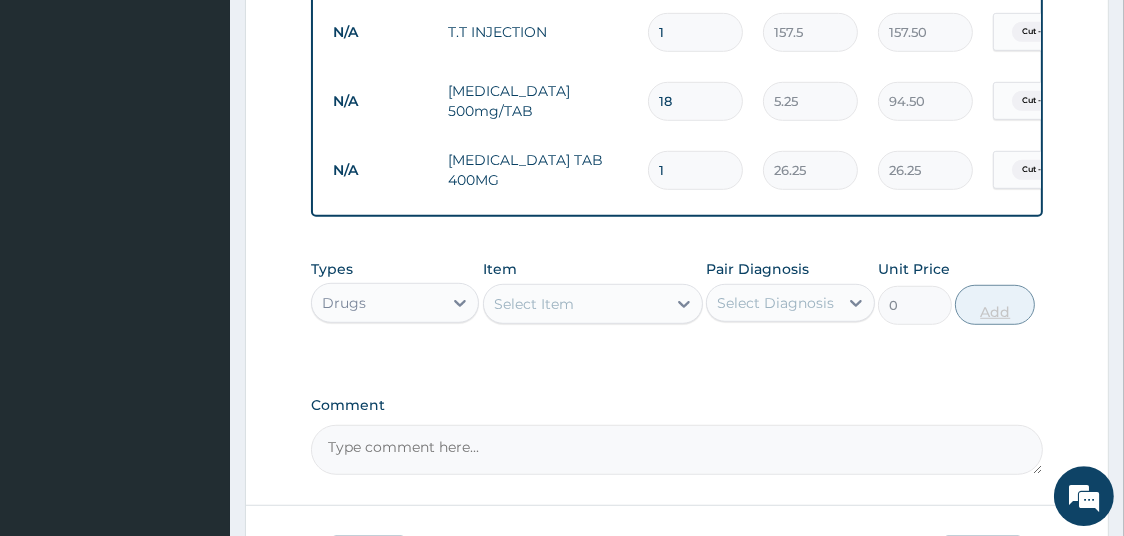 type on "0.00" 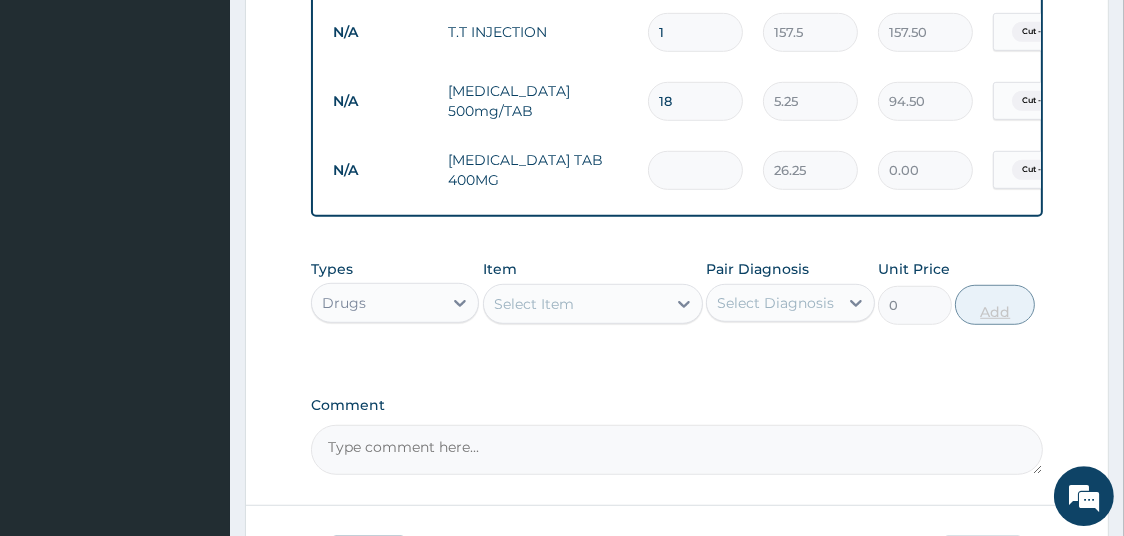 type on "9" 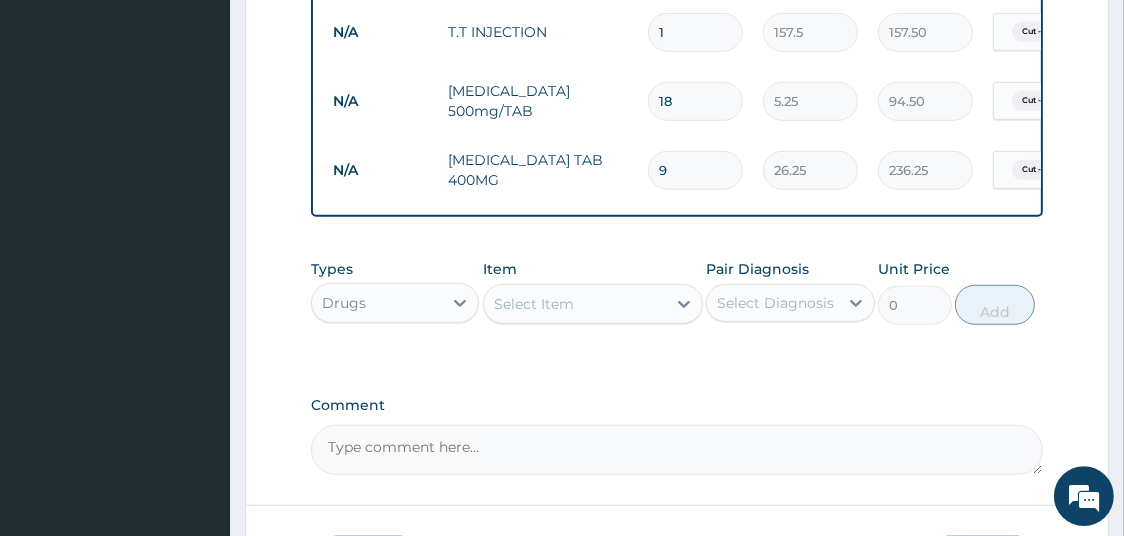 type on "9" 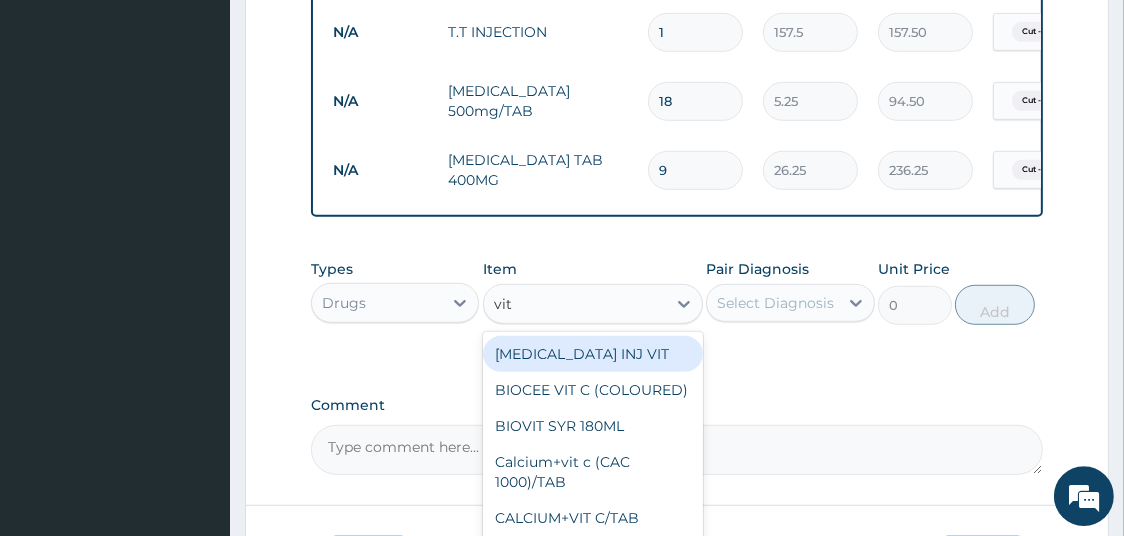type on "vit c" 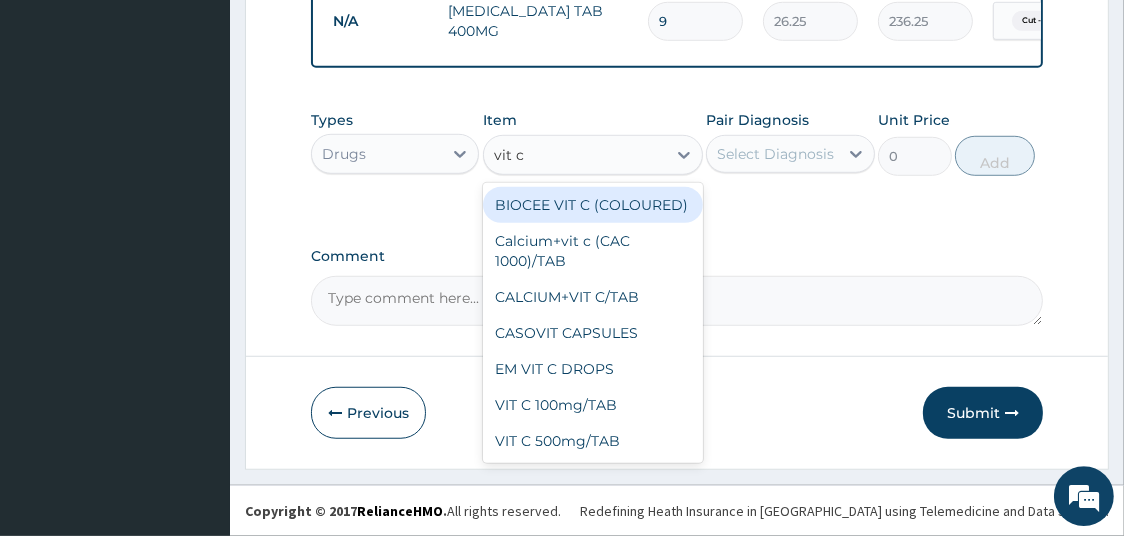 scroll, scrollTop: 1305, scrollLeft: 0, axis: vertical 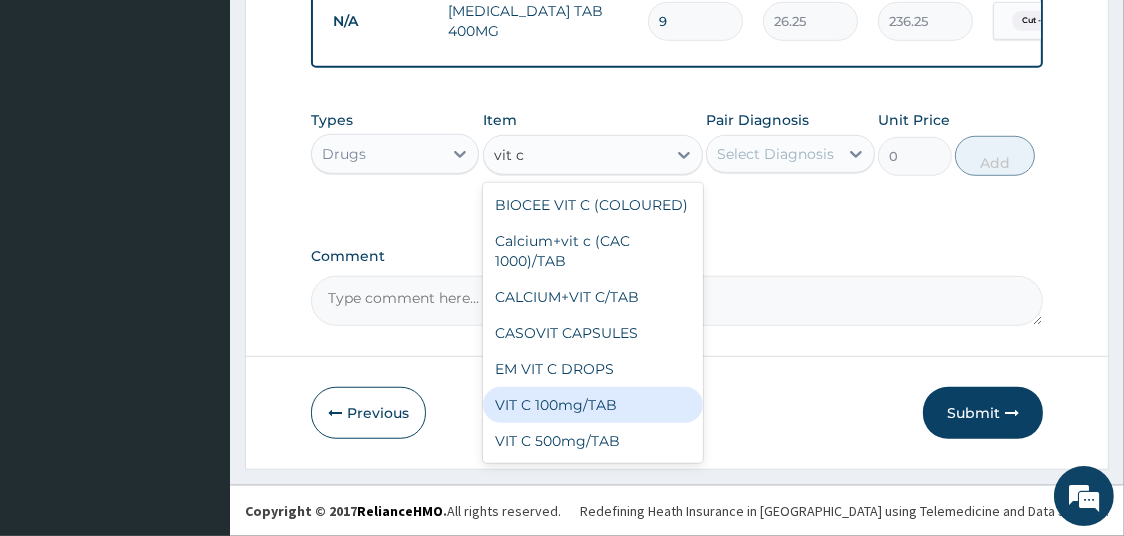 click on "VIT C 100mg/TAB" at bounding box center [593, 405] 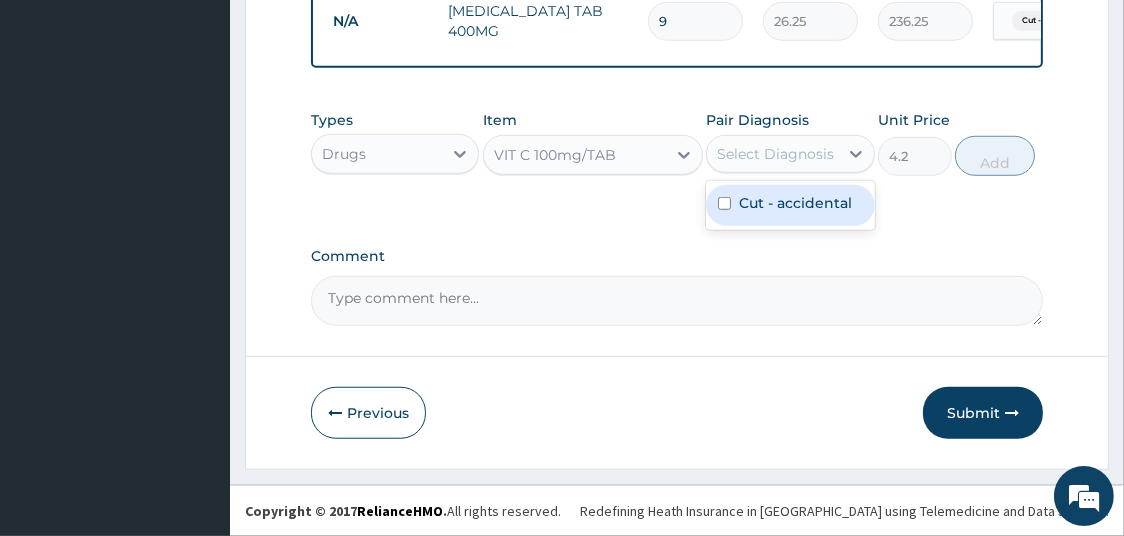 click on "Select Diagnosis" at bounding box center [775, 154] 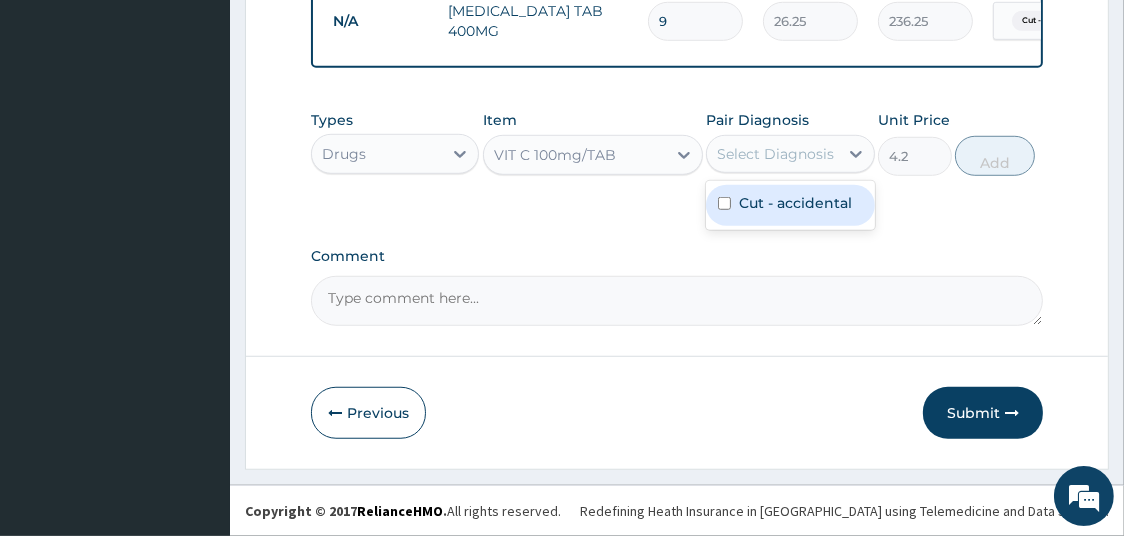 click on "Cut - accidental" at bounding box center [795, 203] 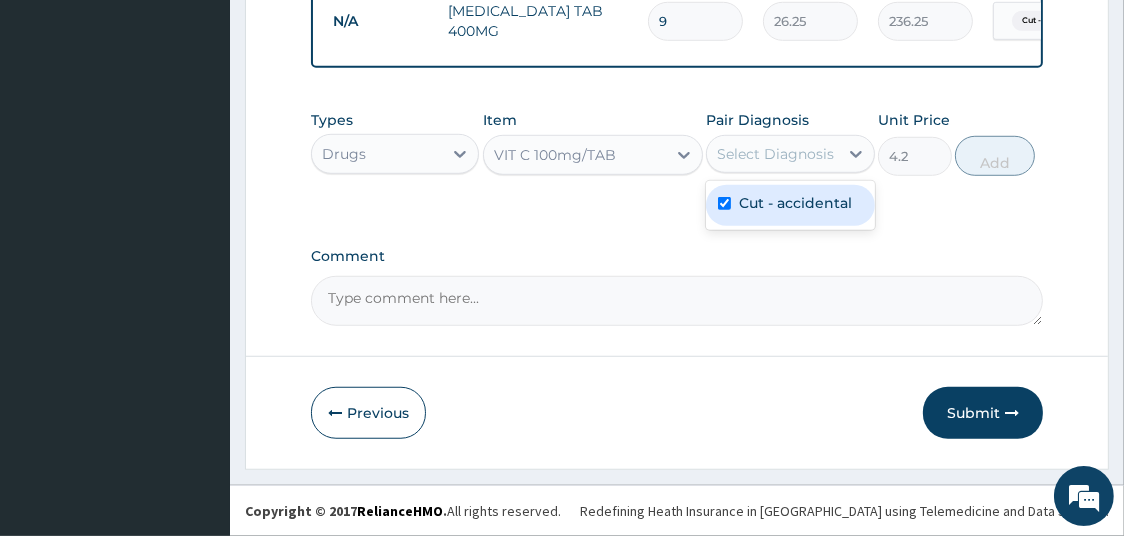 checkbox on "true" 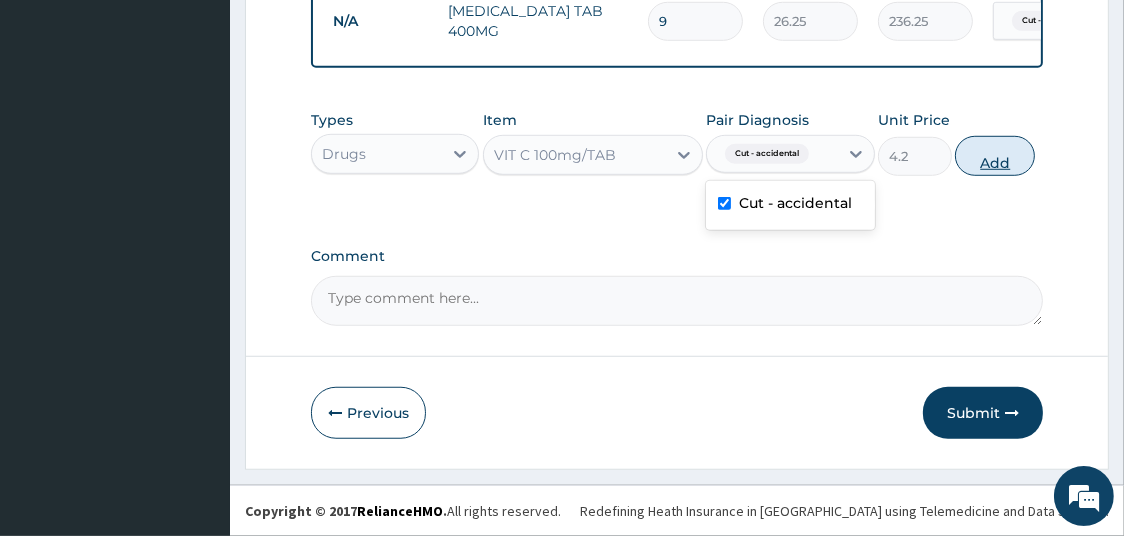 click on "Add" at bounding box center (995, 156) 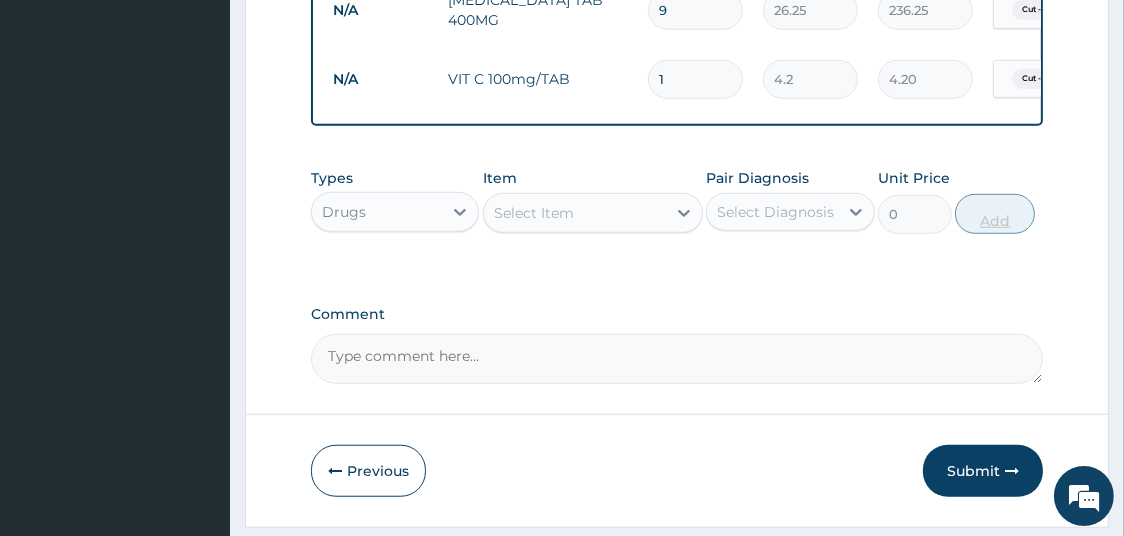 type 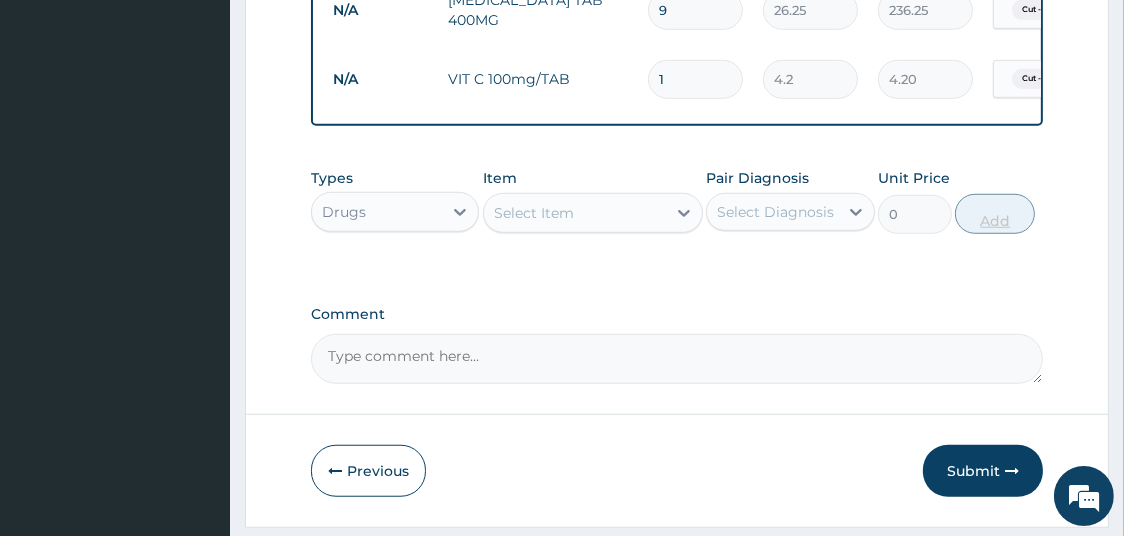 type on "0.00" 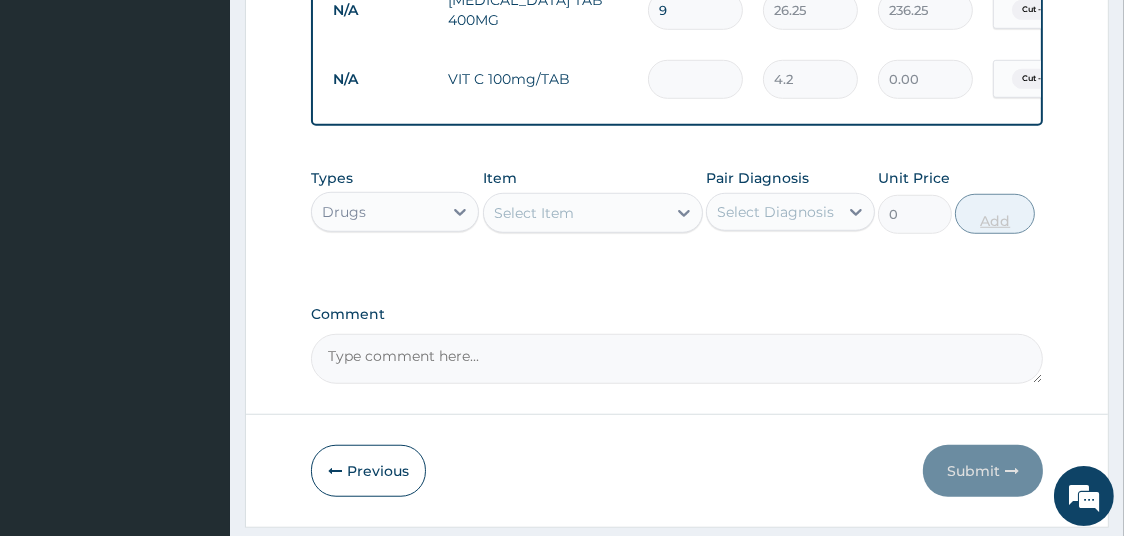 type on "3" 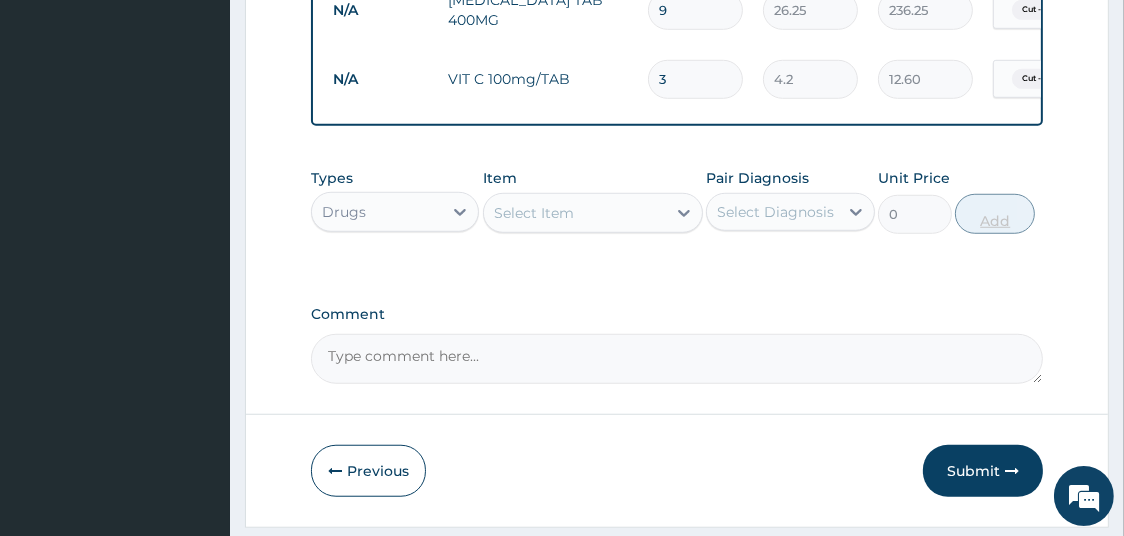 type on "30" 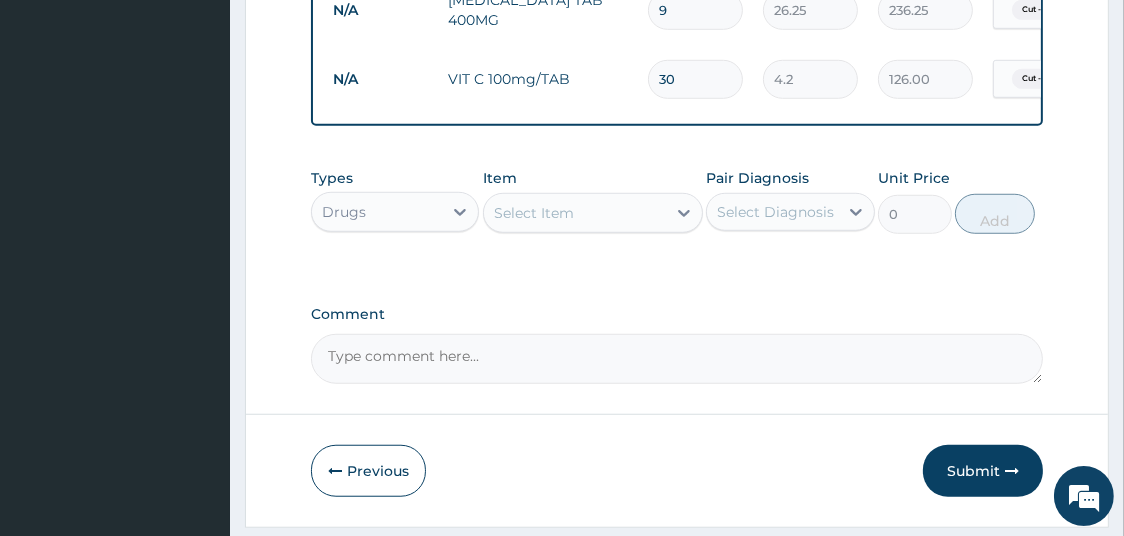 type on "30" 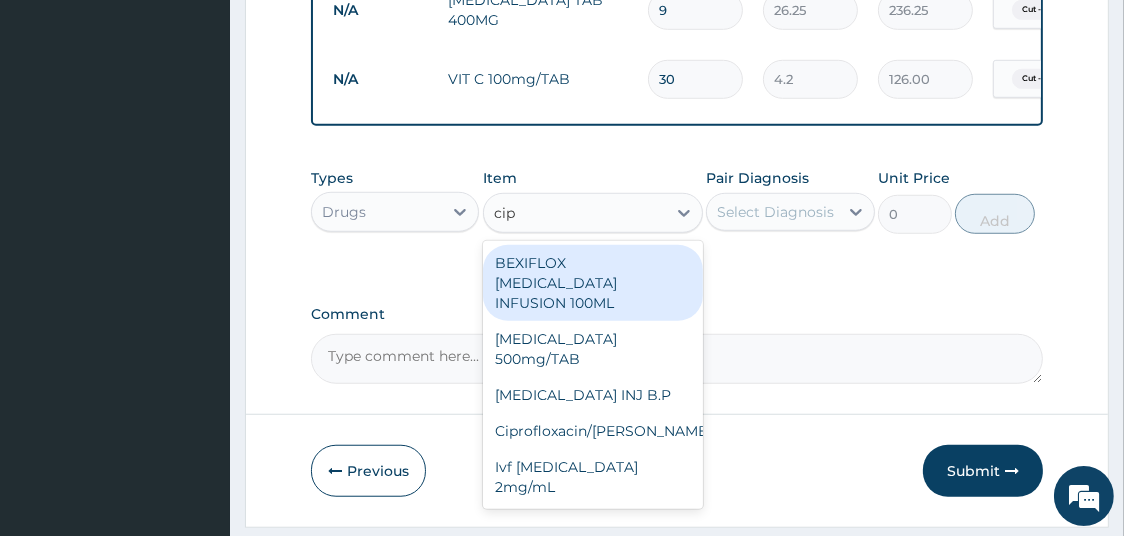 type on "cipr" 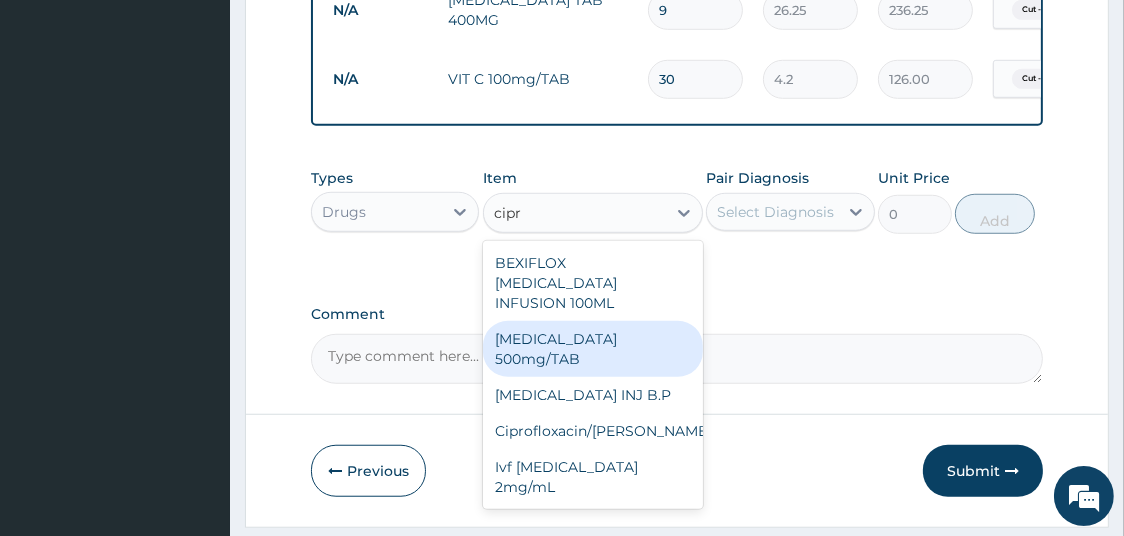 click on "Ciprofloxacin 500mg/TAB" at bounding box center (593, 349) 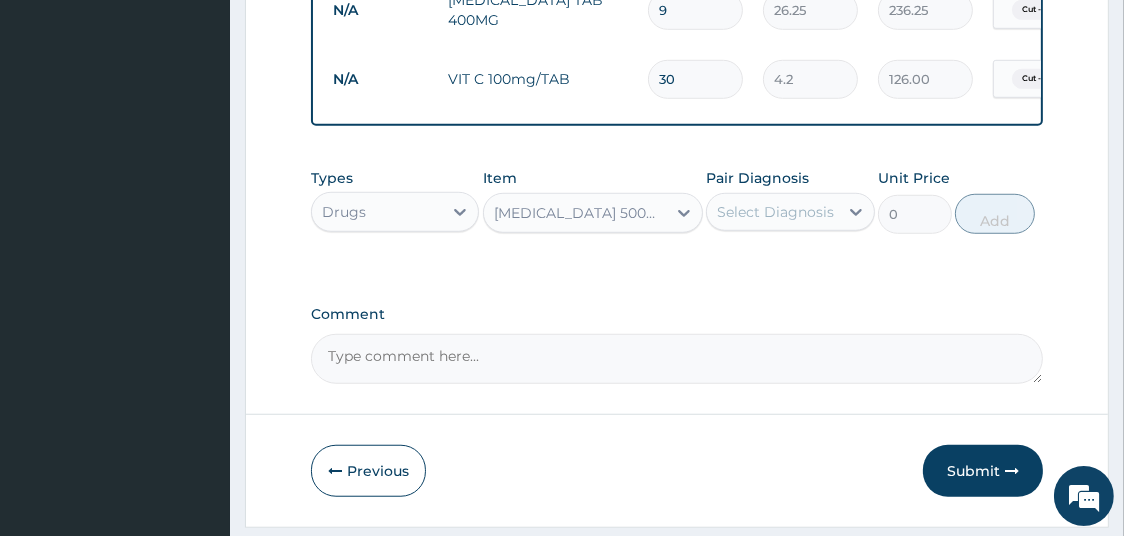 type 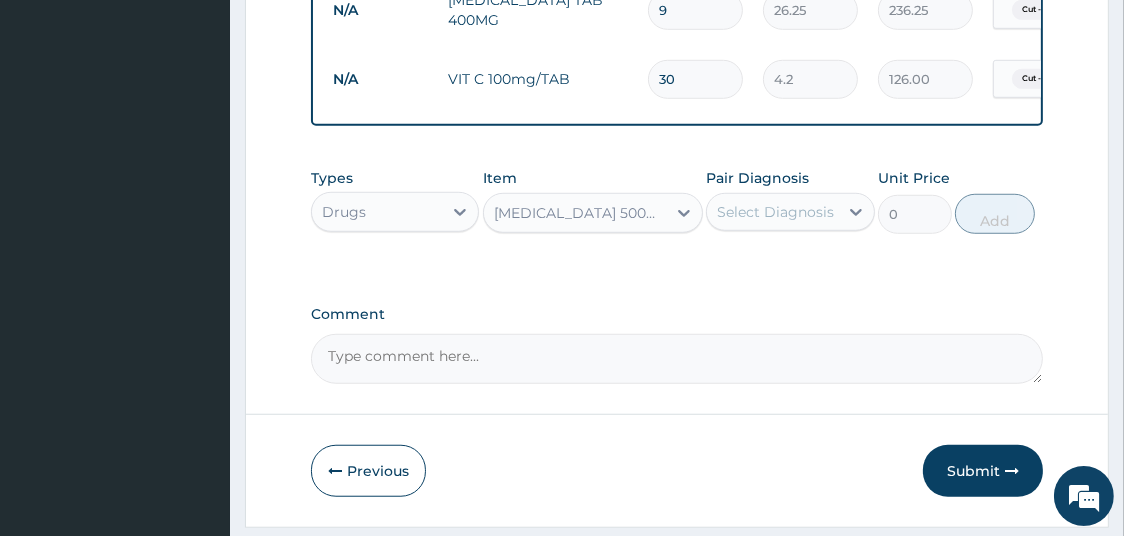 type on "26.77" 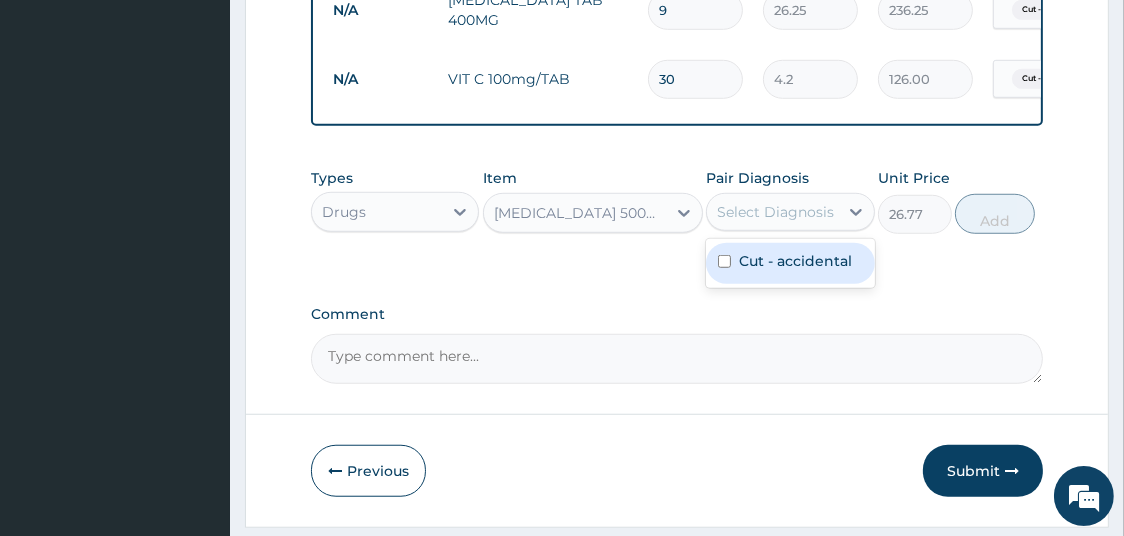 click on "Cut - accidental" at bounding box center (795, 261) 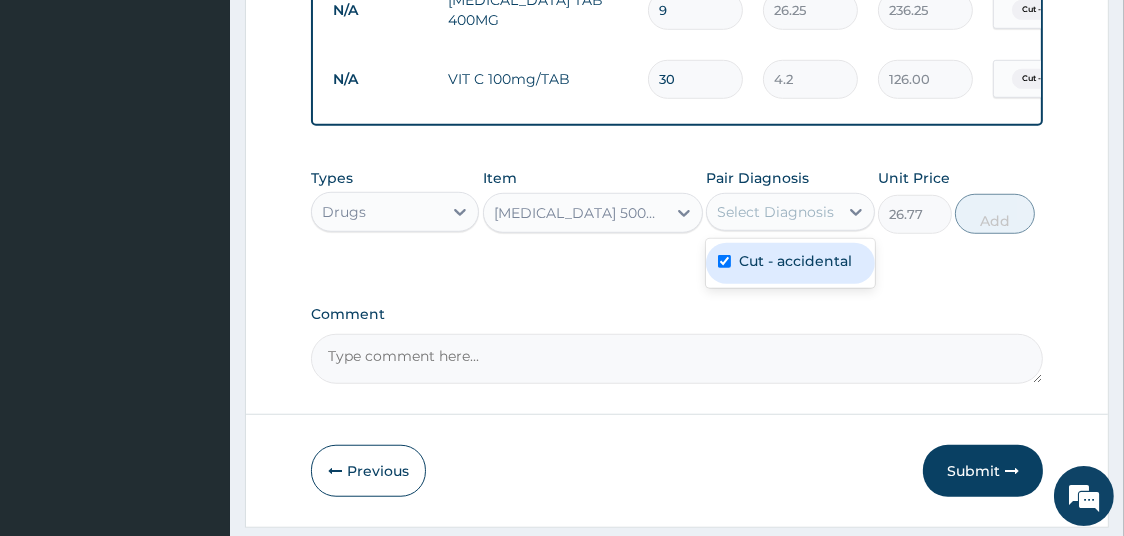 checkbox on "true" 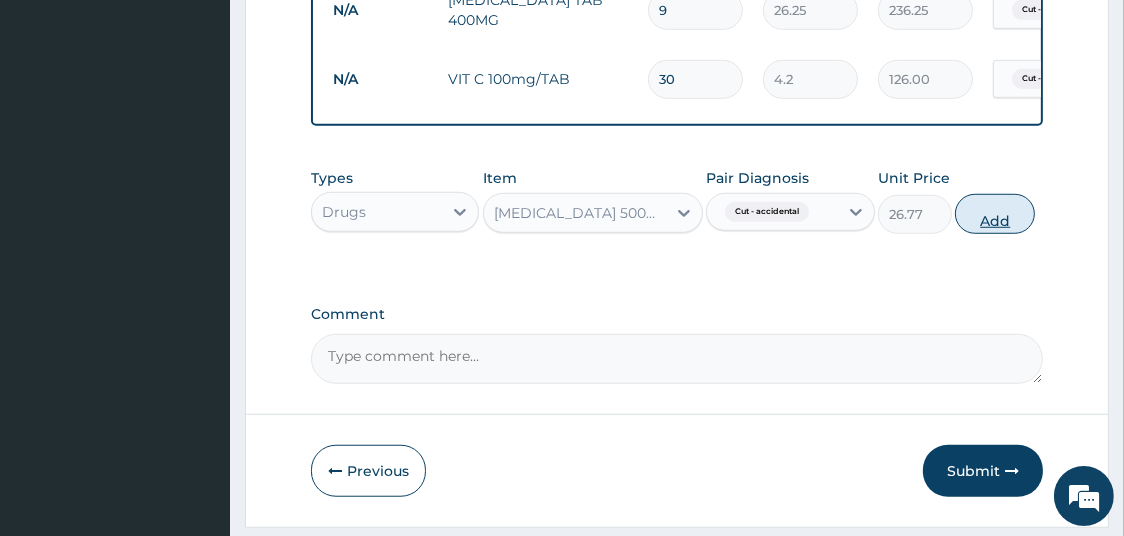 click on "Add" at bounding box center (995, 214) 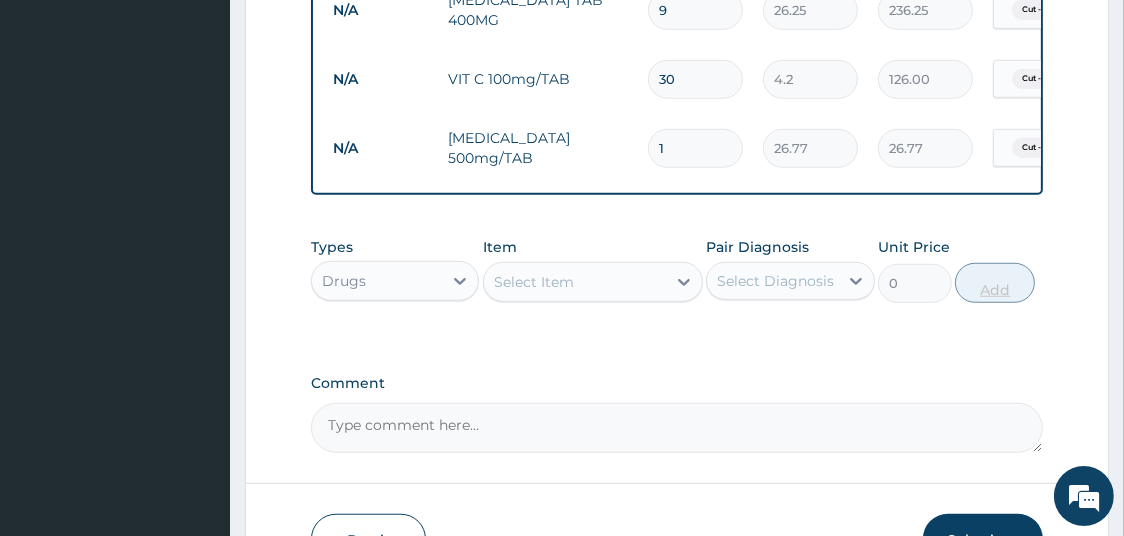 type on "10" 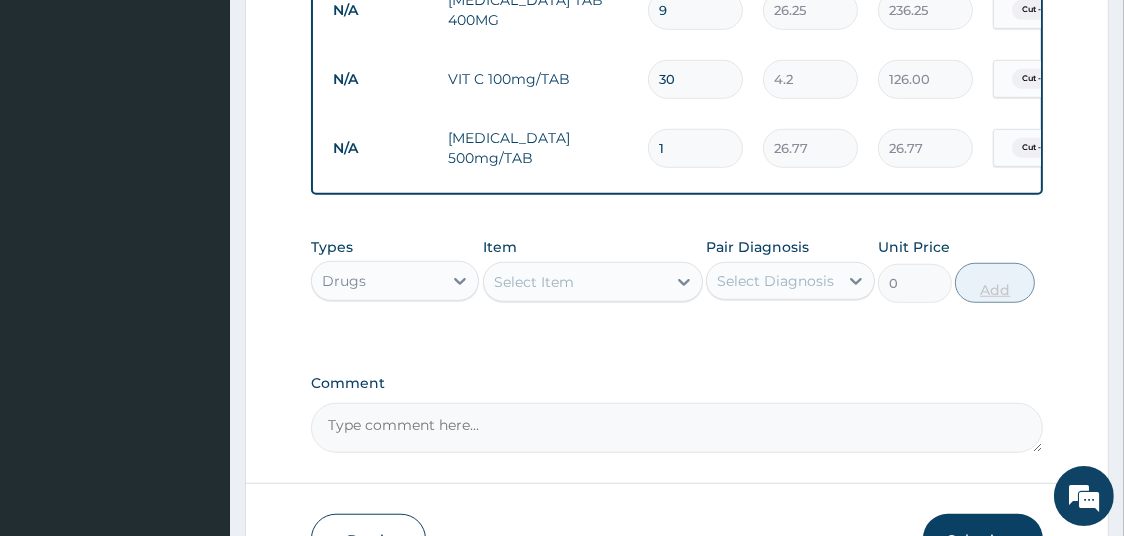type on "267.70" 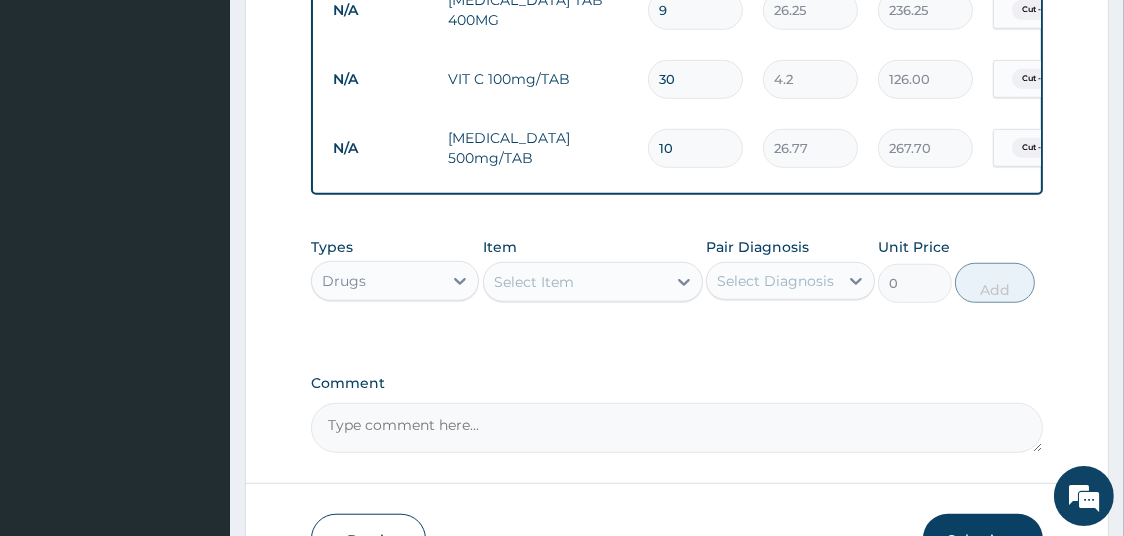 scroll, scrollTop: 1443, scrollLeft: 0, axis: vertical 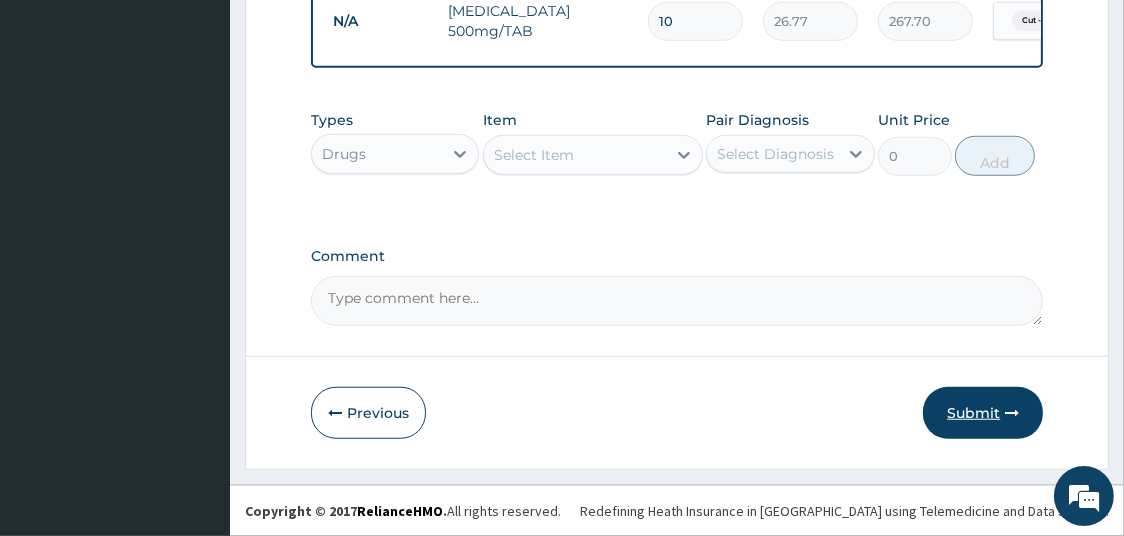 type on "10" 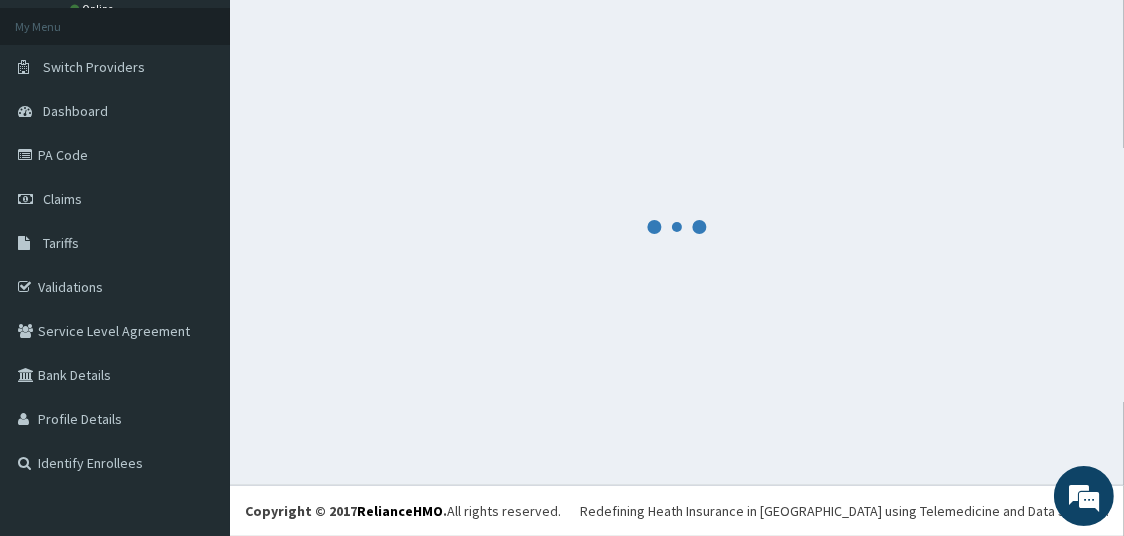 scroll, scrollTop: 106, scrollLeft: 0, axis: vertical 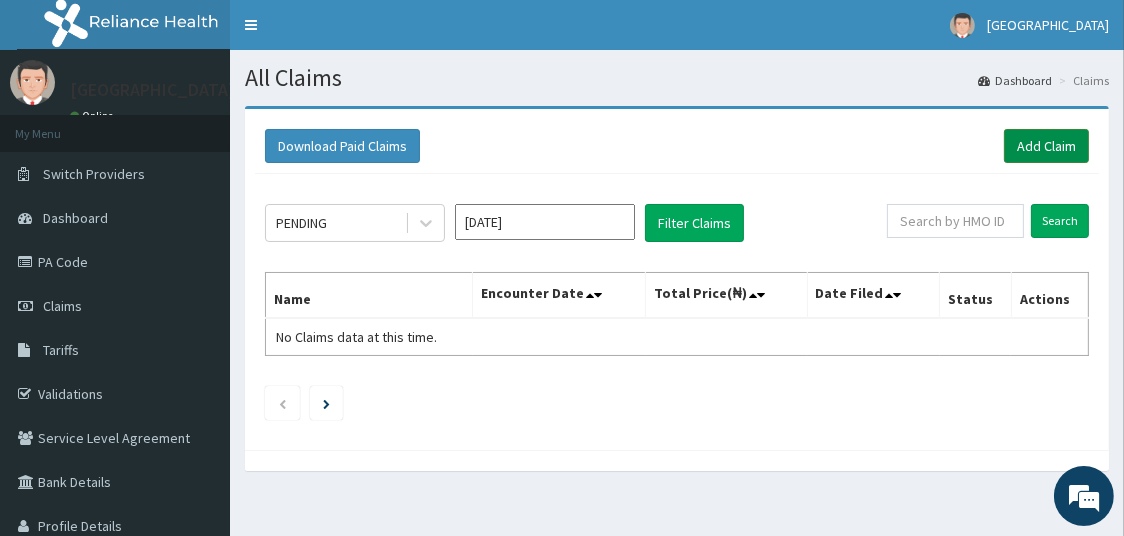 click on "Add Claim" at bounding box center (1046, 146) 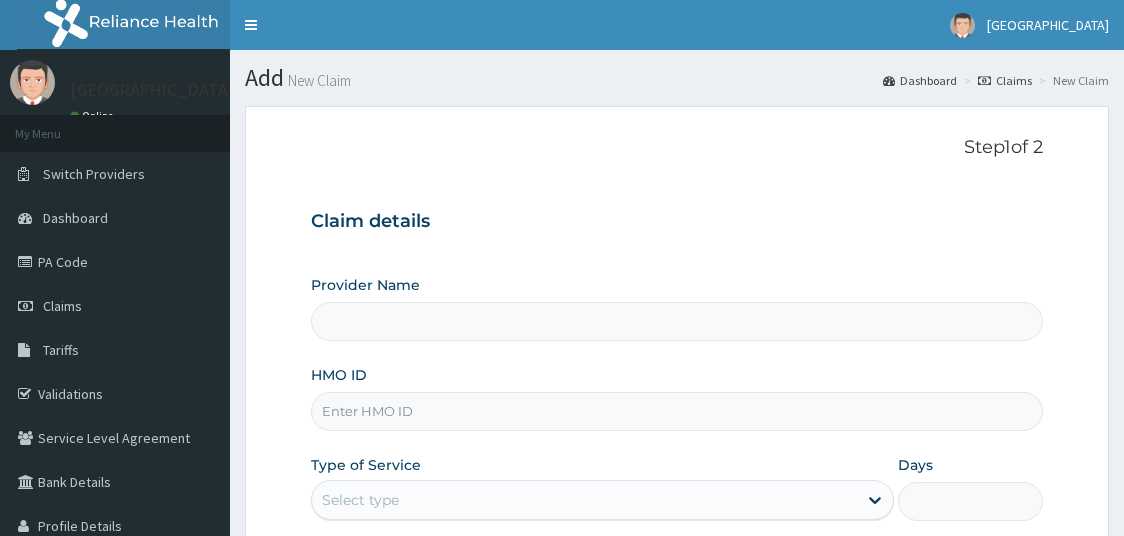 scroll, scrollTop: 0, scrollLeft: 0, axis: both 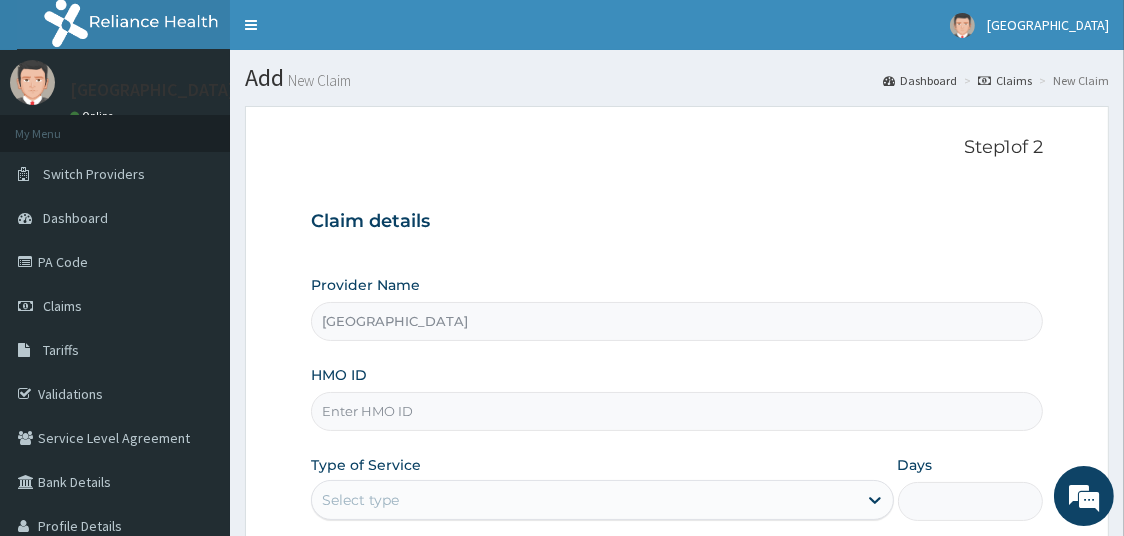 type on "[GEOGRAPHIC_DATA]" 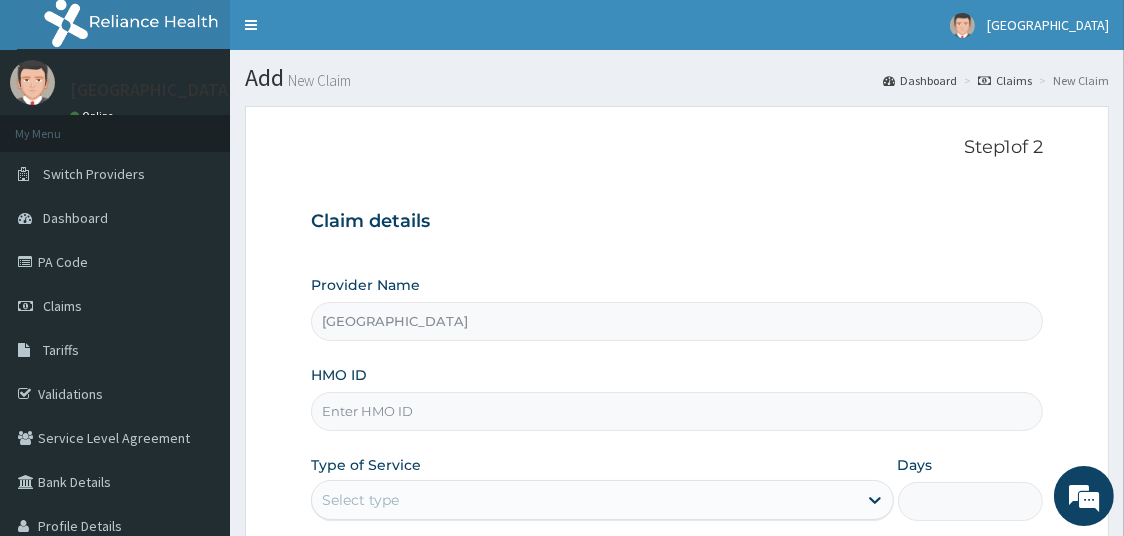 click on "HMO ID" at bounding box center [677, 411] 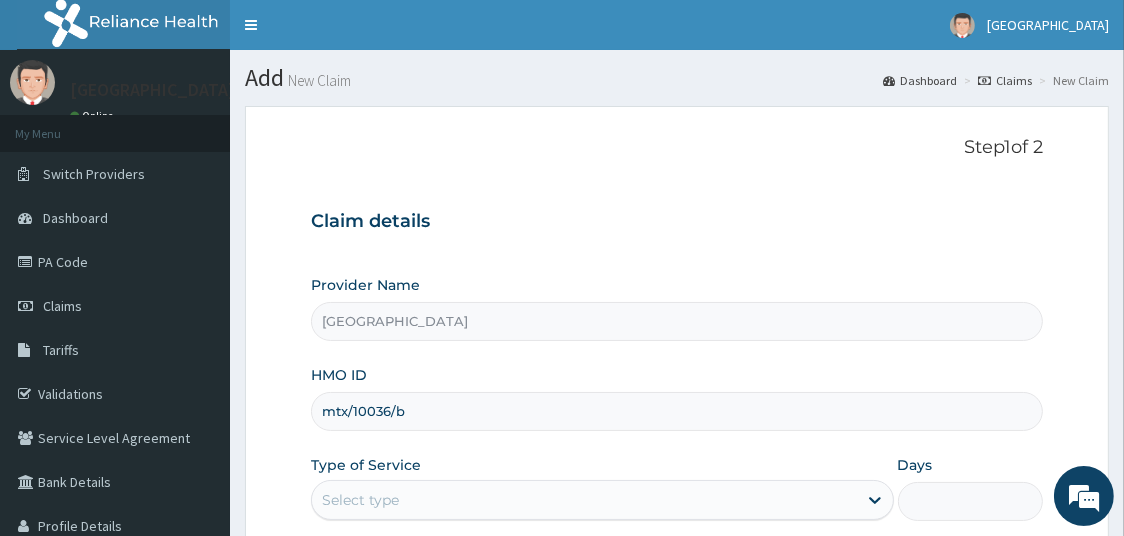 scroll, scrollTop: 0, scrollLeft: 0, axis: both 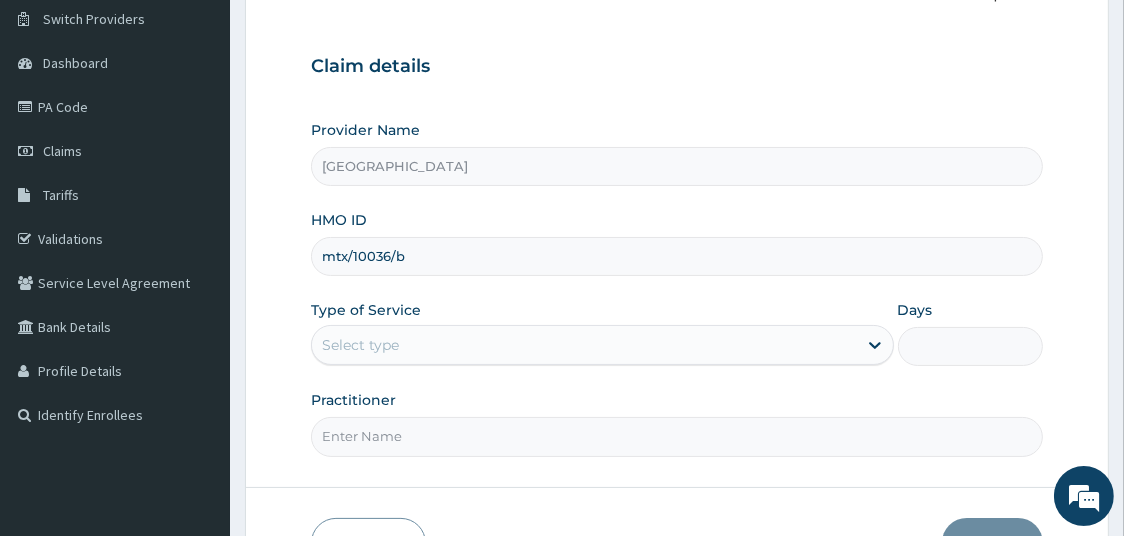 type on "mtx/10036/b" 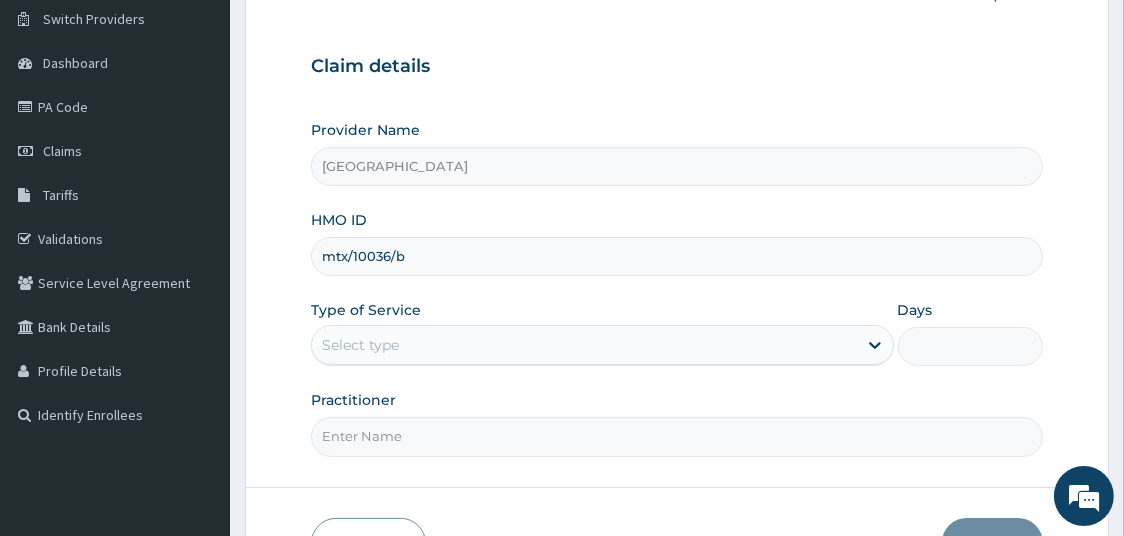 click on "Select type" at bounding box center (584, 345) 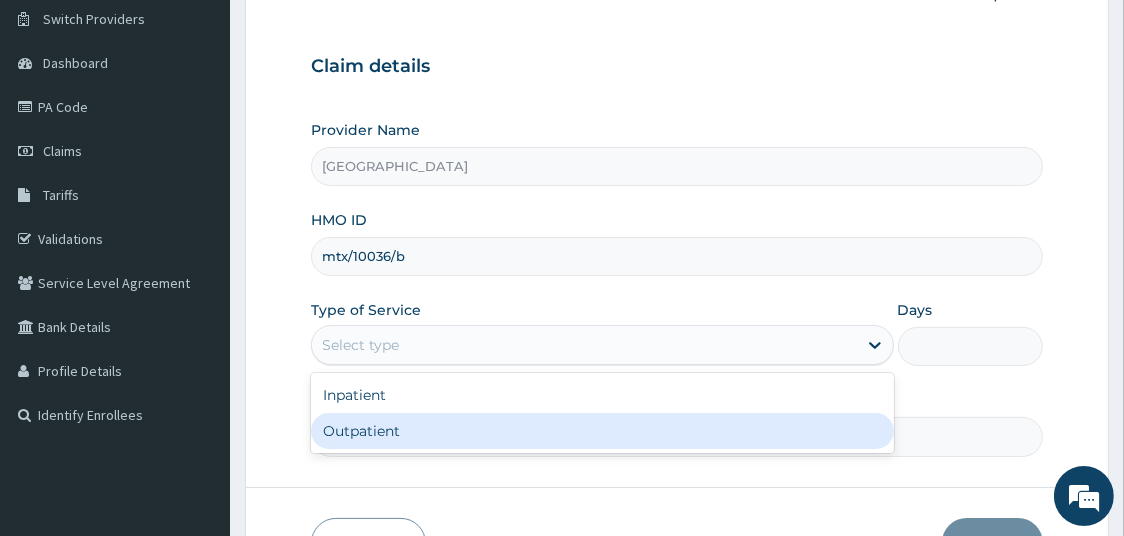 click on "Outpatient" at bounding box center (602, 431) 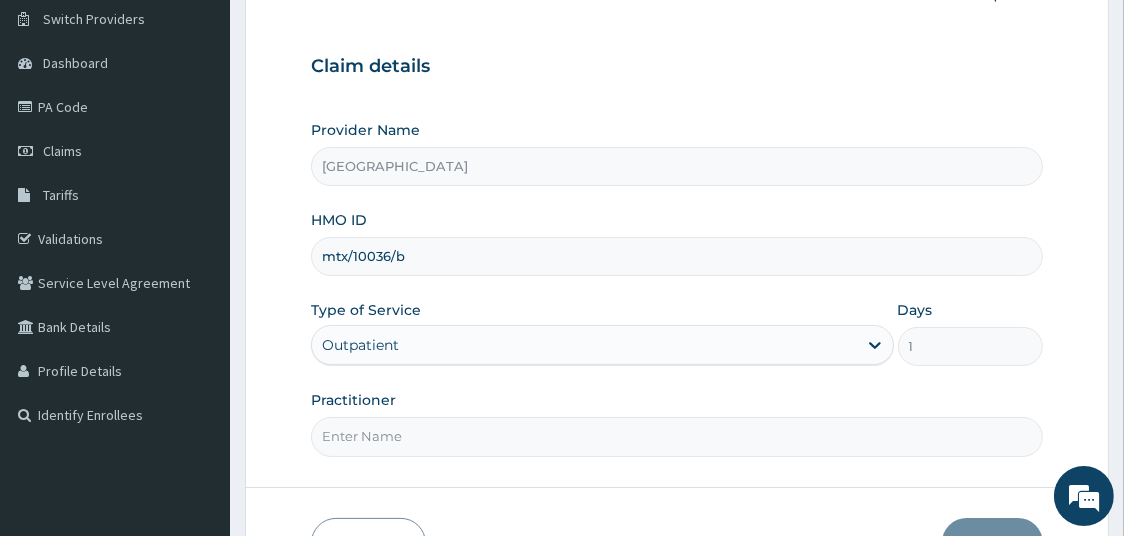 click on "Practitioner" at bounding box center (677, 436) 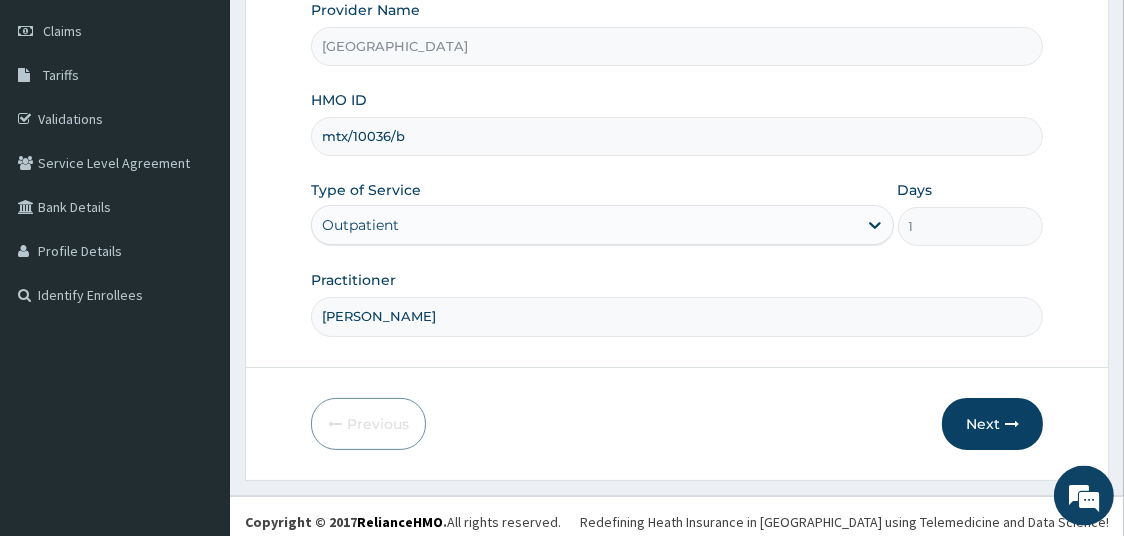 scroll, scrollTop: 281, scrollLeft: 0, axis: vertical 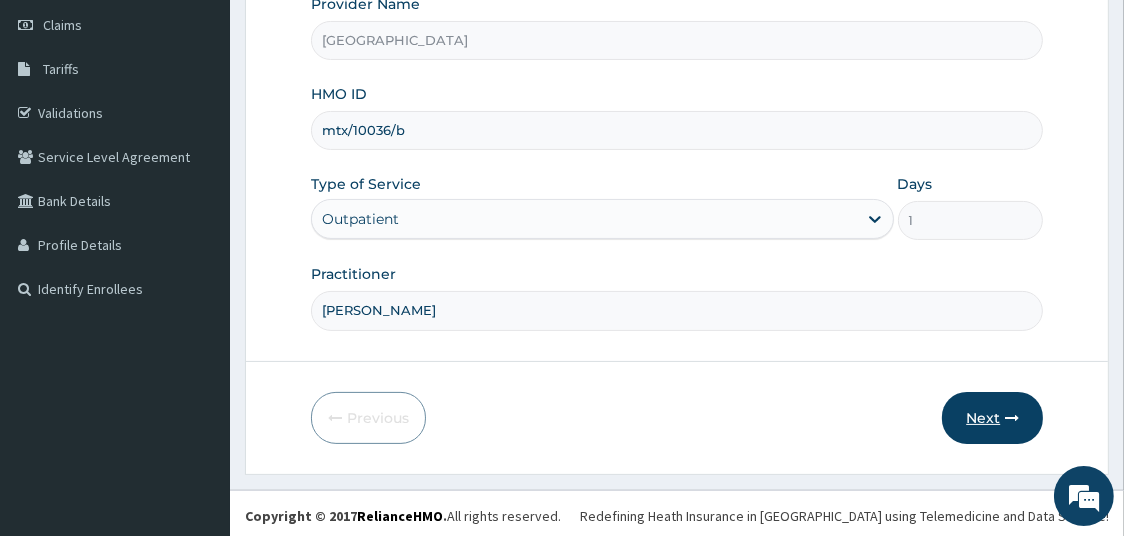 type on "[PERSON_NAME]" 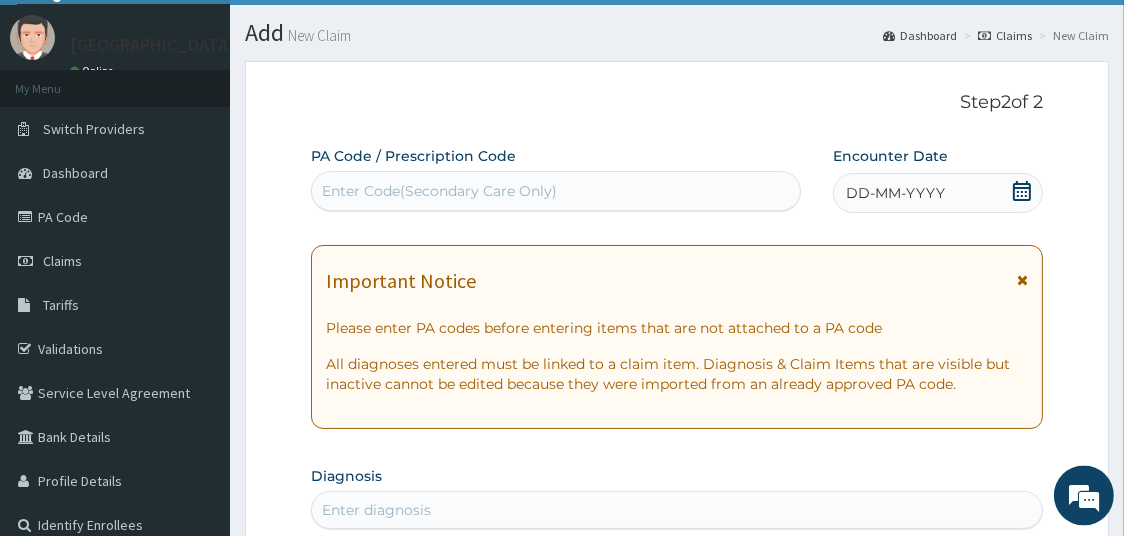 scroll, scrollTop: 11, scrollLeft: 0, axis: vertical 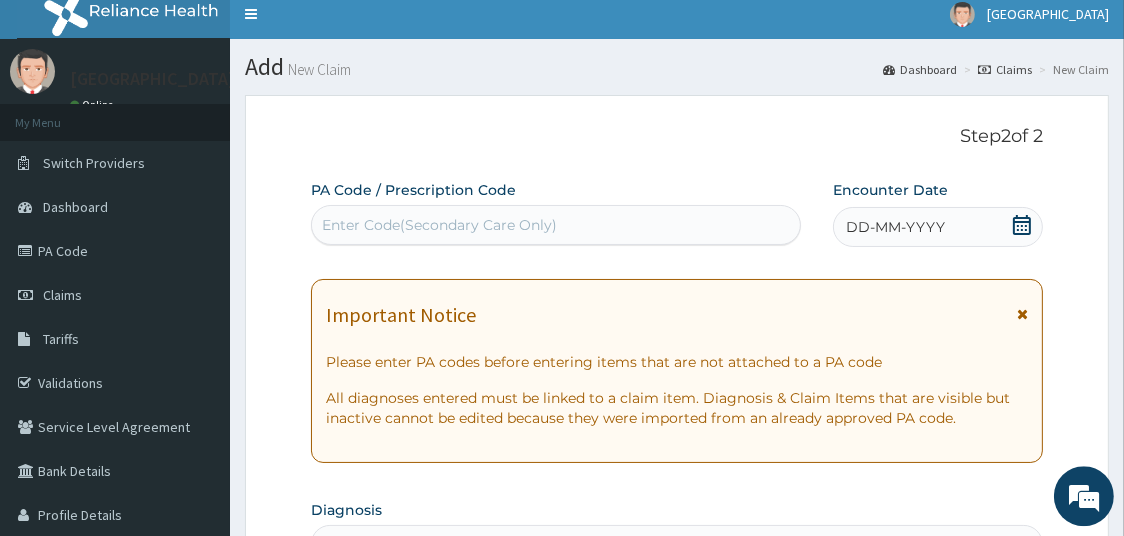 click 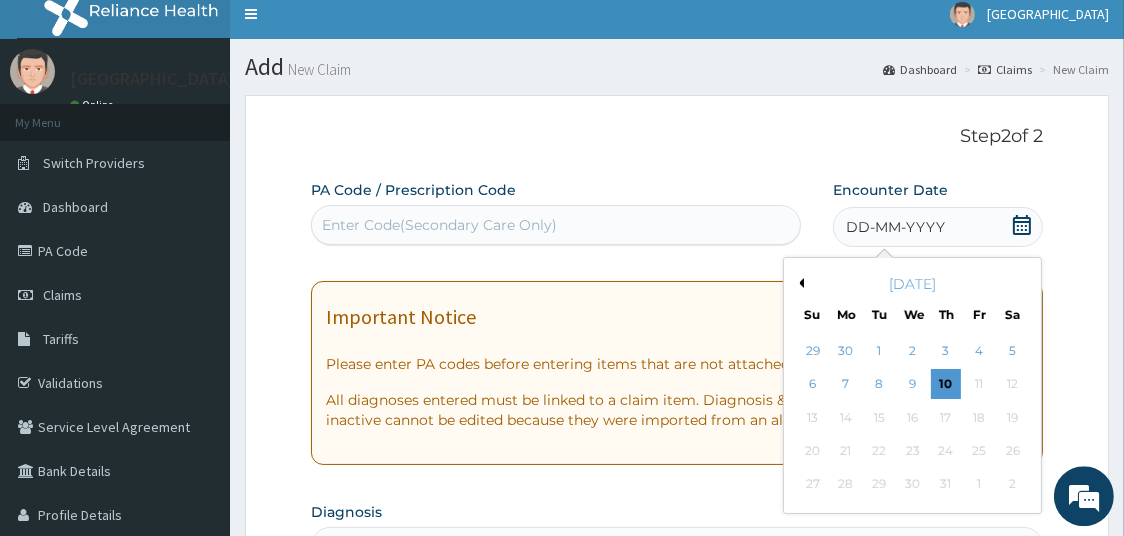 click on "Previous Month" at bounding box center (799, 283) 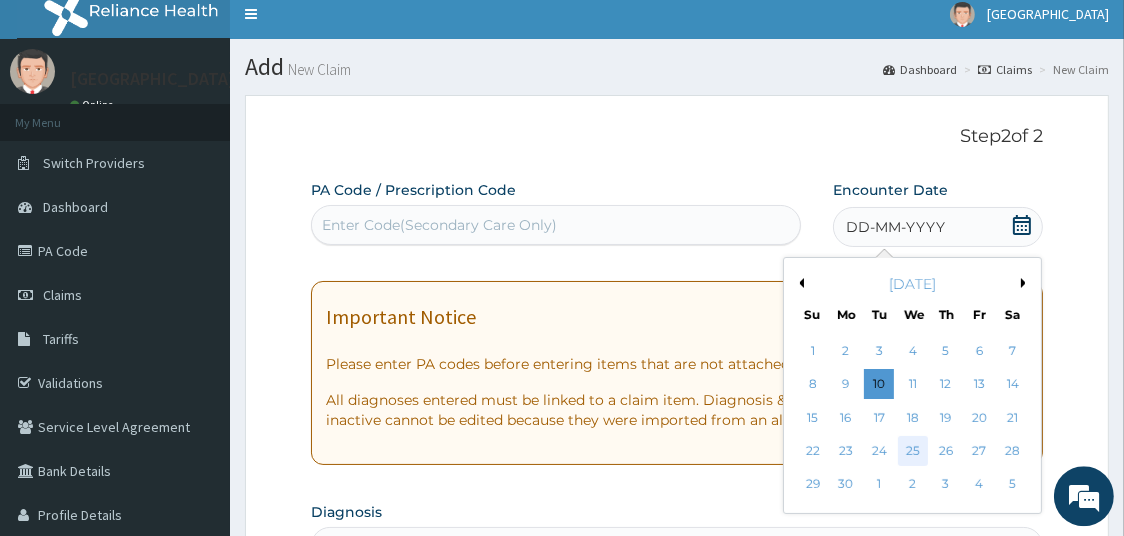 click on "25" at bounding box center [913, 451] 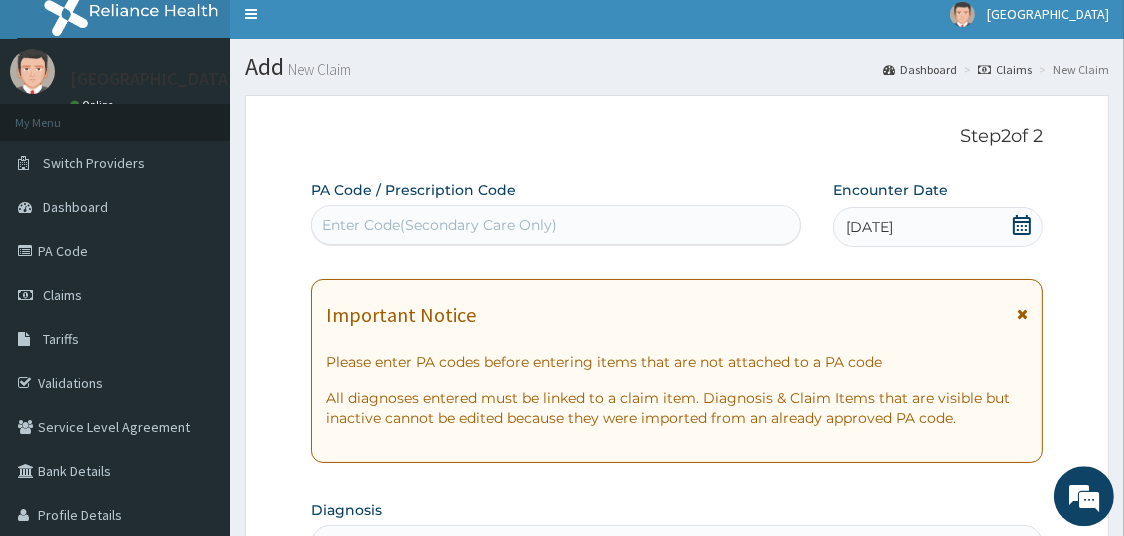 click at bounding box center (1022, 320) 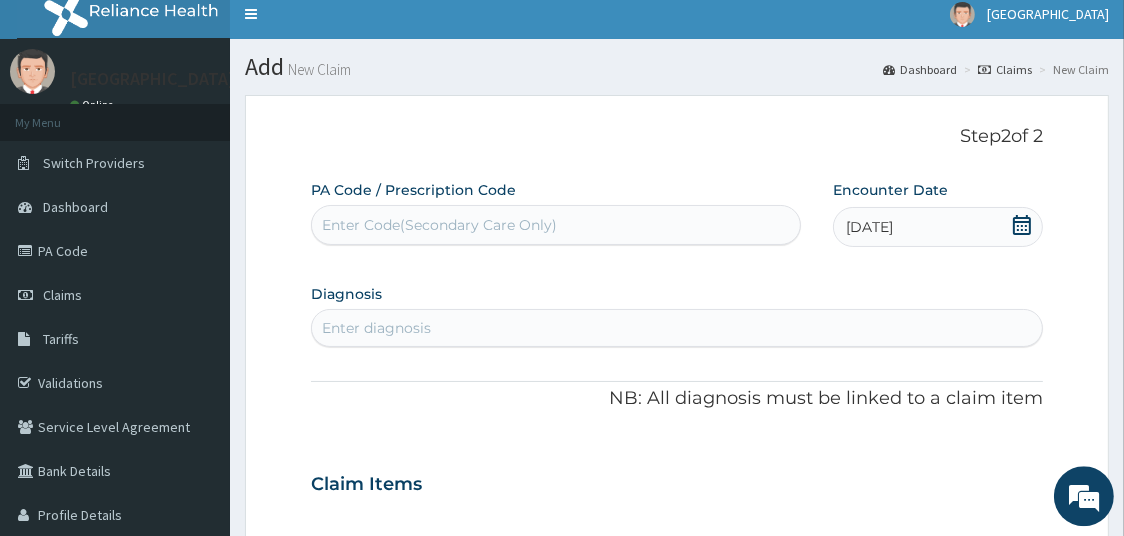 click on "Enter diagnosis" at bounding box center (677, 328) 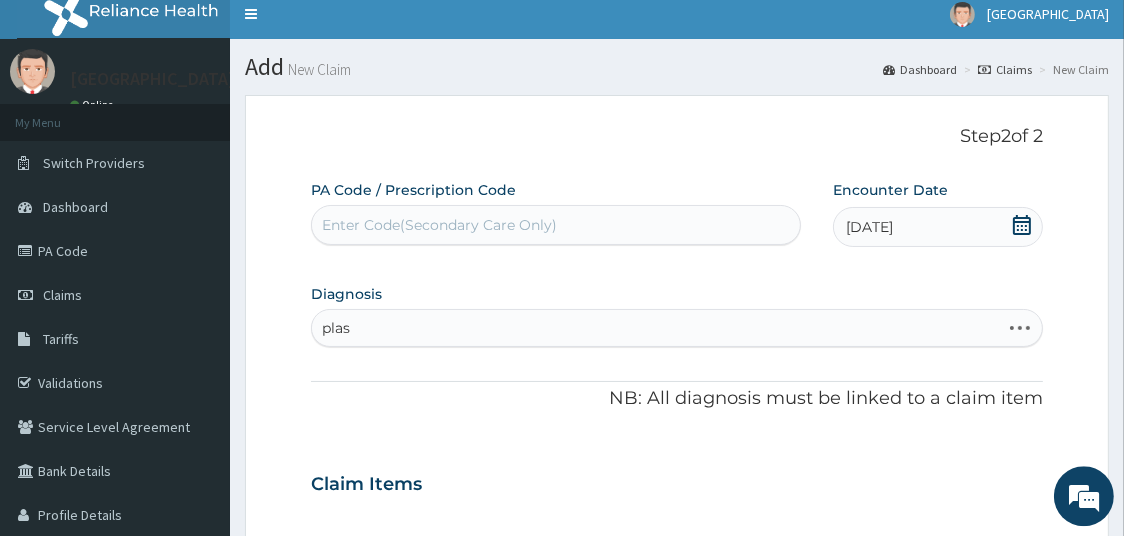 type on "plasm" 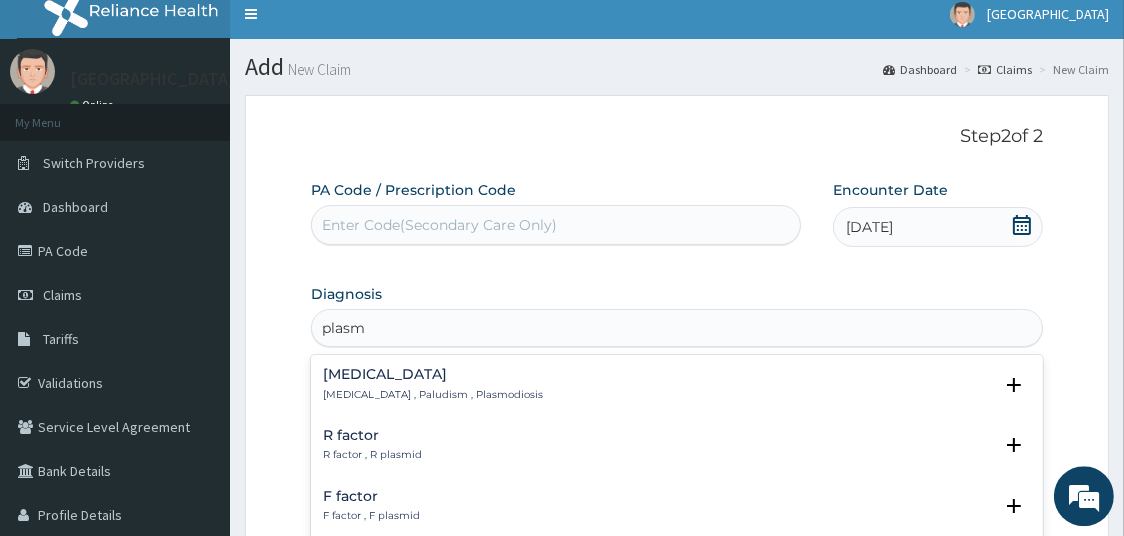 click on "[MEDICAL_DATA] , Paludism , Plasmodiosis" at bounding box center [433, 395] 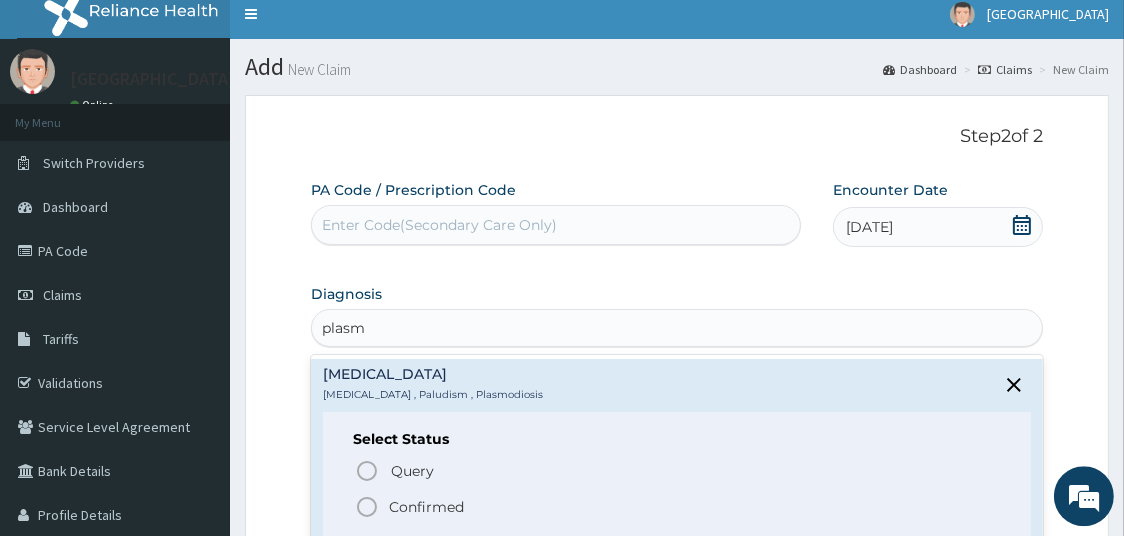 click 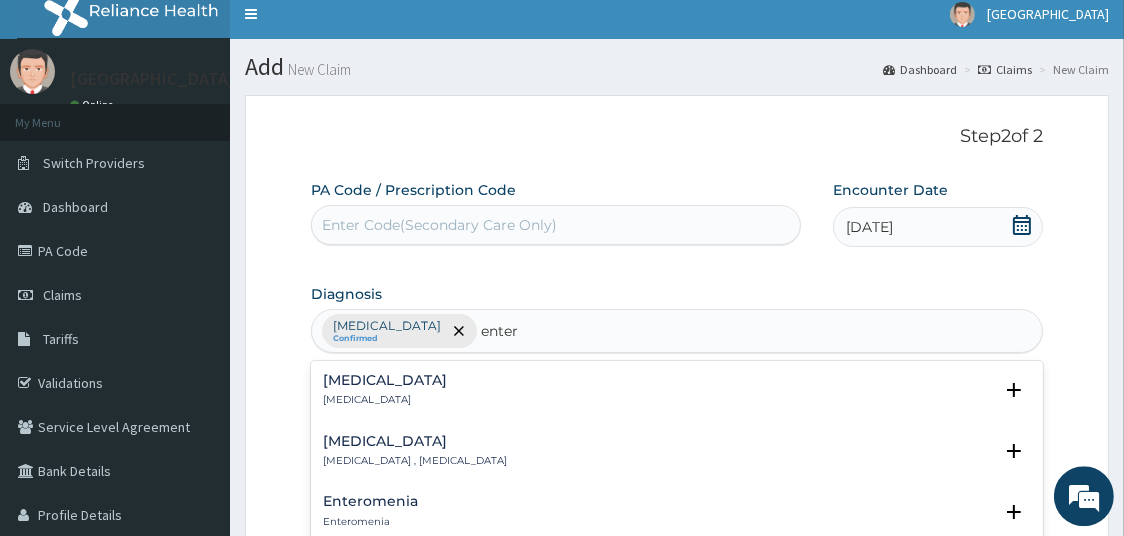 type on "enteri" 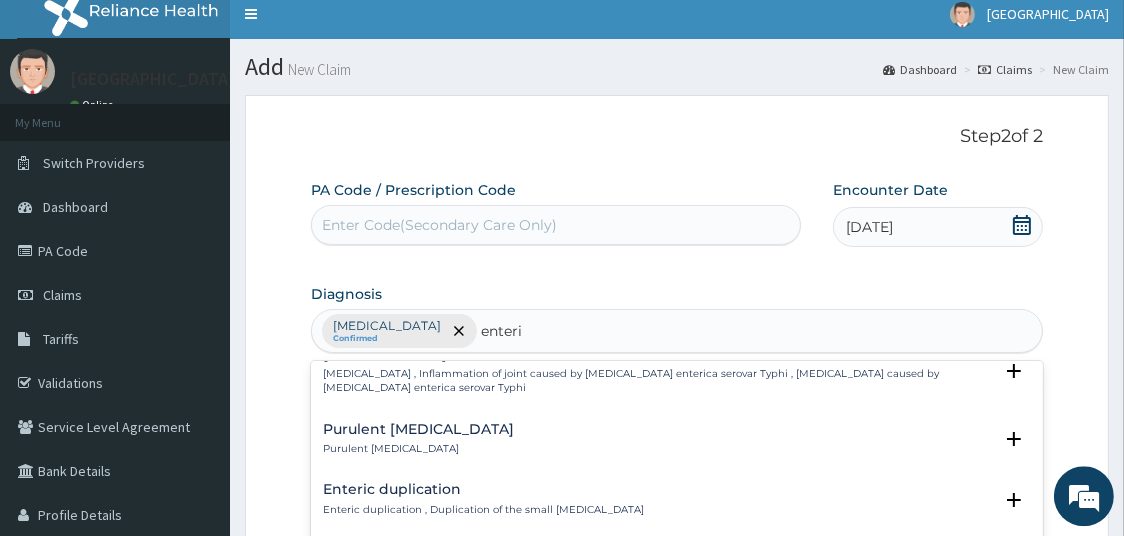 scroll, scrollTop: 103, scrollLeft: 0, axis: vertical 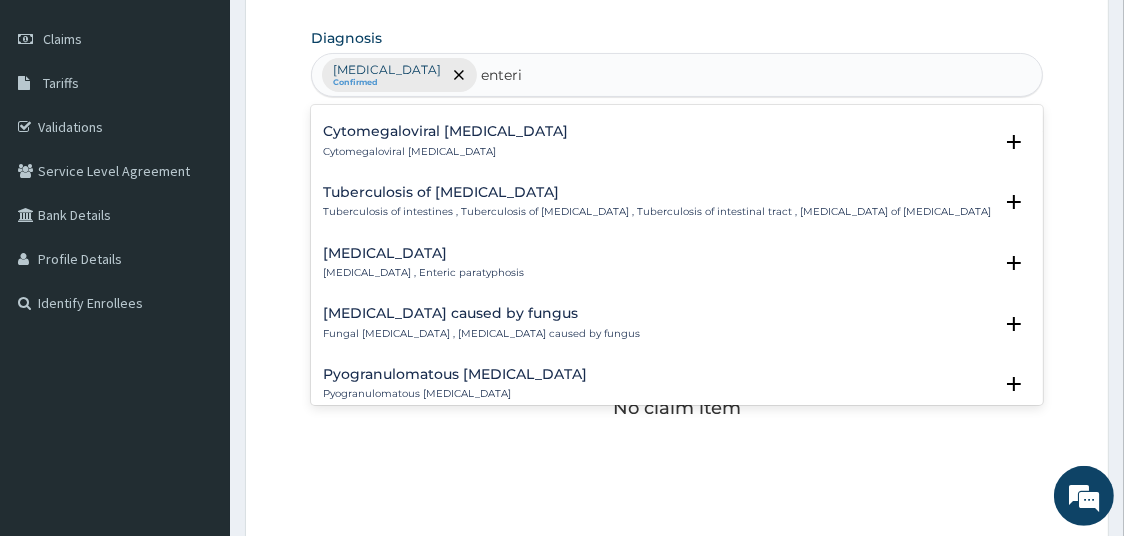click on "[MEDICAL_DATA] , Enteric paratyphosis" at bounding box center [423, 273] 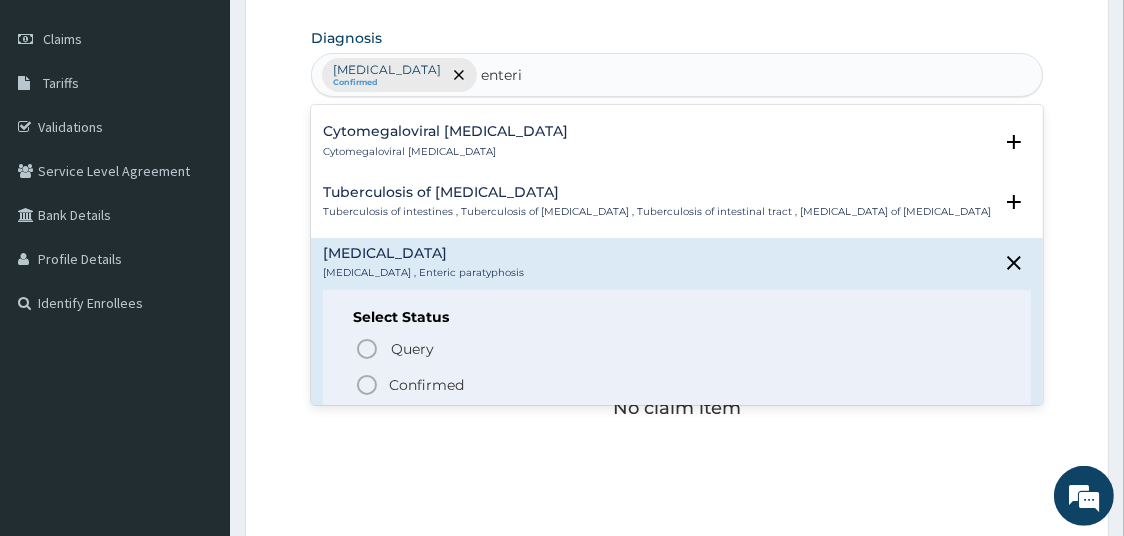 click 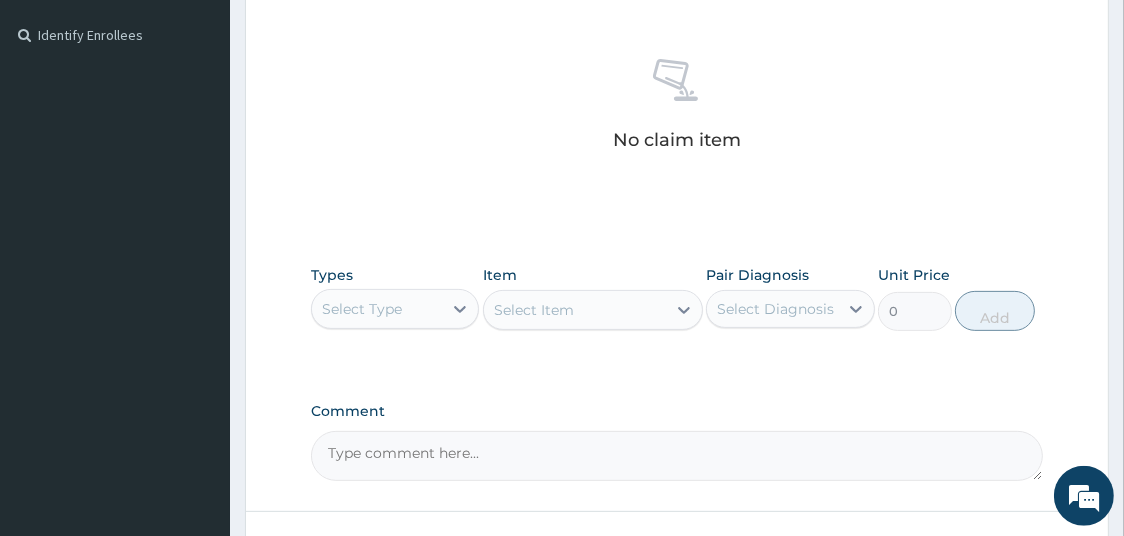 scroll, scrollTop: 537, scrollLeft: 0, axis: vertical 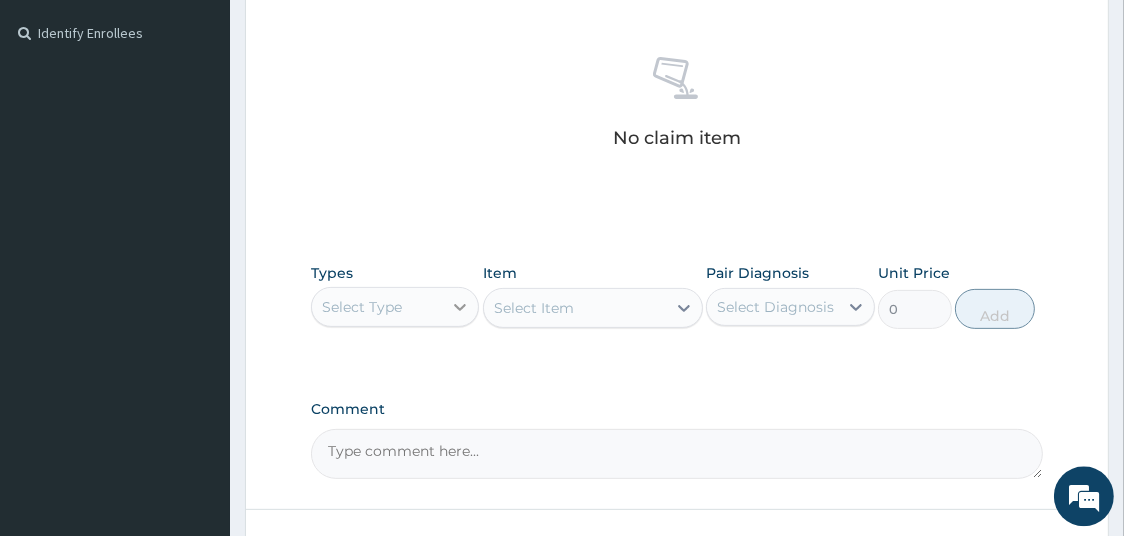 click at bounding box center (460, 307) 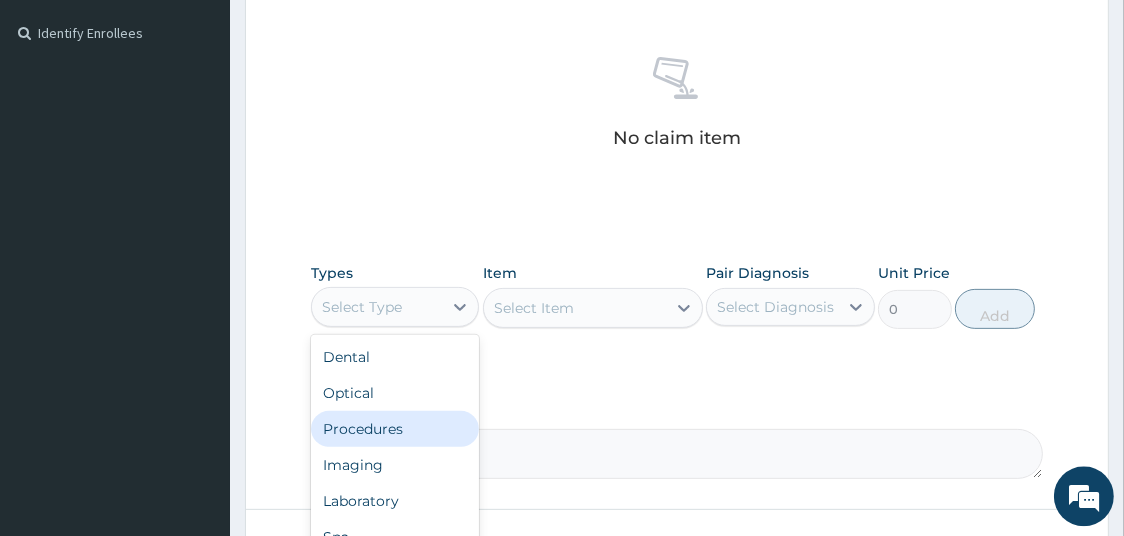 click on "Procedures" at bounding box center (395, 429) 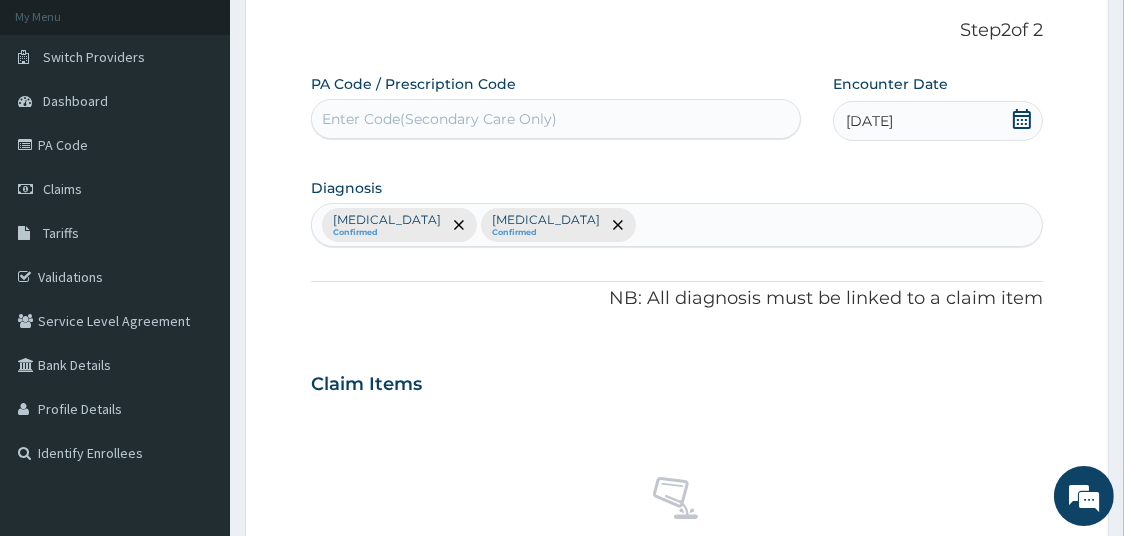scroll, scrollTop: 0, scrollLeft: 0, axis: both 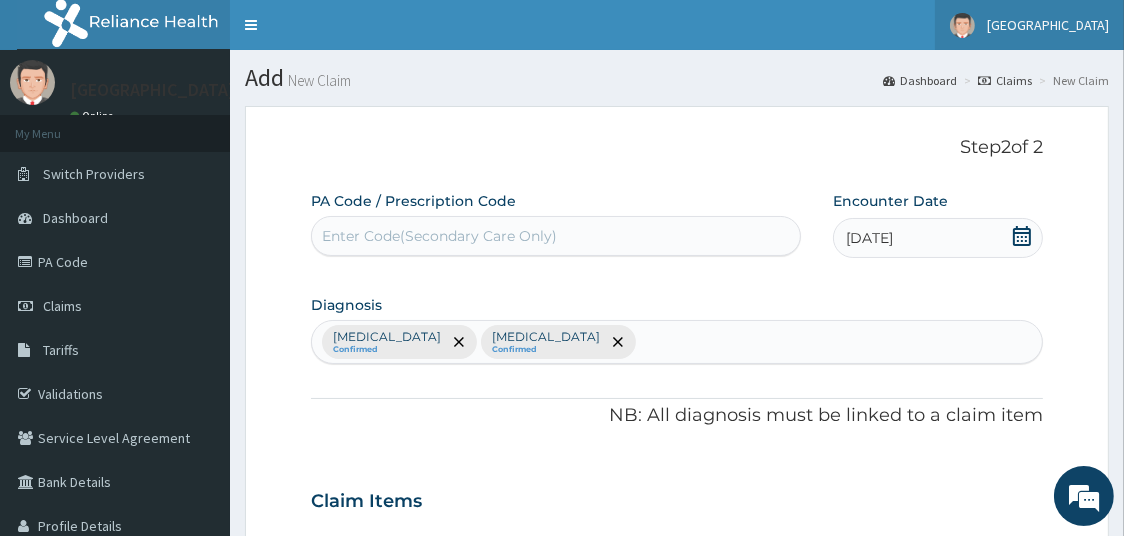 click on "[GEOGRAPHIC_DATA]" at bounding box center (1048, 25) 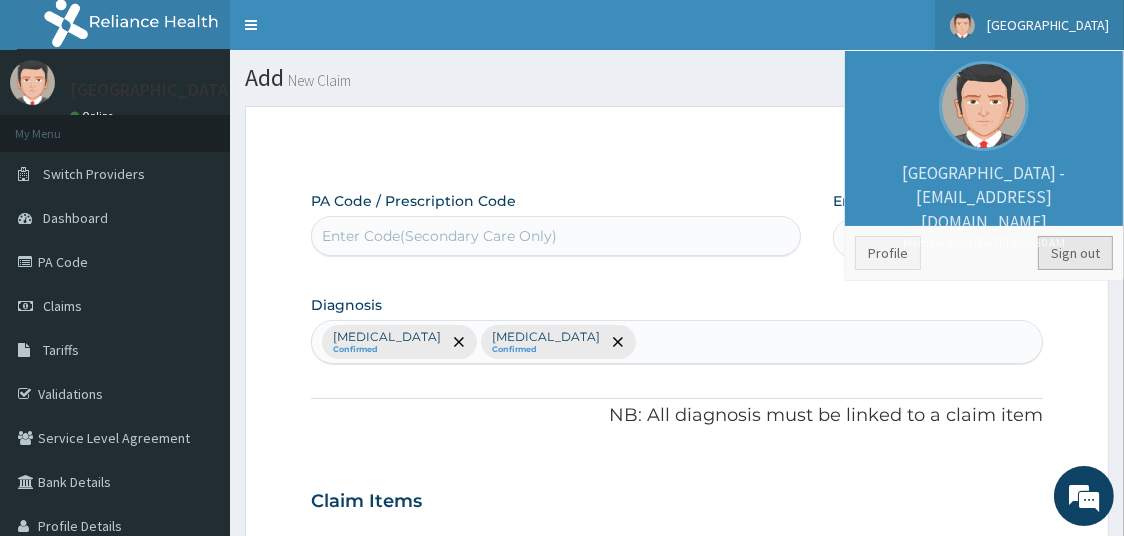 click on "Sign out" at bounding box center [1075, 253] 